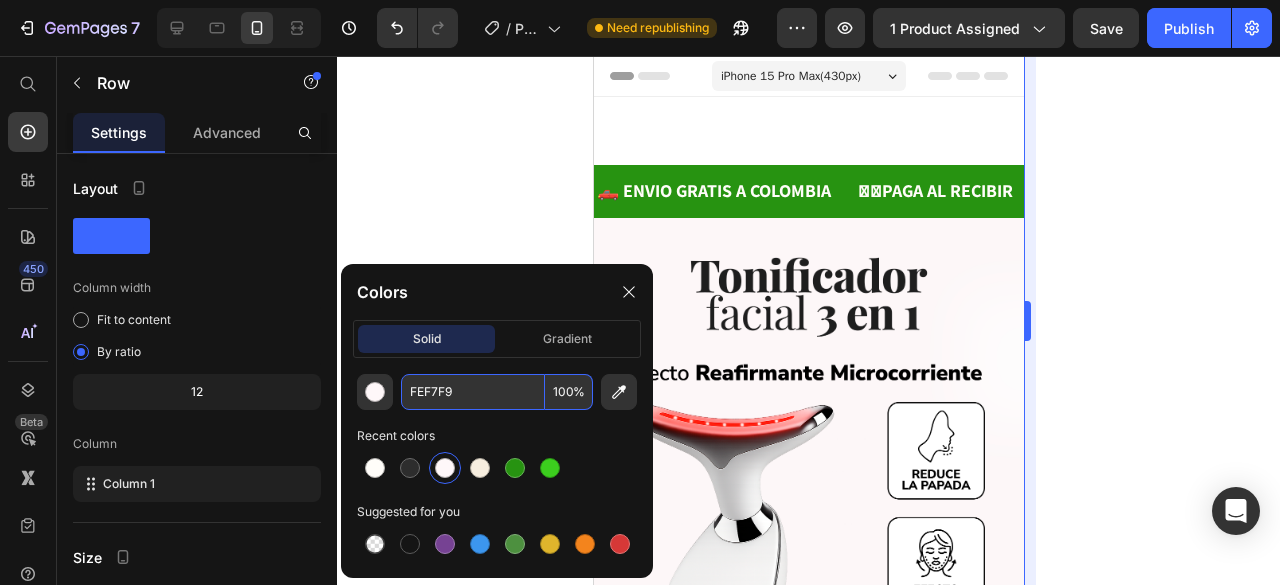 scroll, scrollTop: 1992, scrollLeft: 0, axis: vertical 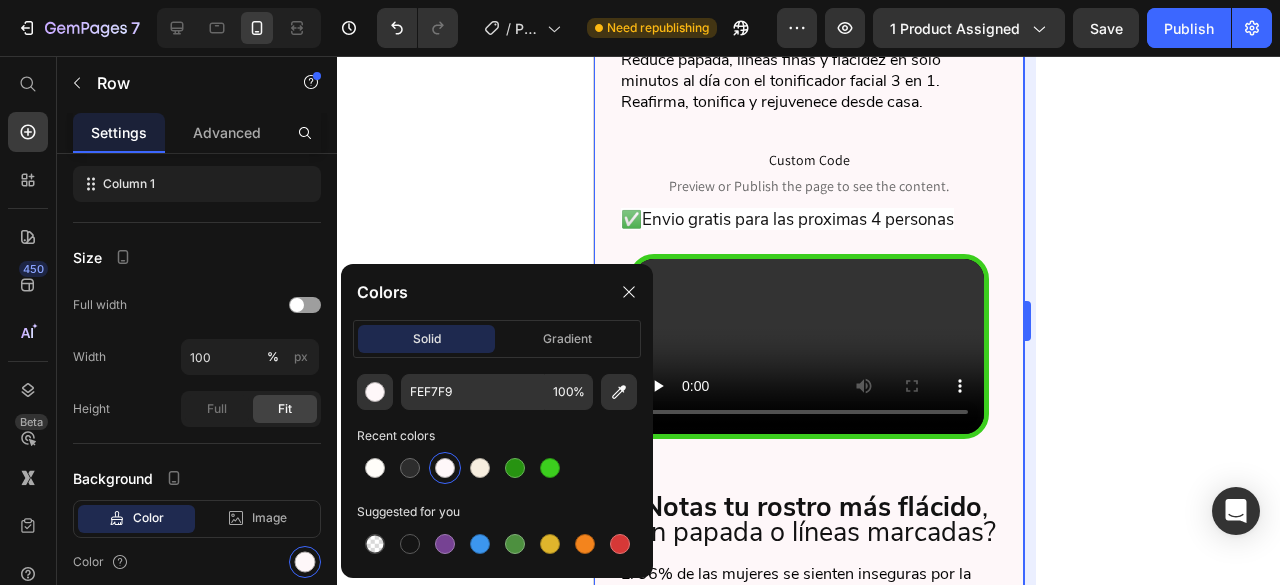 click 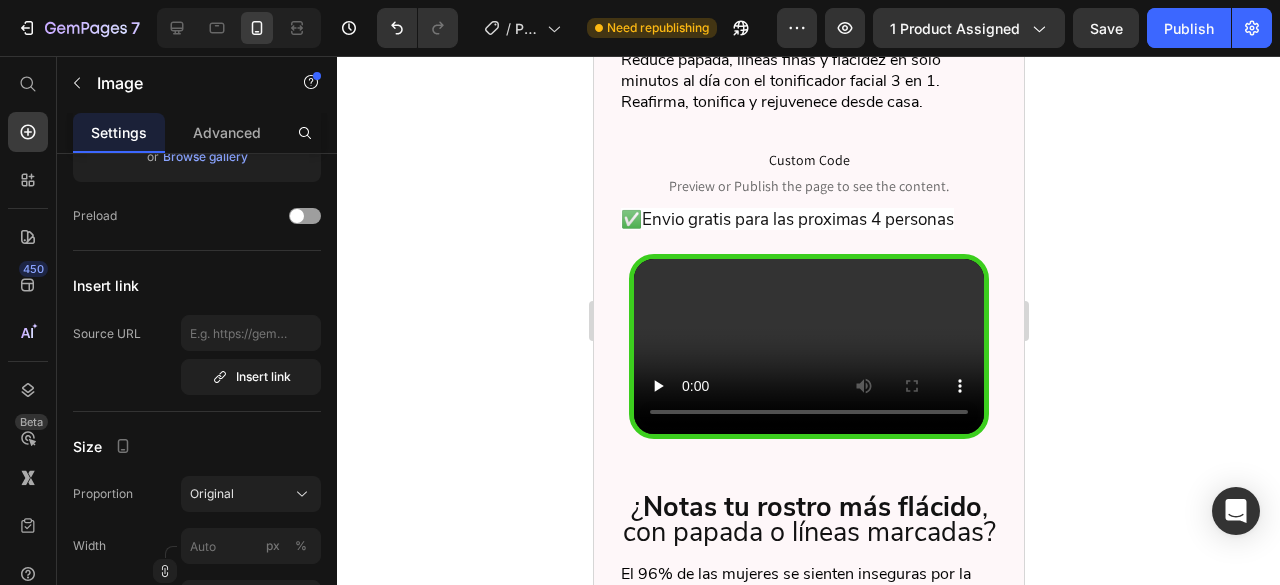 scroll, scrollTop: 0, scrollLeft: 0, axis: both 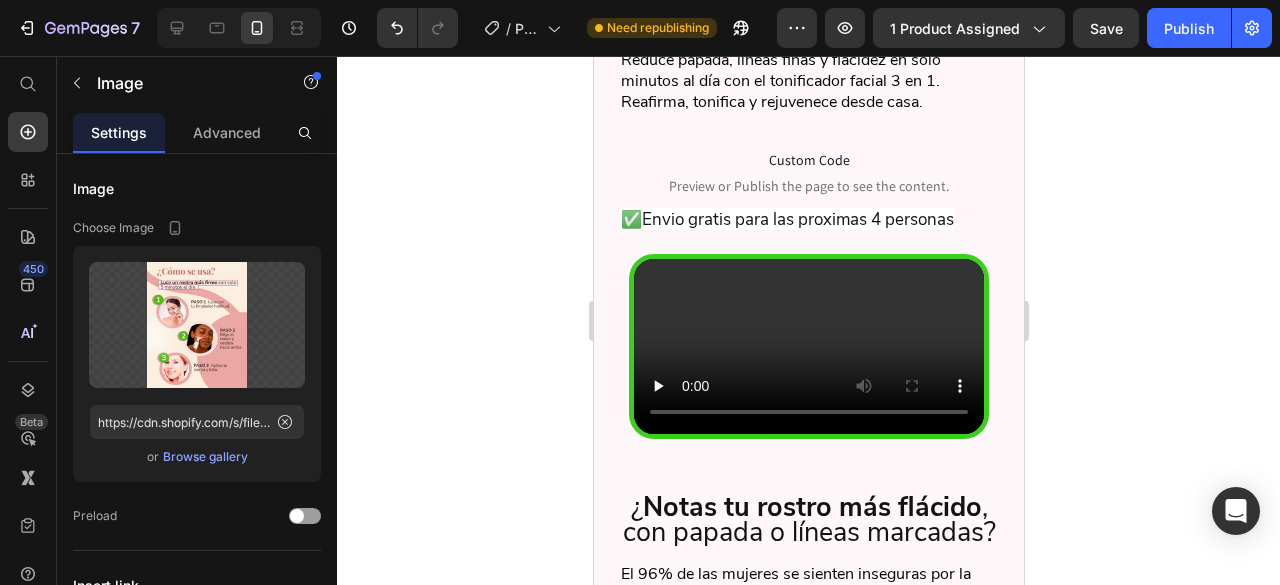click at bounding box center [808, 20] 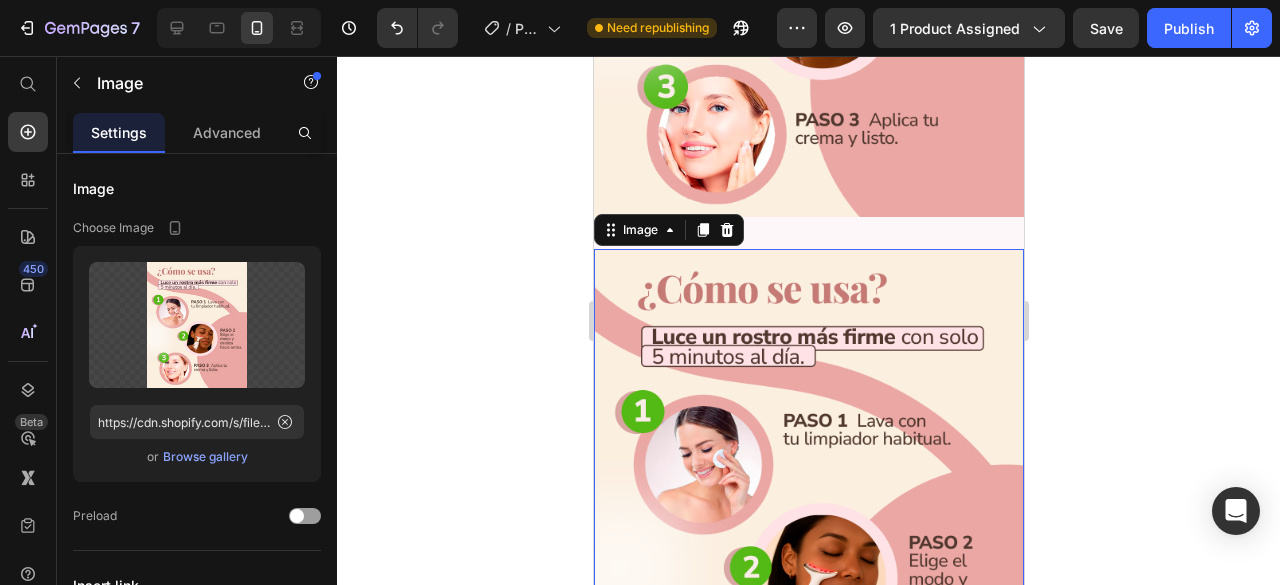 scroll, scrollTop: 2322, scrollLeft: 0, axis: vertical 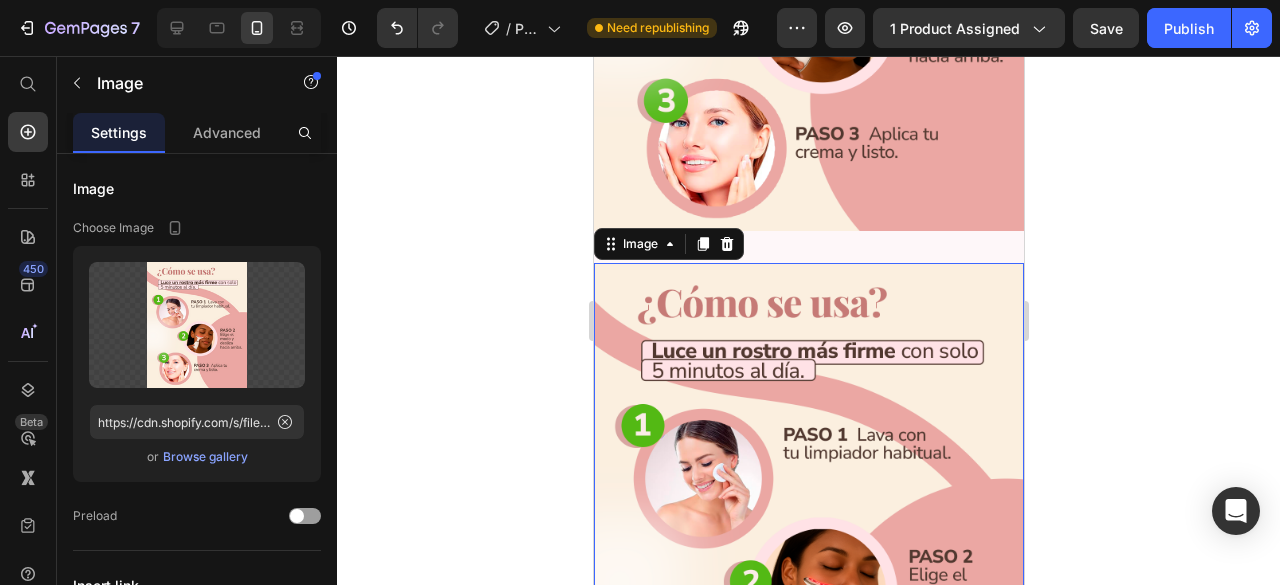 click at bounding box center (808, -40) 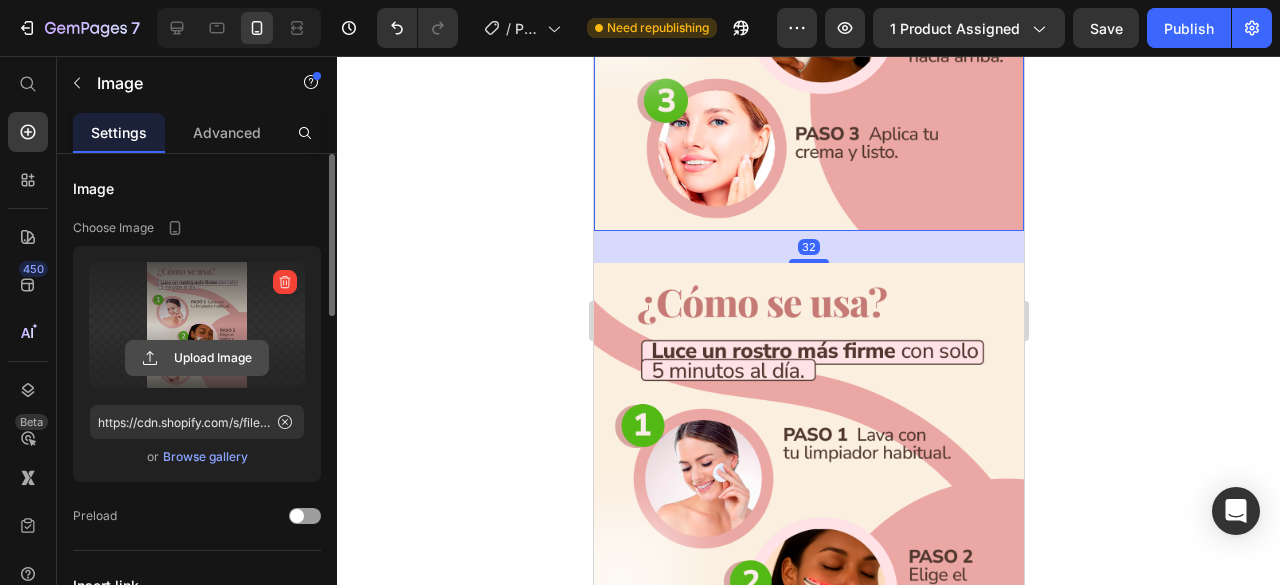 click 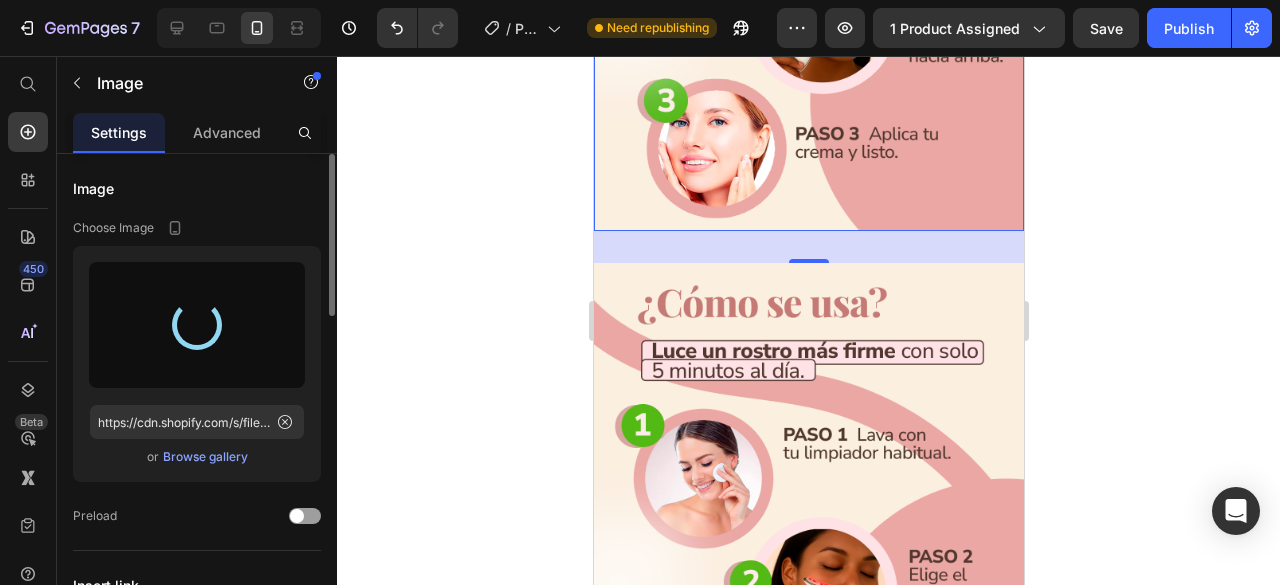 type on "https://cdn.shopify.com/s/files/1/0860/9421/7527/files/gempages_499786262215918822-1d18166e-ca9b-45d7-8793-16911826b5f3.png" 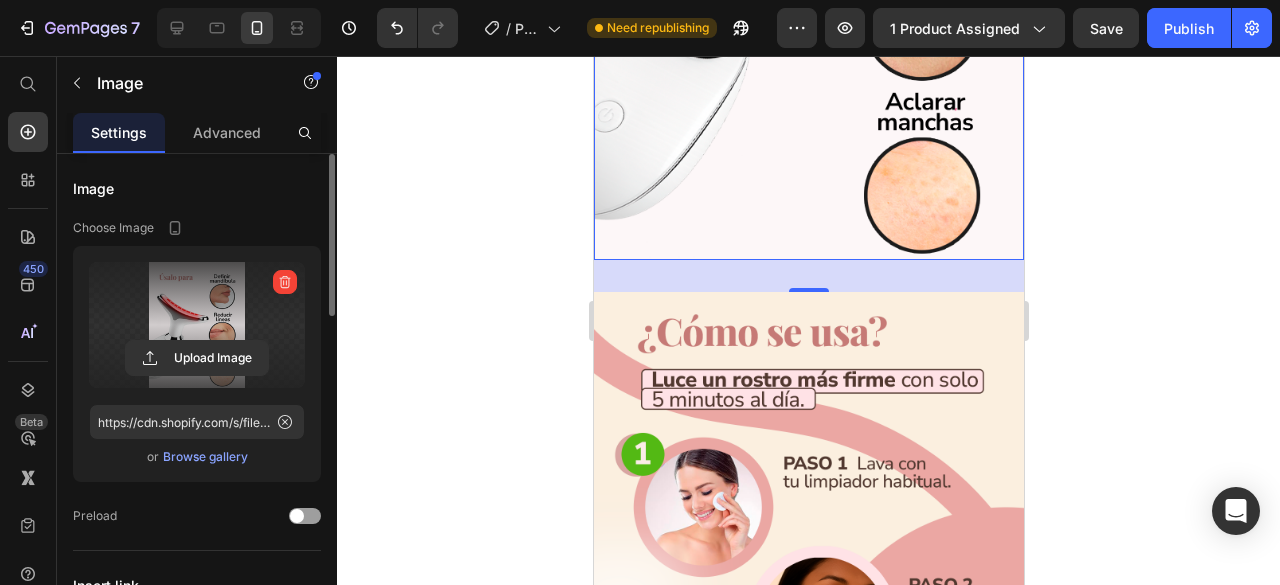 click 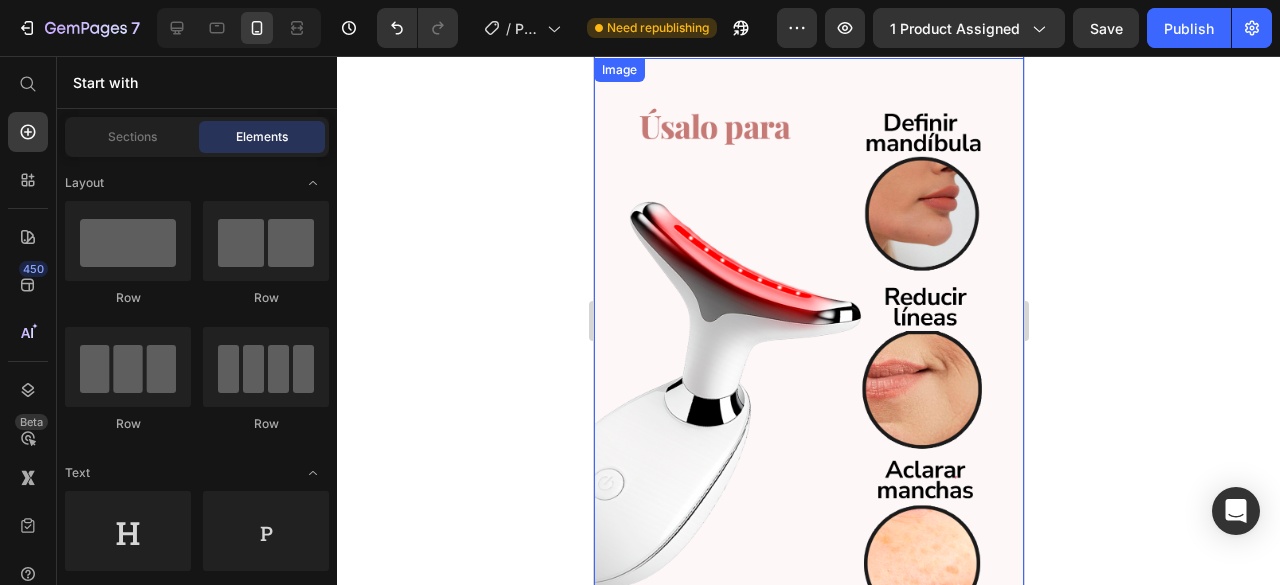 scroll, scrollTop: 1922, scrollLeft: 0, axis: vertical 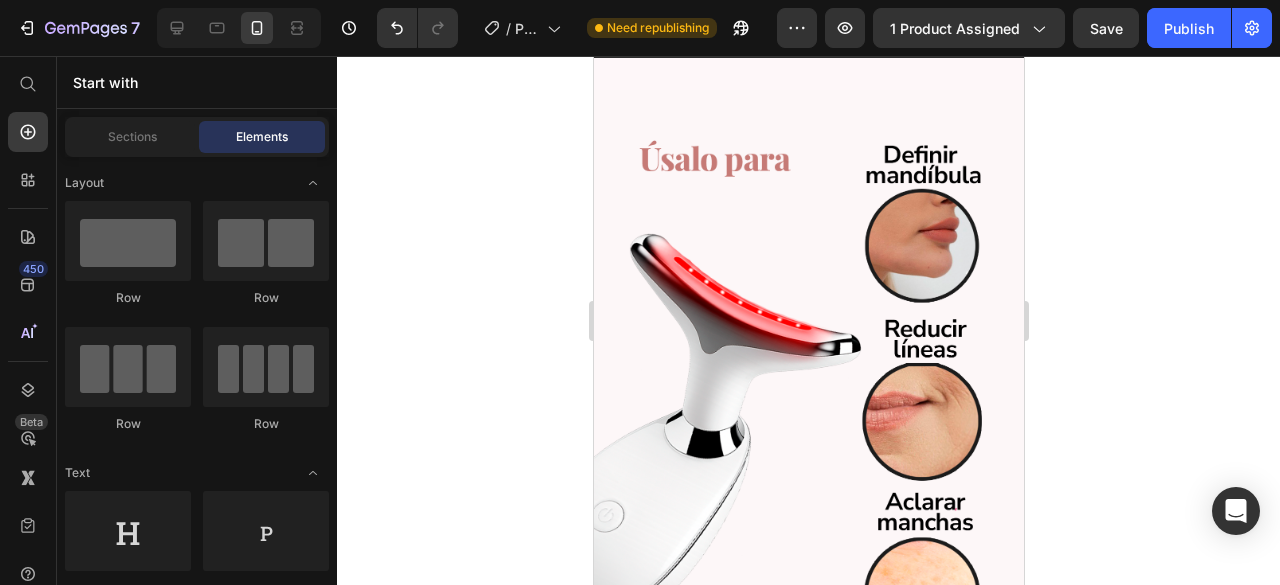 click 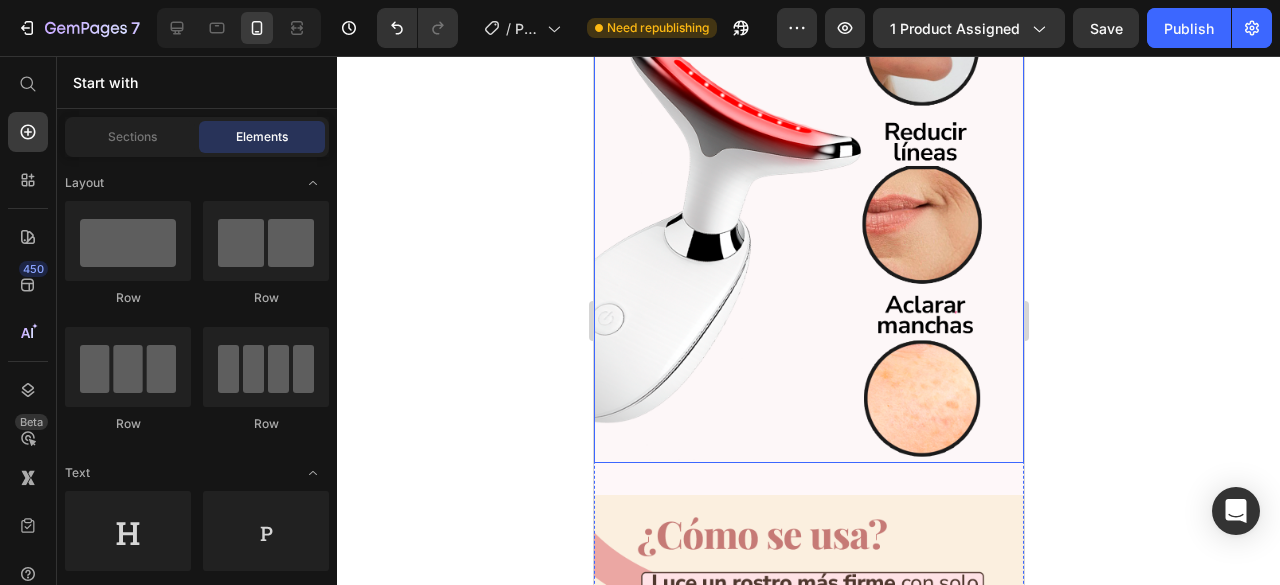 scroll, scrollTop: 2122, scrollLeft: 0, axis: vertical 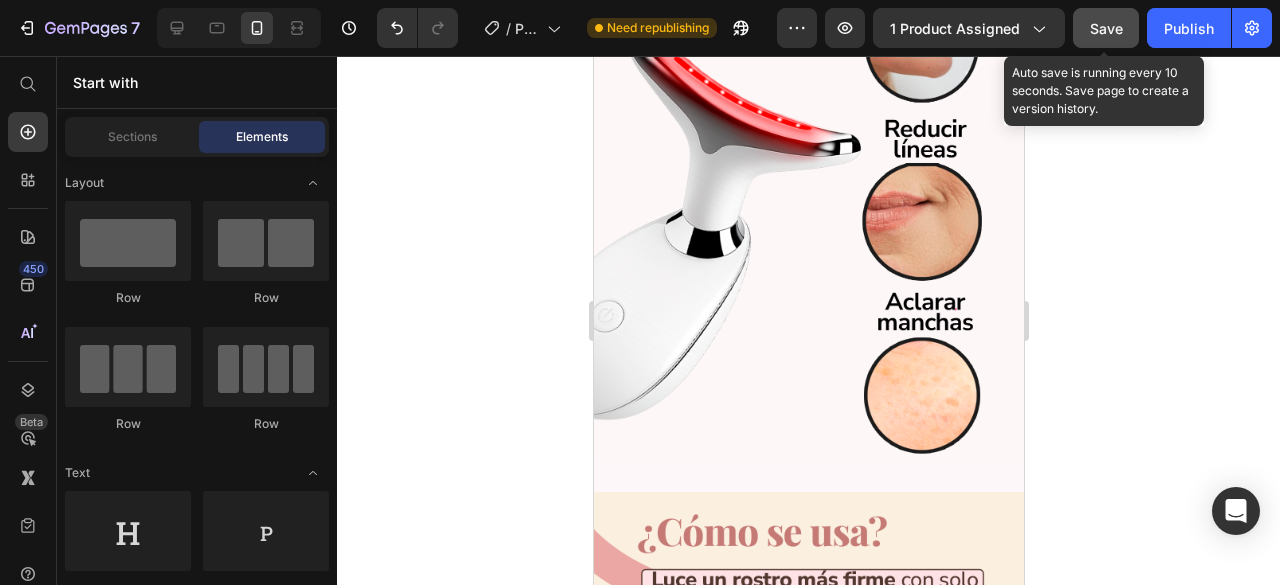 click on "Save" at bounding box center (1106, 28) 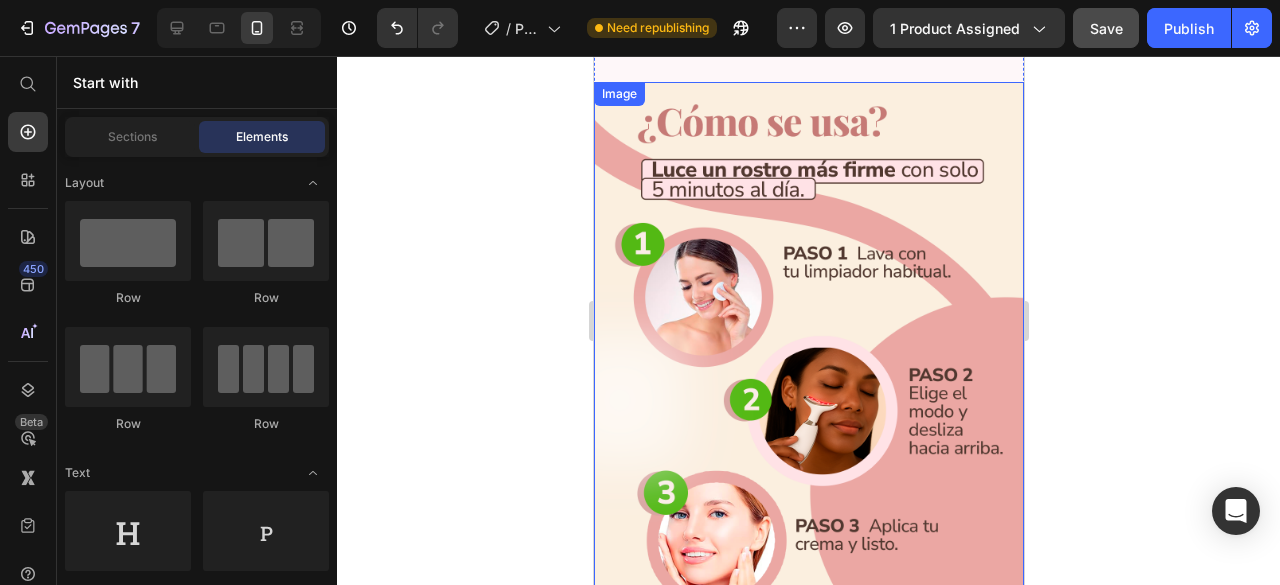 scroll, scrollTop: 2524, scrollLeft: 0, axis: vertical 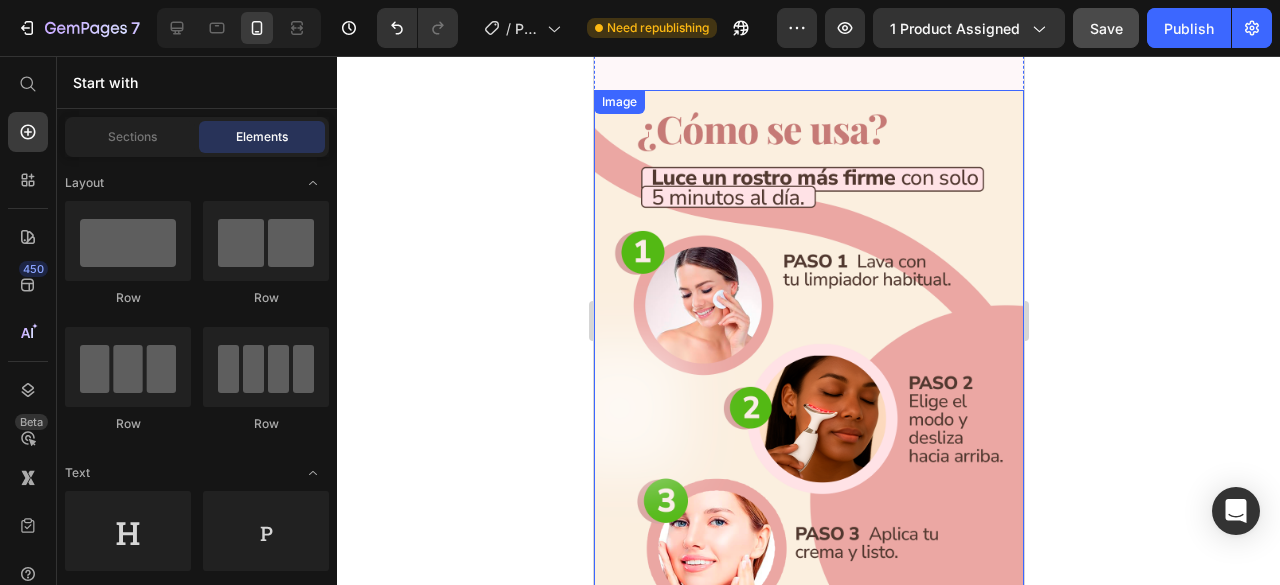 click at bounding box center [808, 360] 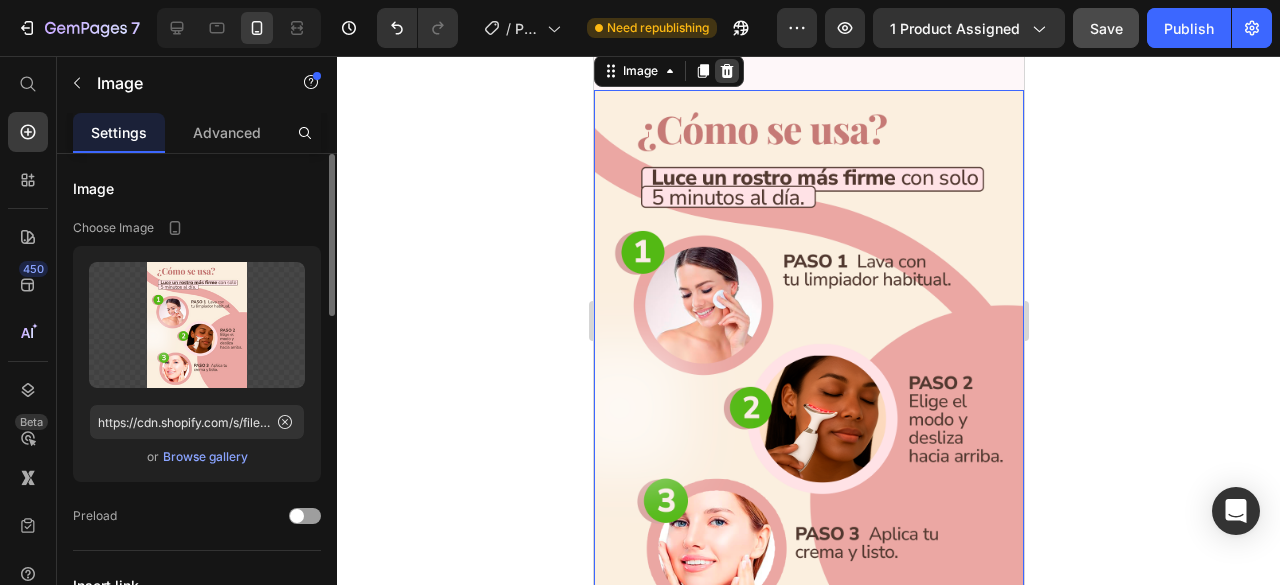 click 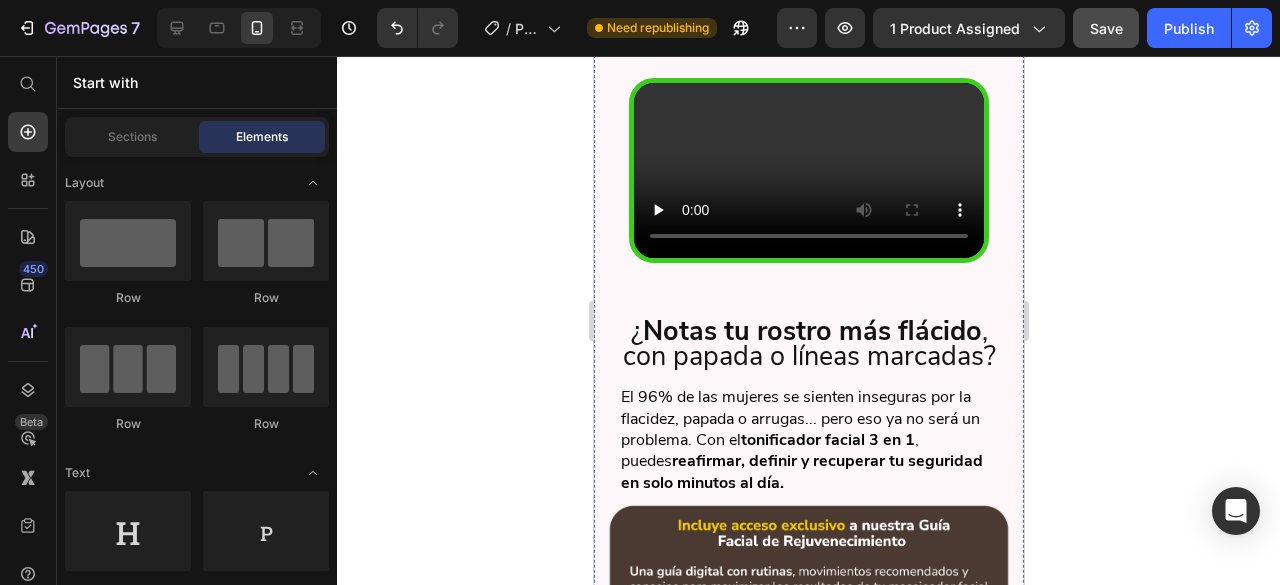 scroll, scrollTop: 2738, scrollLeft: 0, axis: vertical 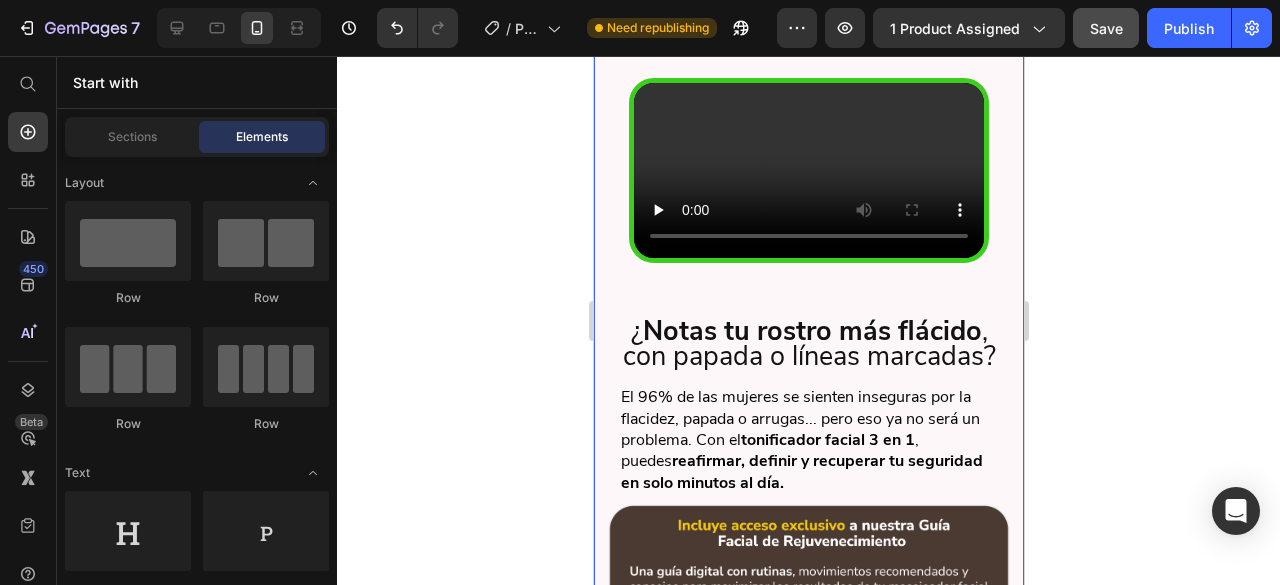 click on "OFFER ENDS IN: Heading [NUMBER] Hours [NUMBER] Minutes [NUMBER] Seconds Countdown Timer Custom Code Preview or Publish the page to see the content. Custom Code ✅Secure and guaranteed purchase - [NUMBER]% backing Heading Recover the firmness of your face without surgery or pain Heading BEFORE AFTER Image Comparison Image Image Reduce fine lines and wrinkles Heading Row Image Define the jawline and facial contour Heading Row Image Reduce swelling Heading Row Image Designed for sensitive skin – no risk of irritation Heading Row Image Eliminate small spots over time Heading Row Image Reduce double chin, fine lines and sagging in just minutes a day with the 3-in-1 facial toner. Firm, tone and rejuvenate from home. Heading Custom Code Preview or Publish the page to see the content. Custom Code ✅Free shipping for the next [NUMBER] people Heading Video Do you notice your face is more saggy Heading Heading" at bounding box center [808, 89] 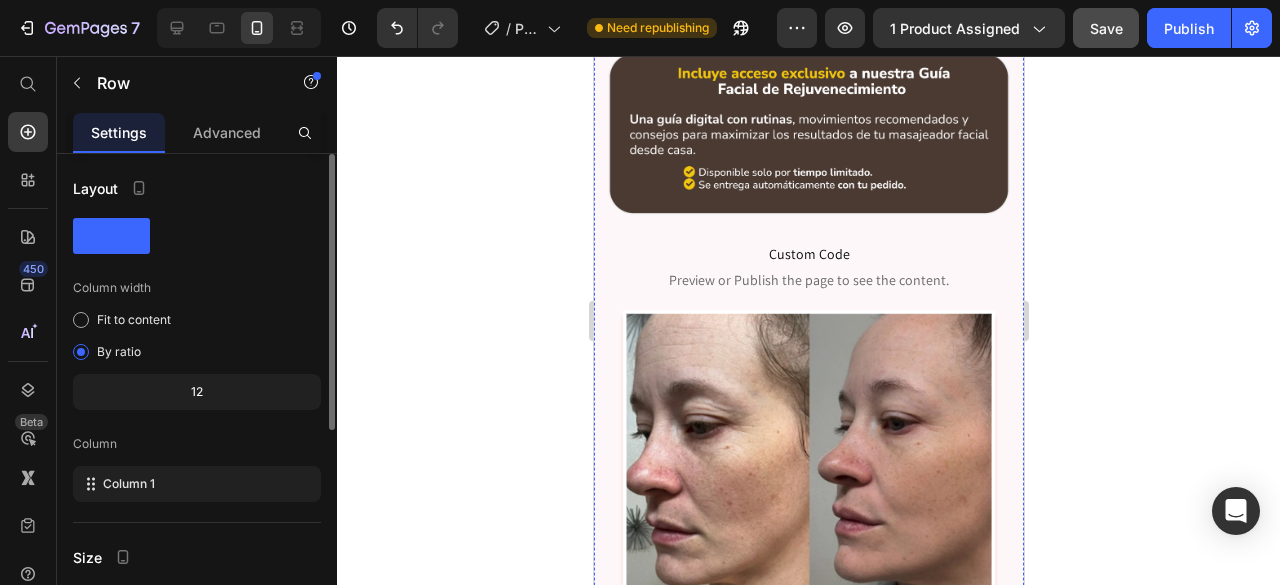 scroll, scrollTop: 3196, scrollLeft: 0, axis: vertical 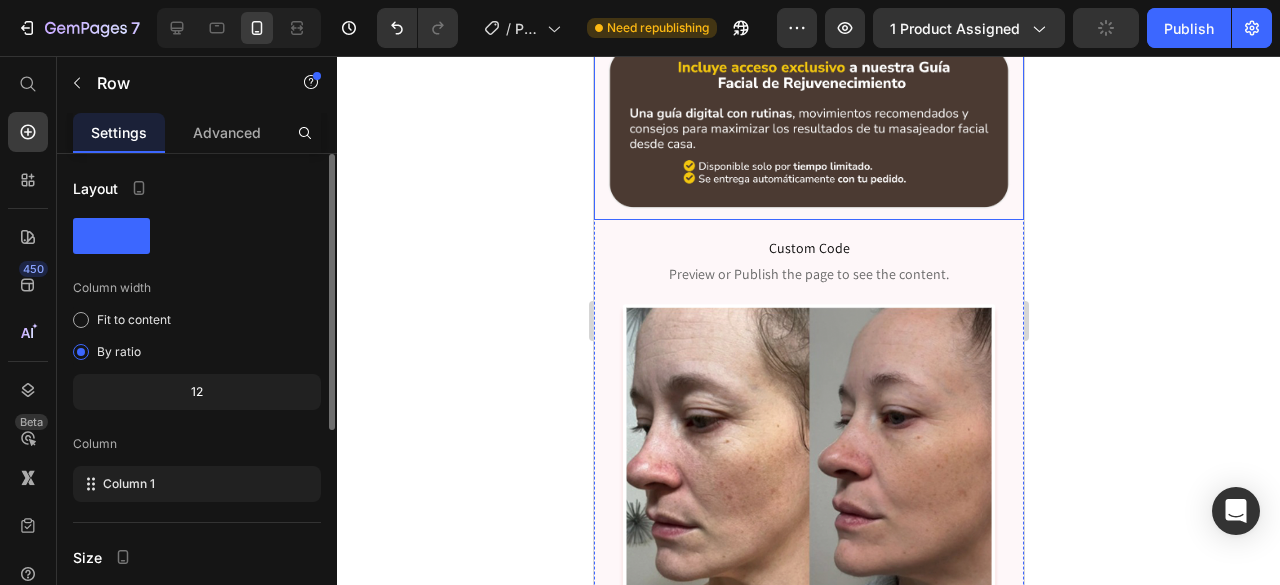 click at bounding box center [808, 130] 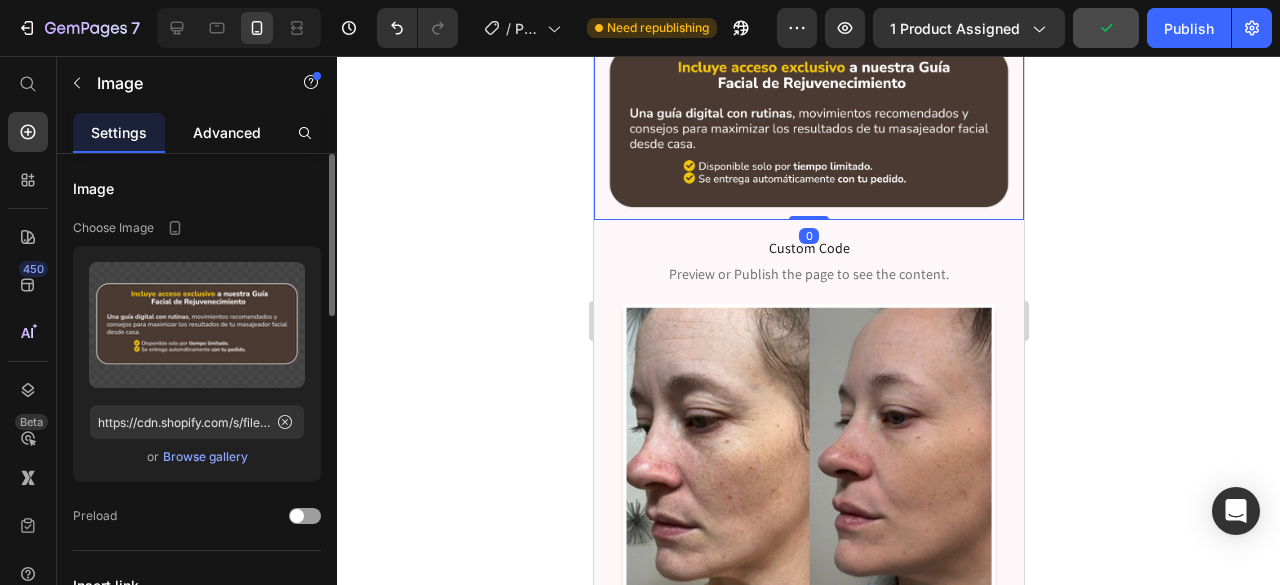 click on "Advanced" at bounding box center [227, 132] 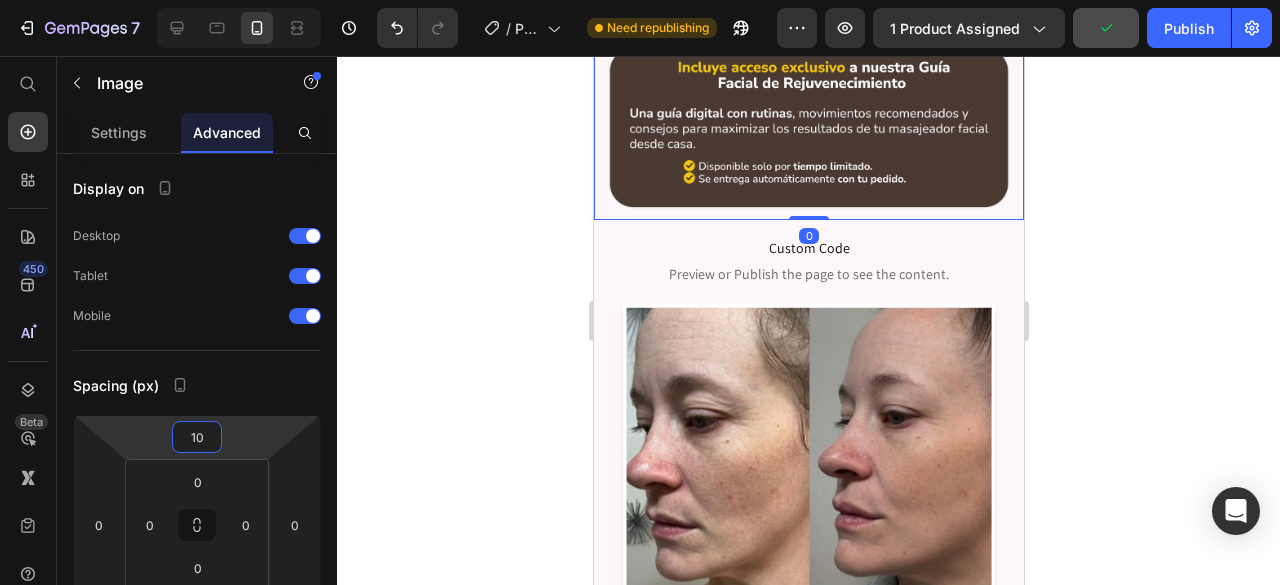 type on "12" 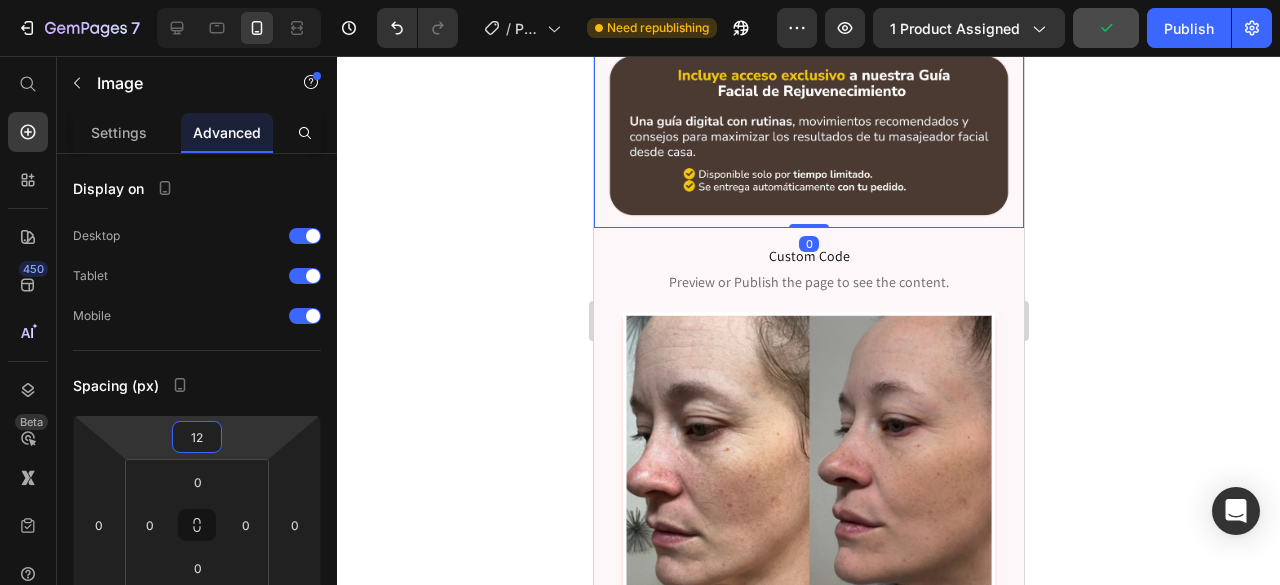 click on "7 Version history / Product Page - Jul 8, 12:38:28 Need republishing Preview 1 product assigned Publish 450 Beta Start with Sections Elements Hero Section Product Detail Brands Trusted Badges Guarantee Product Breakdown How to use Testimonials Compare Bundle FAQs Social Proof Brand Story Product List Collection Blog List Contact Sticky Add to Cart Custom Footer Browse Library 450 Layout Row Row Row Row Text Heading Text Block Button Button Button Sticky Back to top Media" at bounding box center [640, 0] 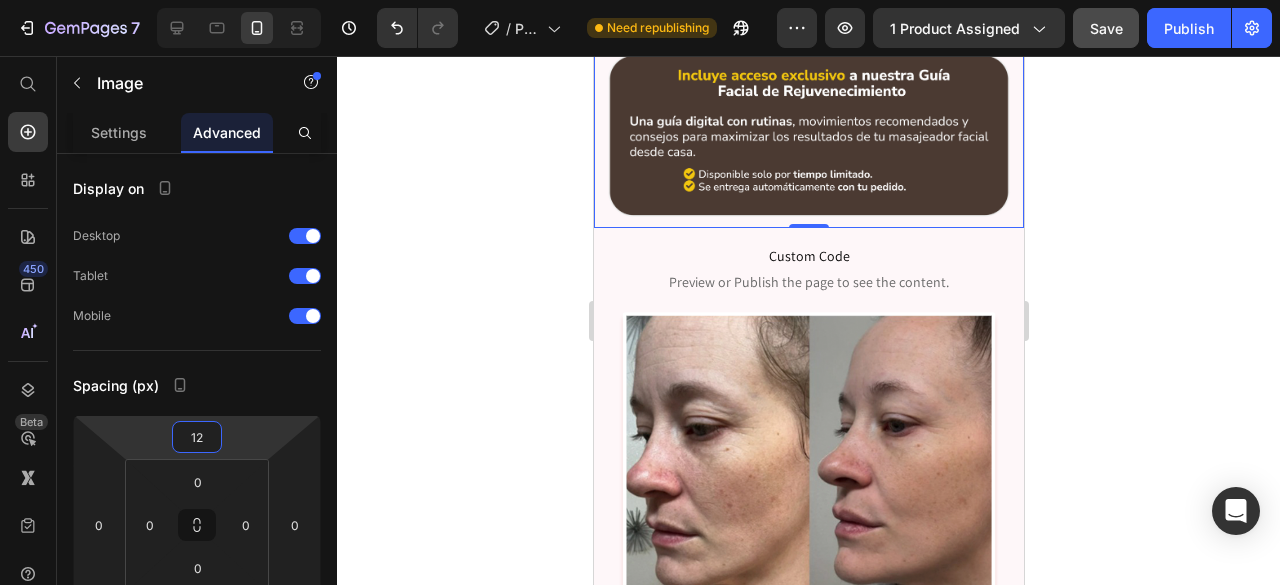 drag, startPoint x: 711, startPoint y: 419, endPoint x: 668, endPoint y: 417, distance: 43.046486 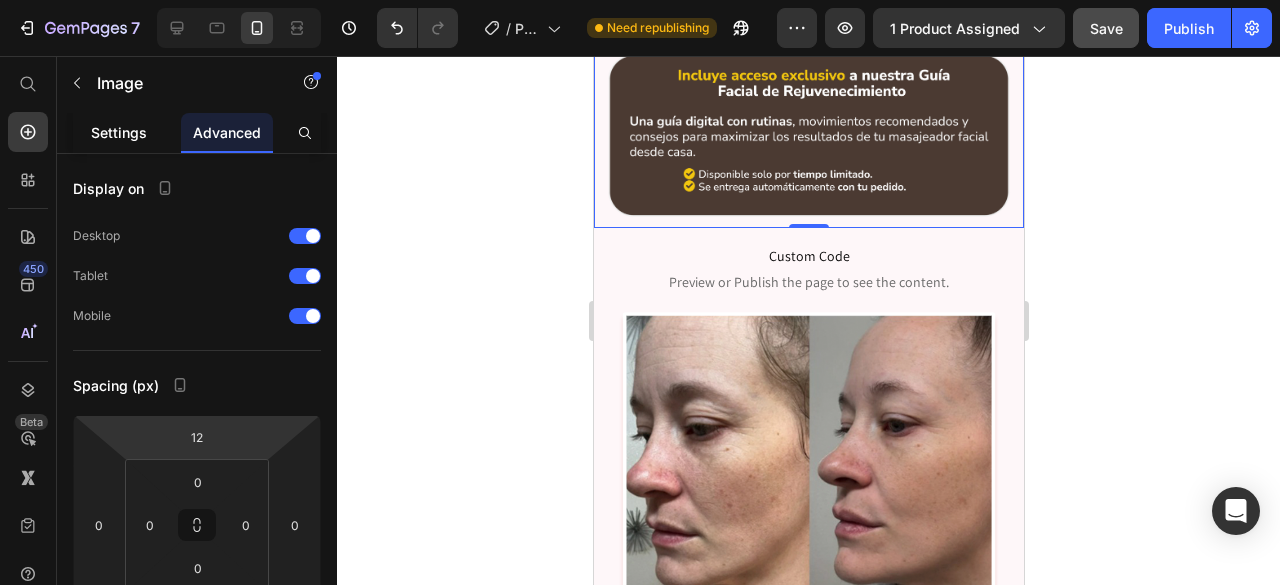 click on "Settings" 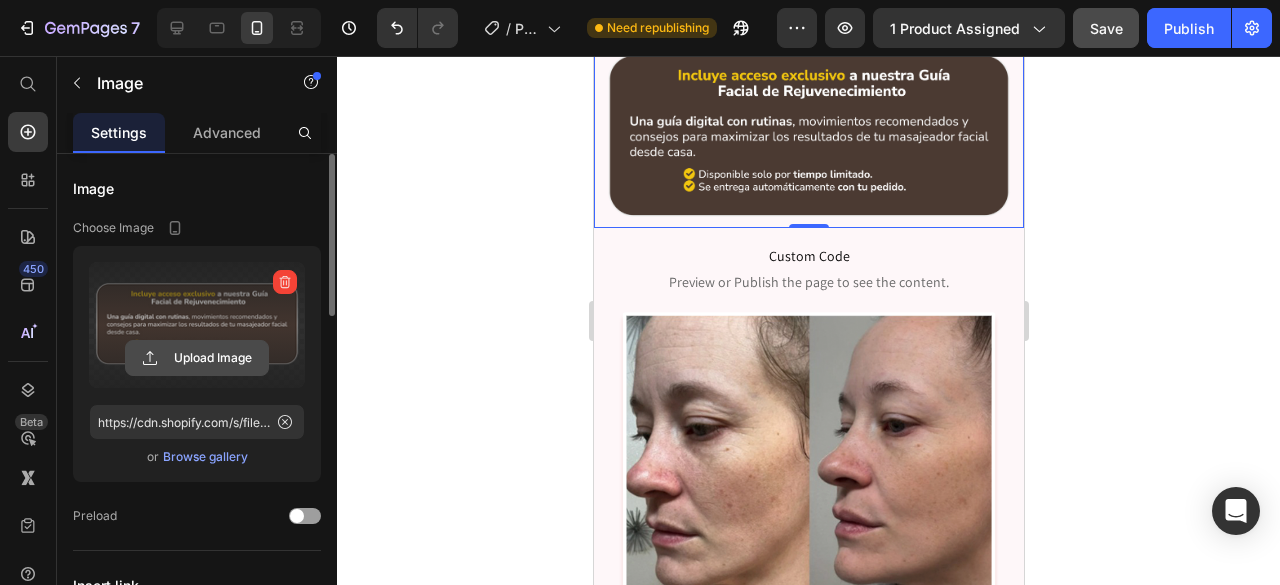 click 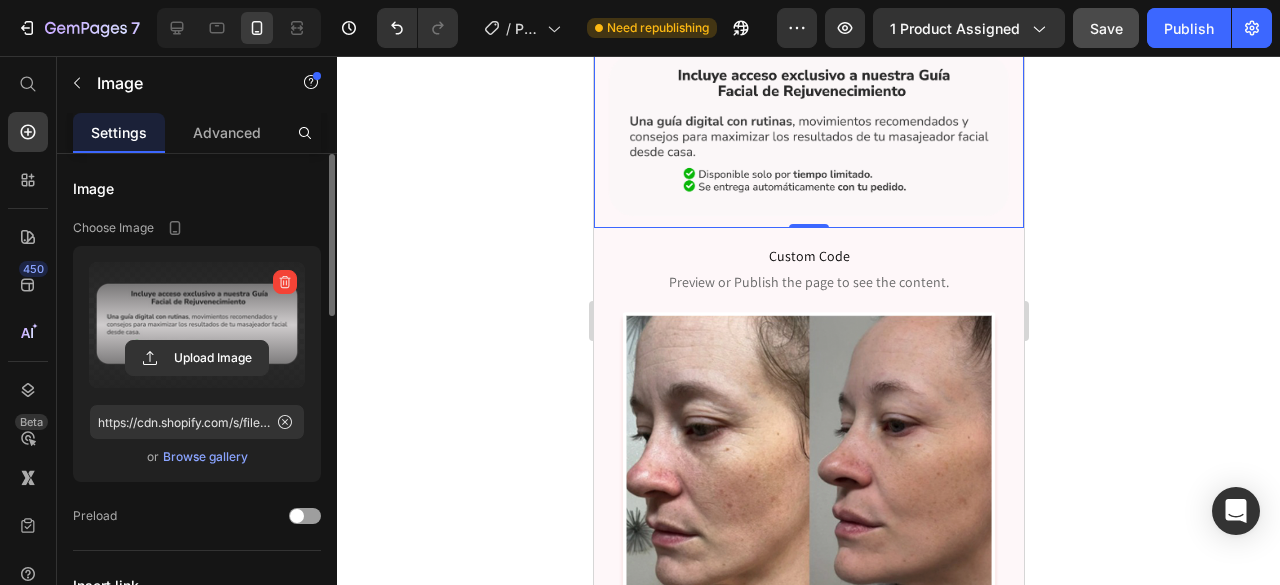 click at bounding box center [808, 138] 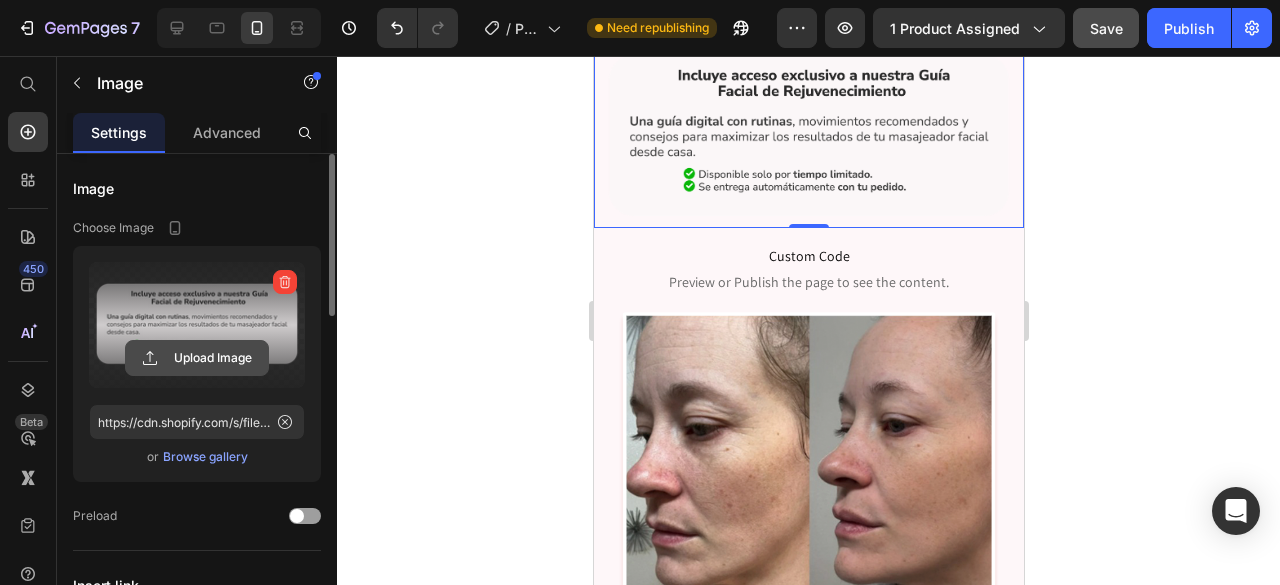 click 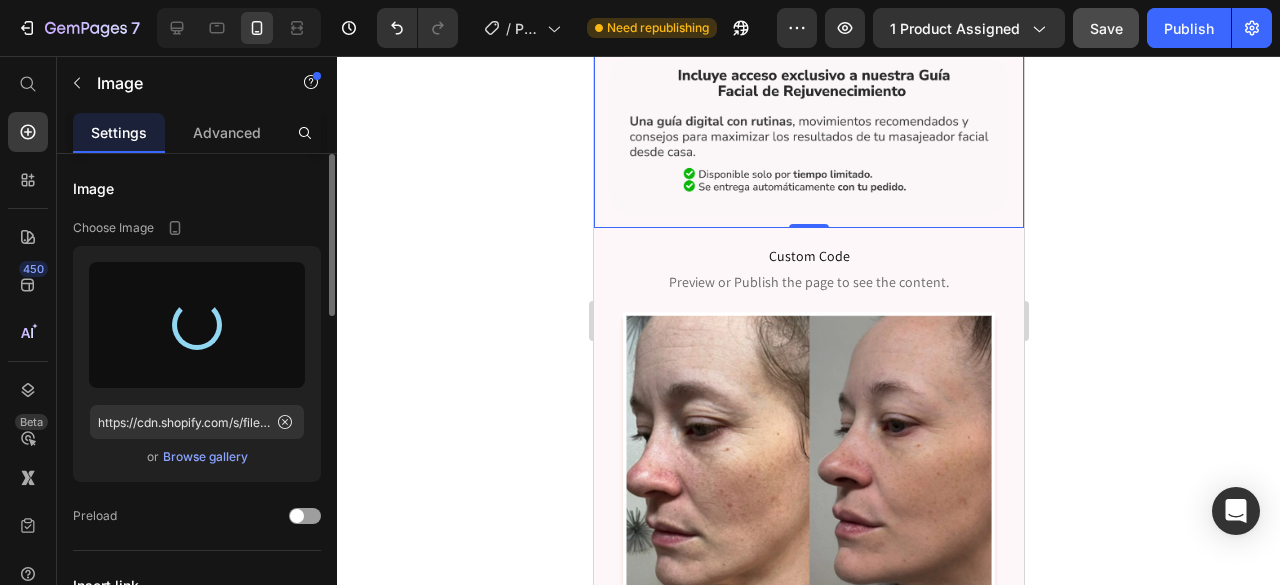 type on "https://cdn.shopify.com/s/files/1/0860/9421/7527/files/gempages_499786262215918822-6db5dc94-b04c-43ec-9b6c-13241e527a80.png" 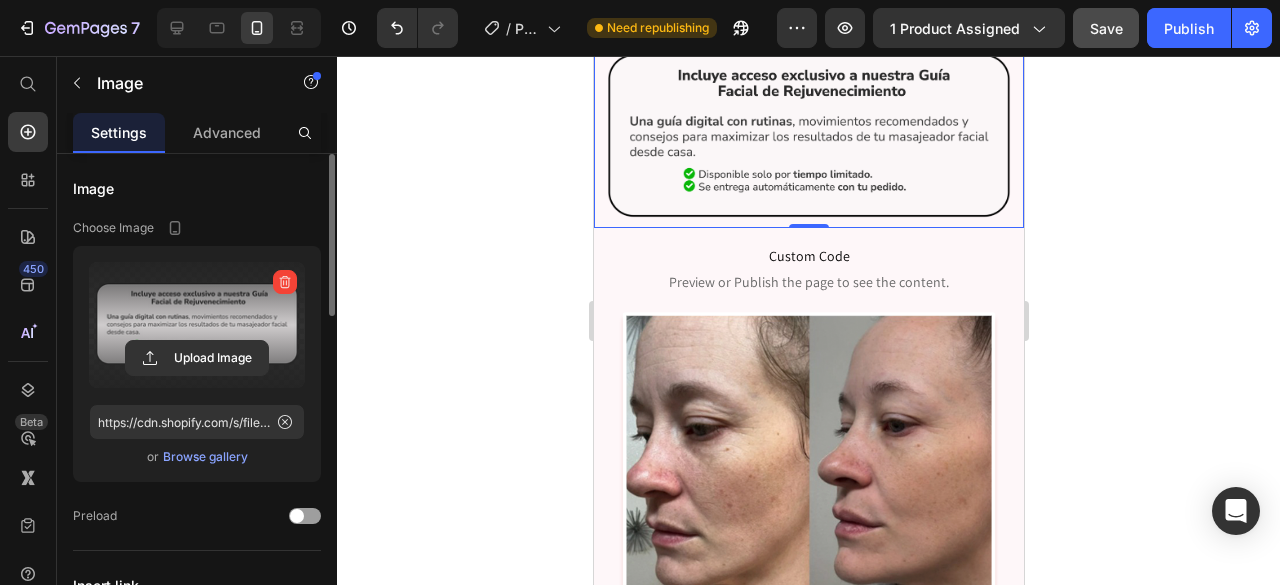 click 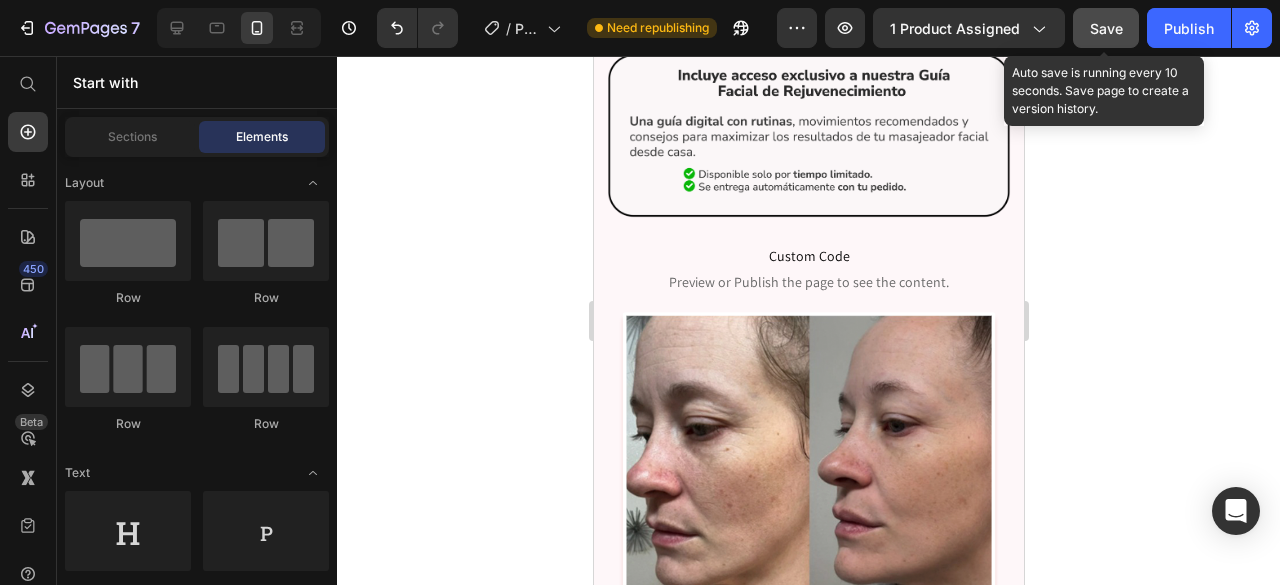 click on "Save" 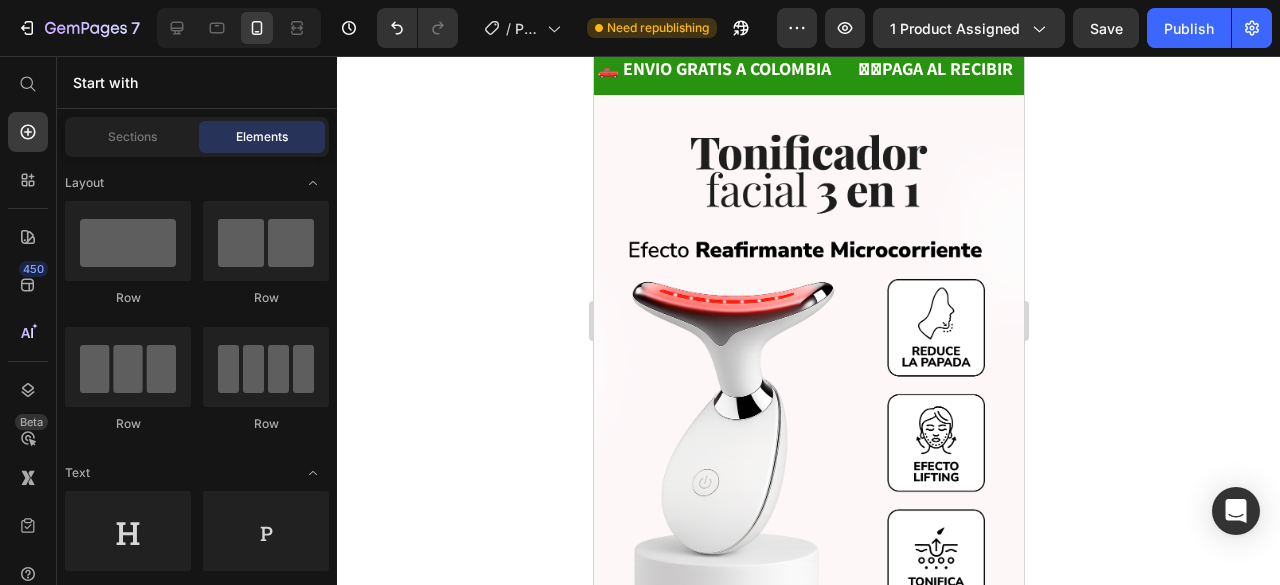 scroll, scrollTop: 0, scrollLeft: 0, axis: both 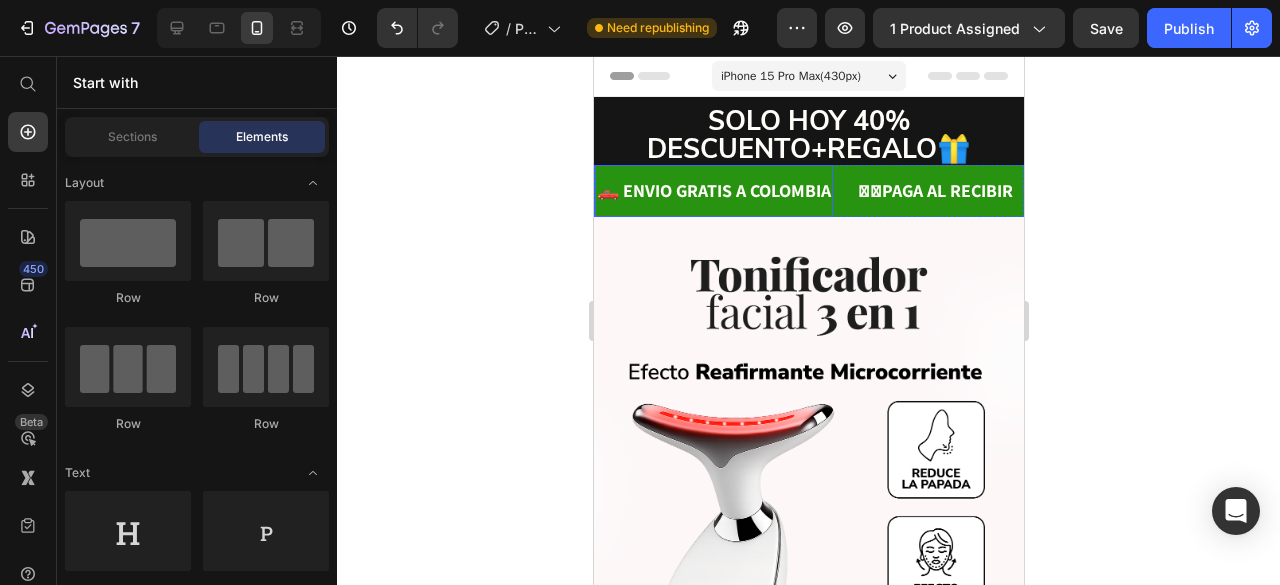 click on "🛻 ENVIO GRATIS A COLOMBIA Text" at bounding box center (724, 191) 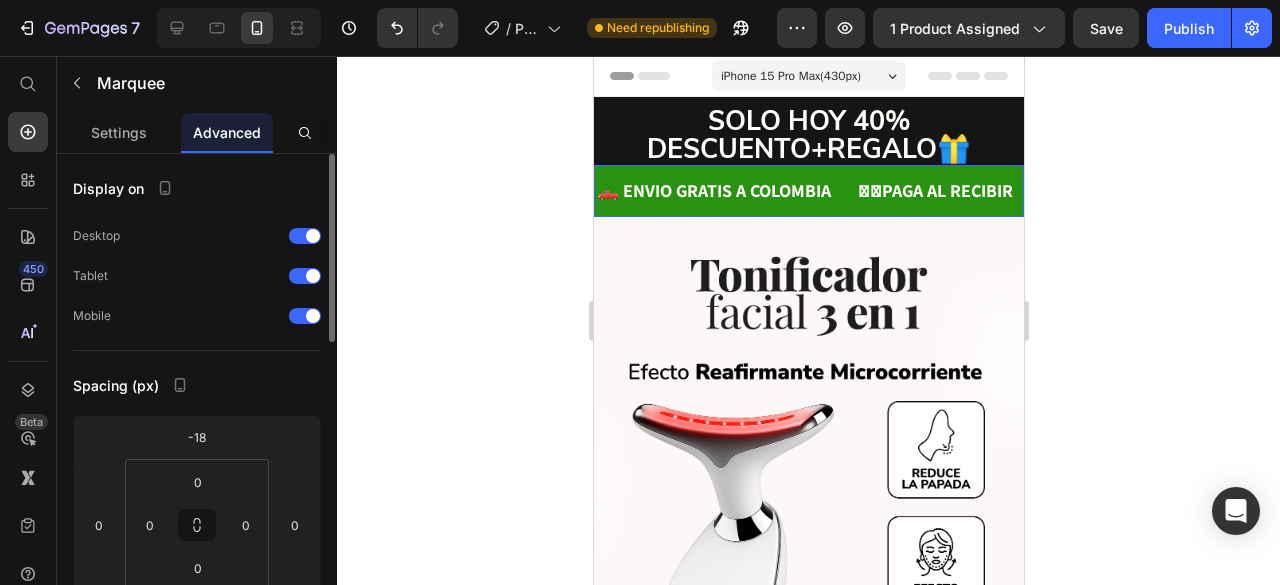 click on "🛻 ENVIO GRATIS A COLOMBIA Text" at bounding box center (724, 191) 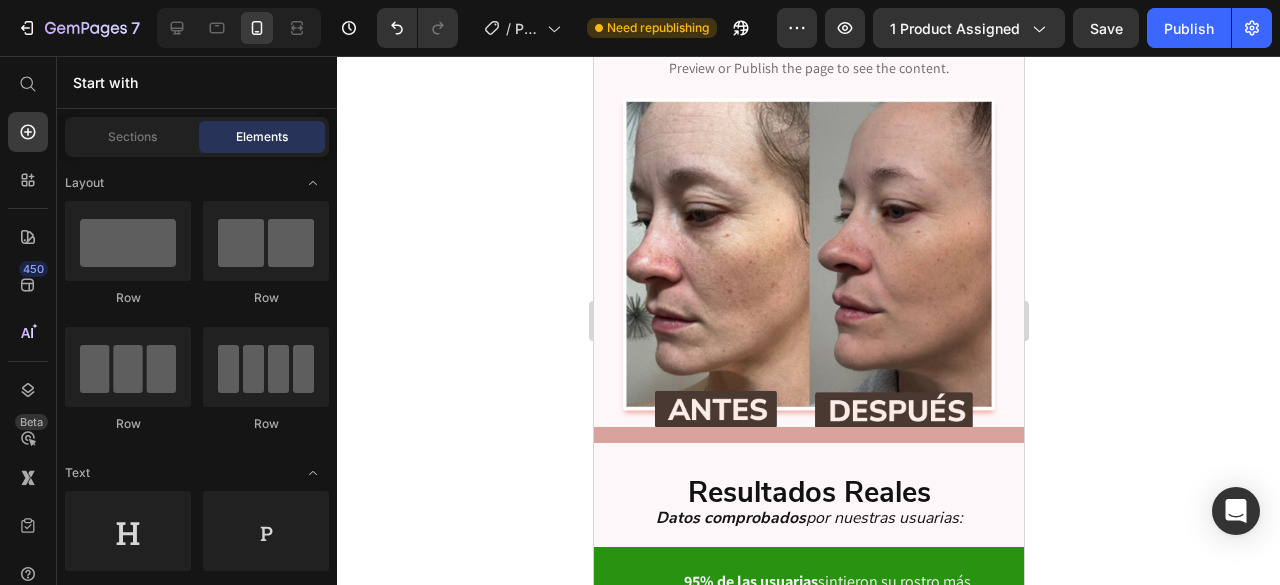 scroll, scrollTop: 3292, scrollLeft: 0, axis: vertical 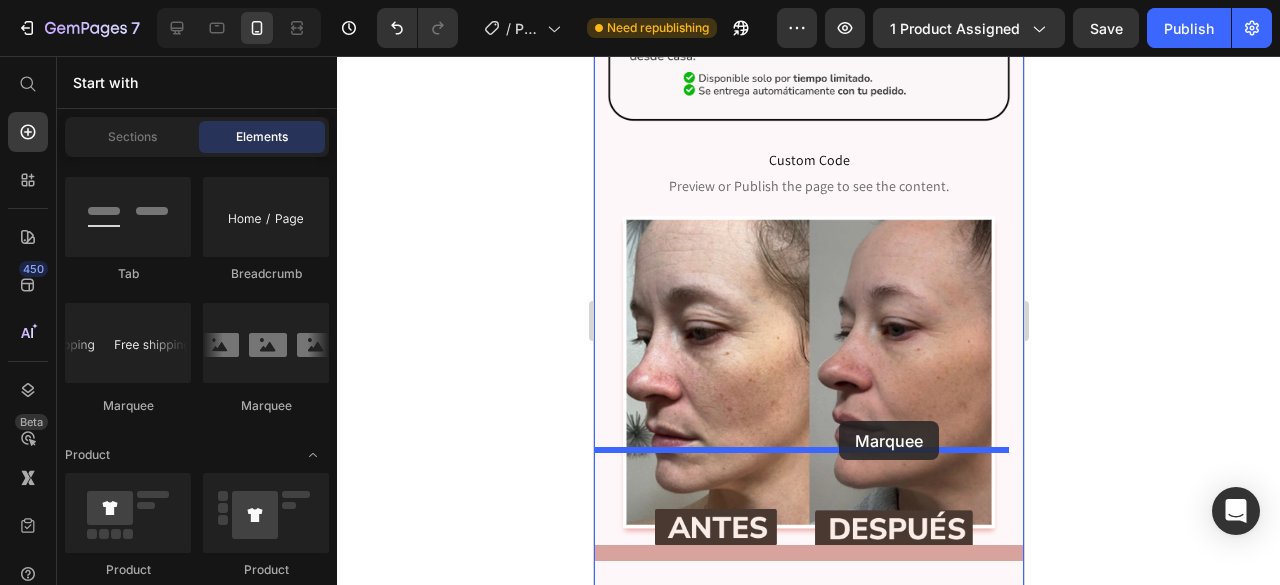 drag, startPoint x: 727, startPoint y: 408, endPoint x: 838, endPoint y: 421, distance: 111.75867 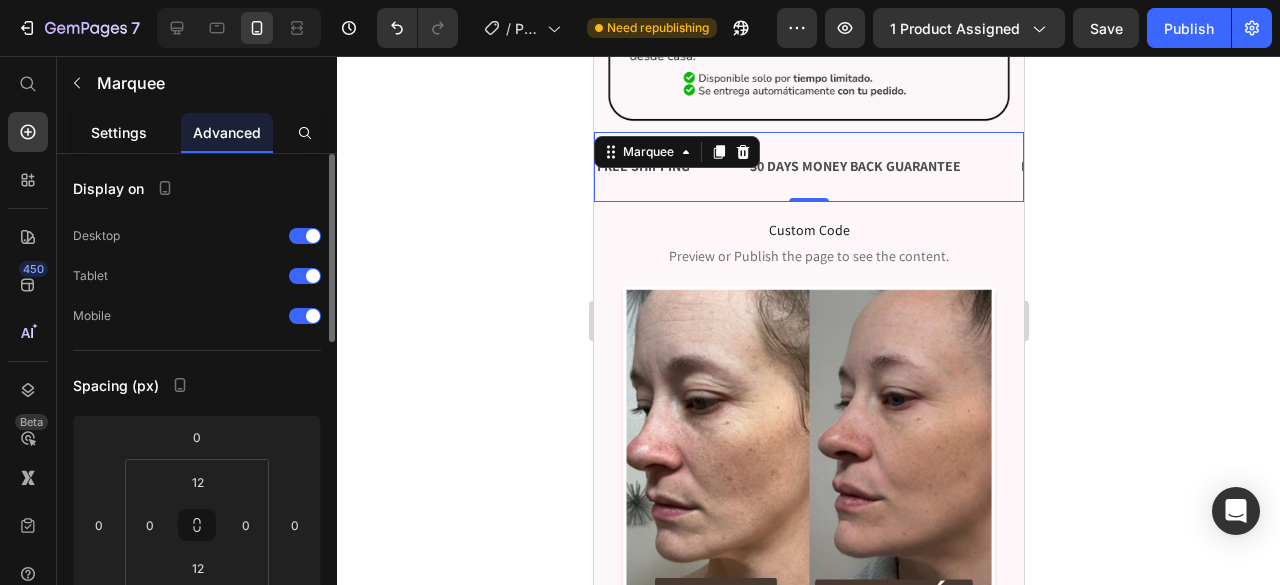 click on "Settings" at bounding box center [119, 132] 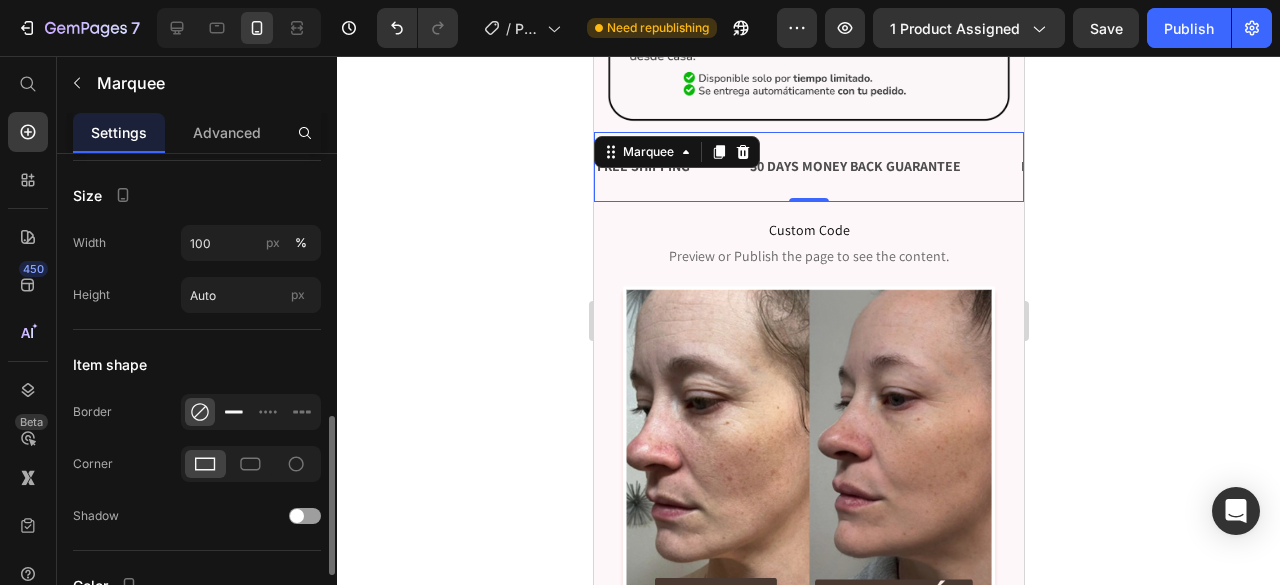 scroll, scrollTop: 900, scrollLeft: 0, axis: vertical 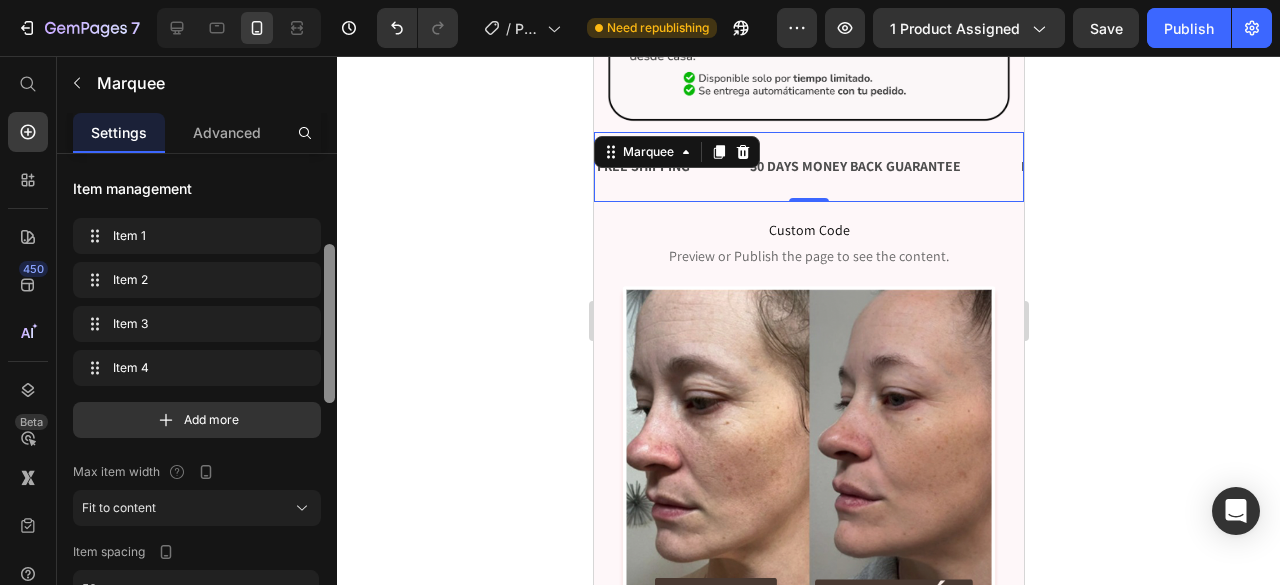 drag, startPoint x: 332, startPoint y: 514, endPoint x: 385, endPoint y: 153, distance: 364.86984 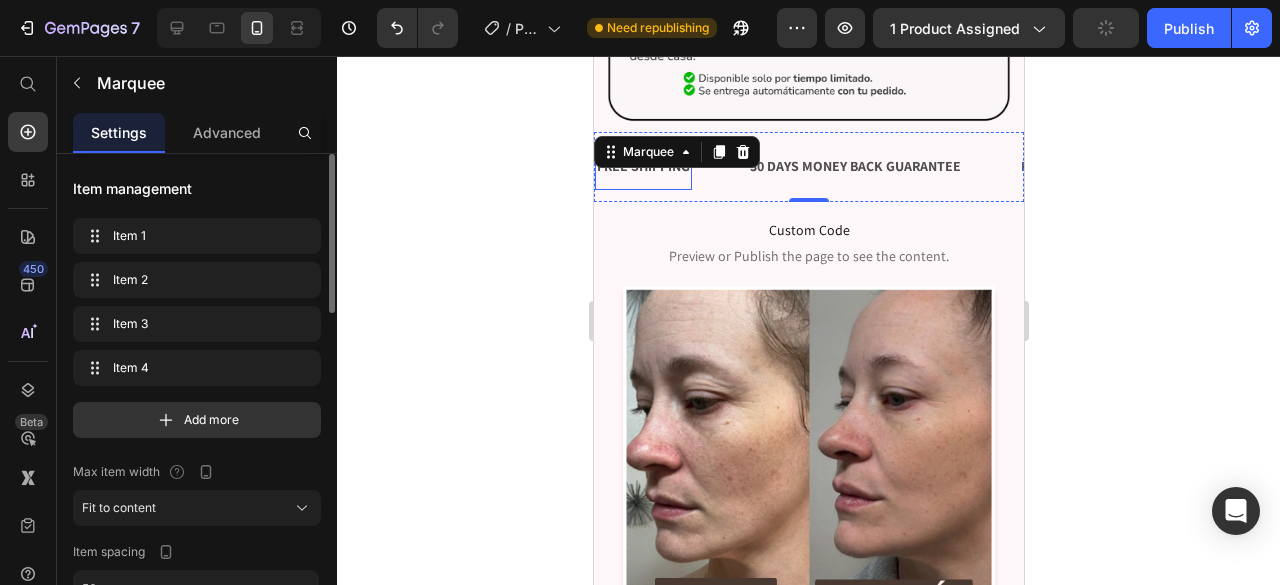 click on "FREE SHIPPING" at bounding box center [642, 166] 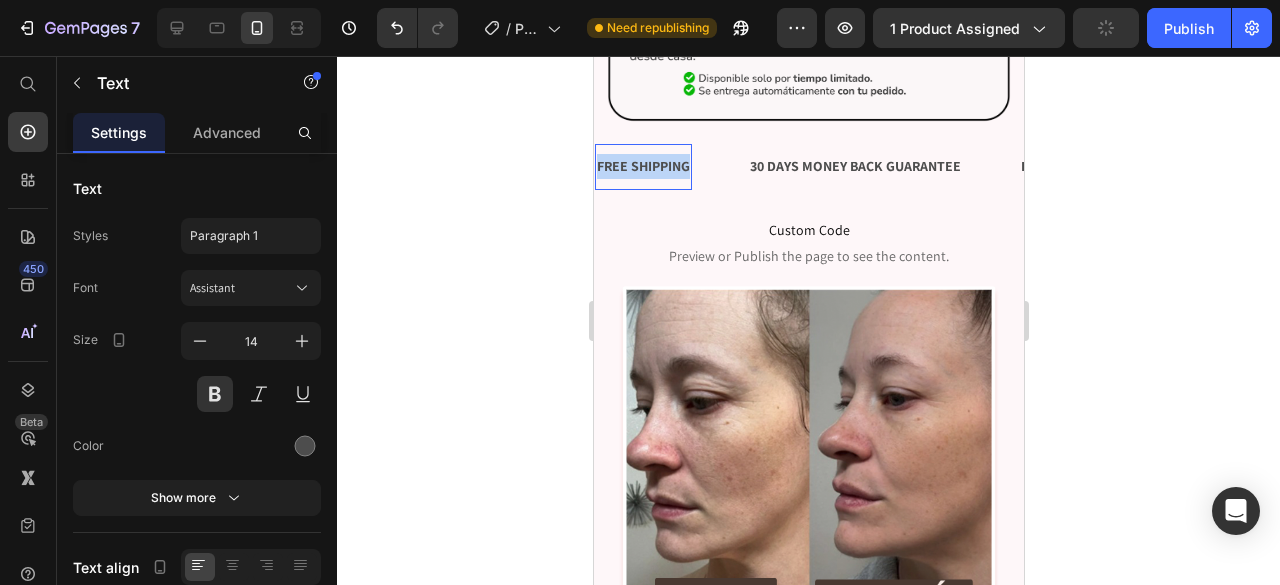 click on "FREE SHIPPING" at bounding box center [642, 166] 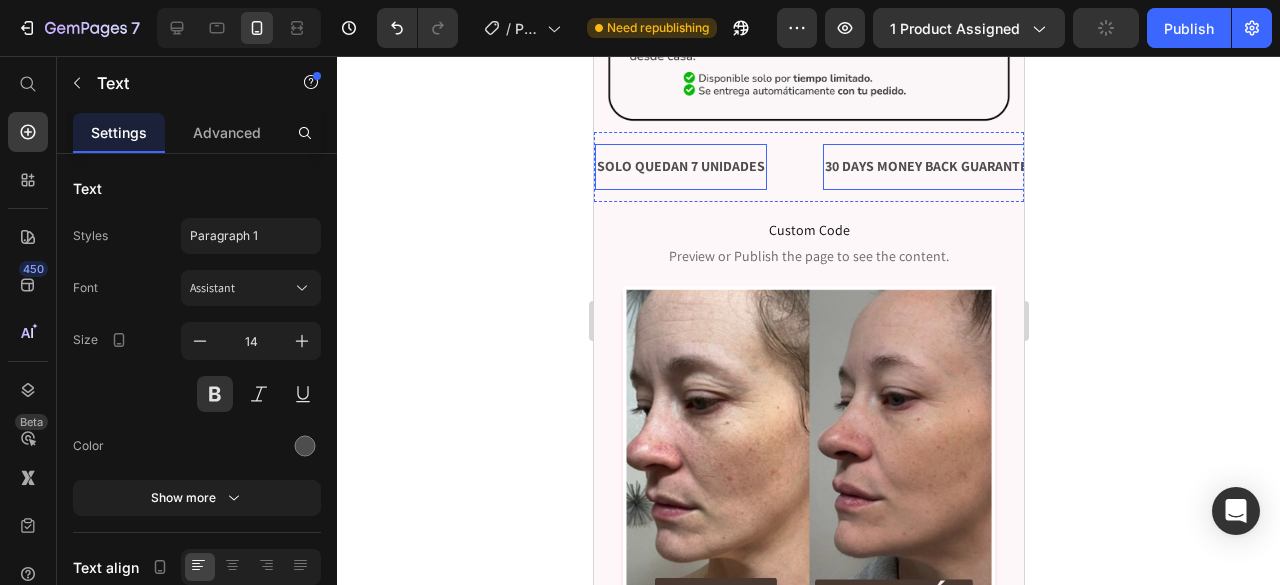 click on "30 DAYS MONEY BACK GUARANTEE" at bounding box center [929, 166] 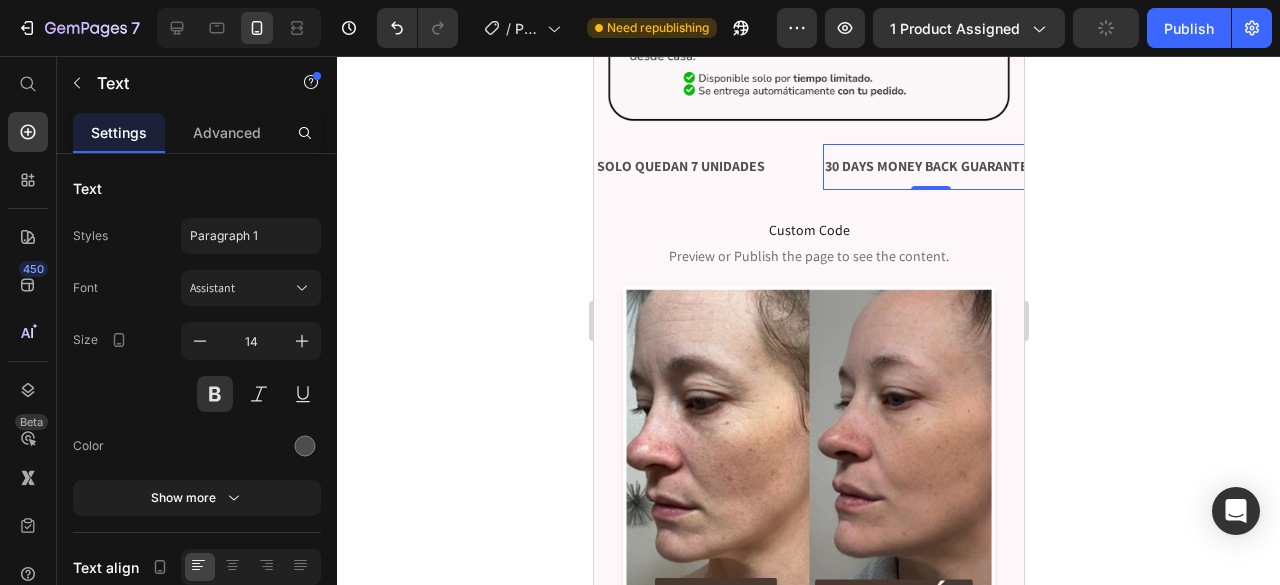 click on "30 DAYS MONEY BACK GUARANTEE" at bounding box center [929, 166] 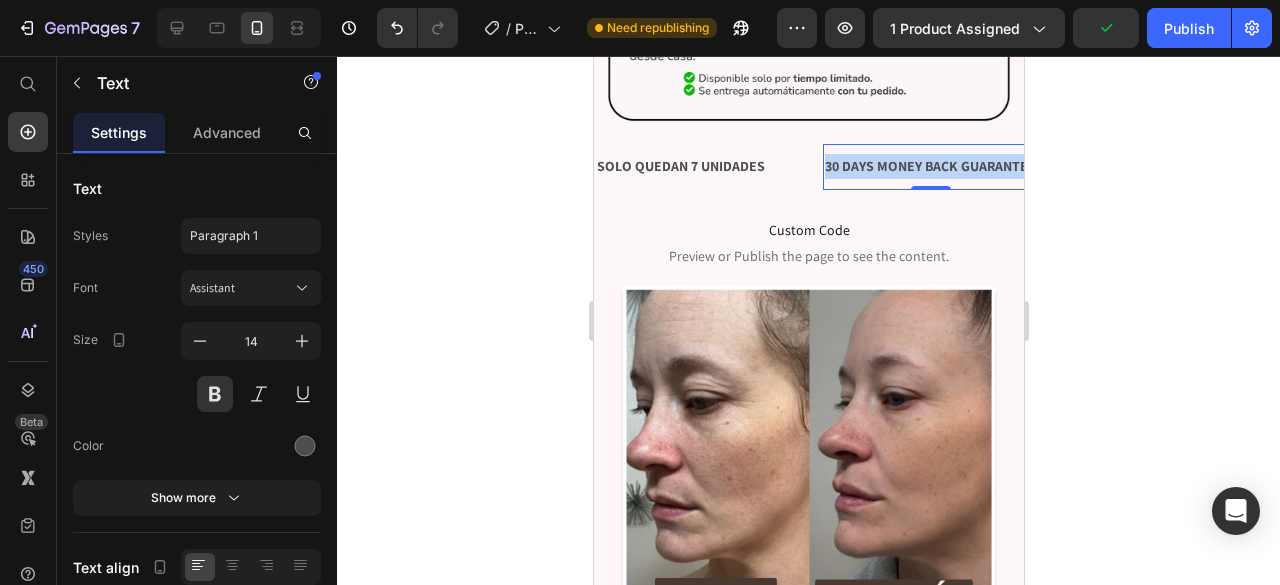 click on "30 DAYS MONEY BACK GUARANTEE" at bounding box center [929, 166] 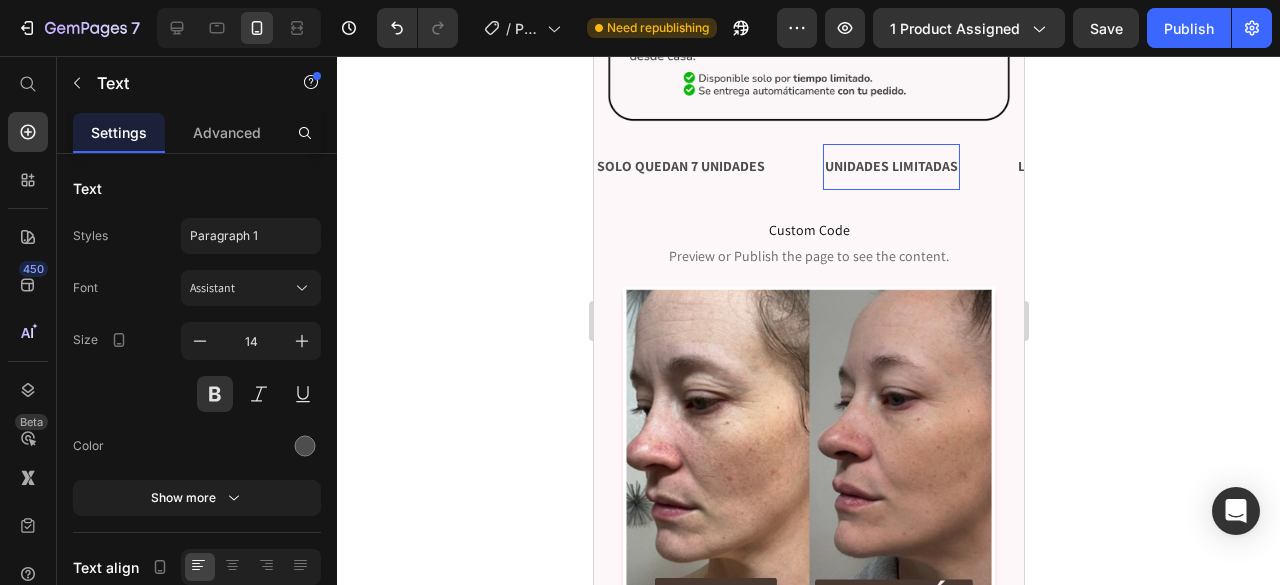 click 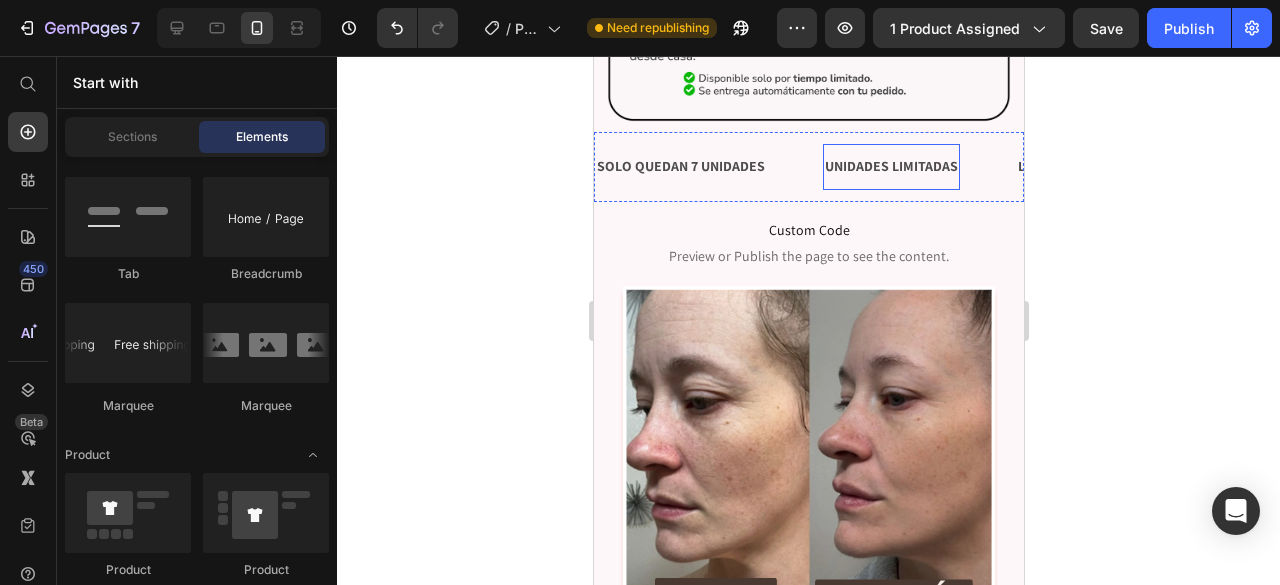 click on "UNIDADES LIMITADAS" at bounding box center (890, 166) 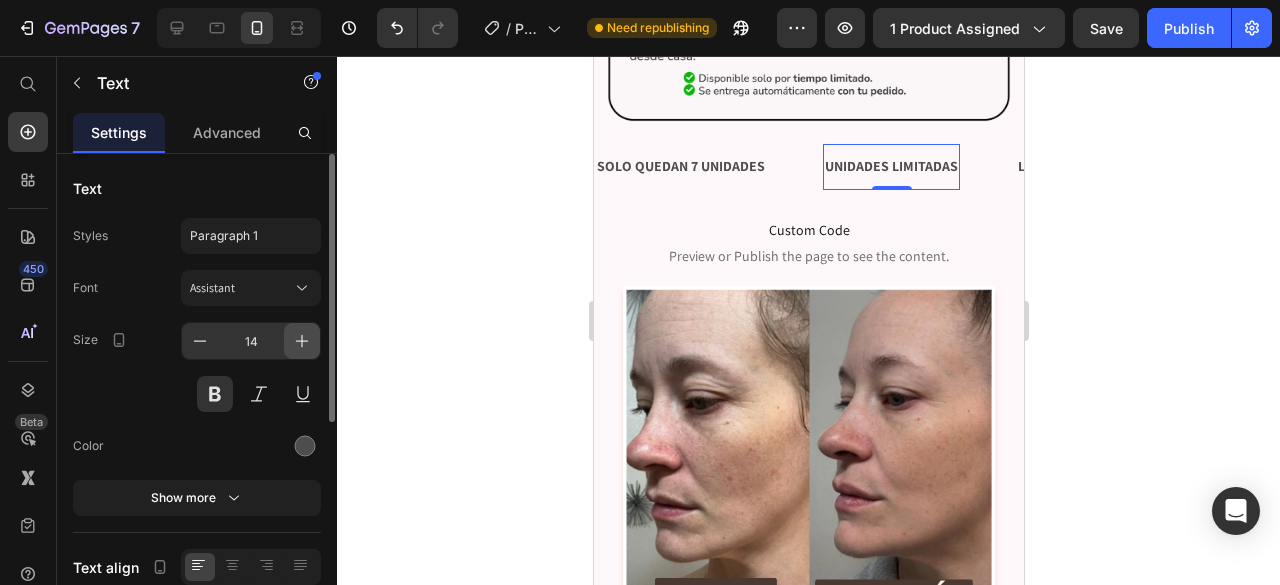 click 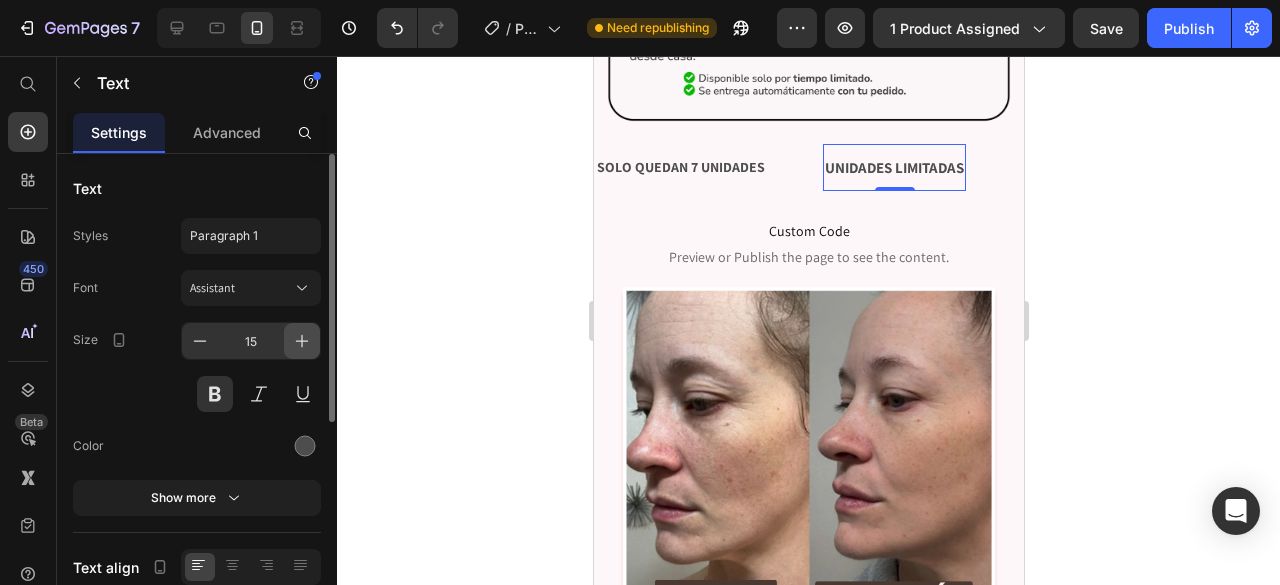 click 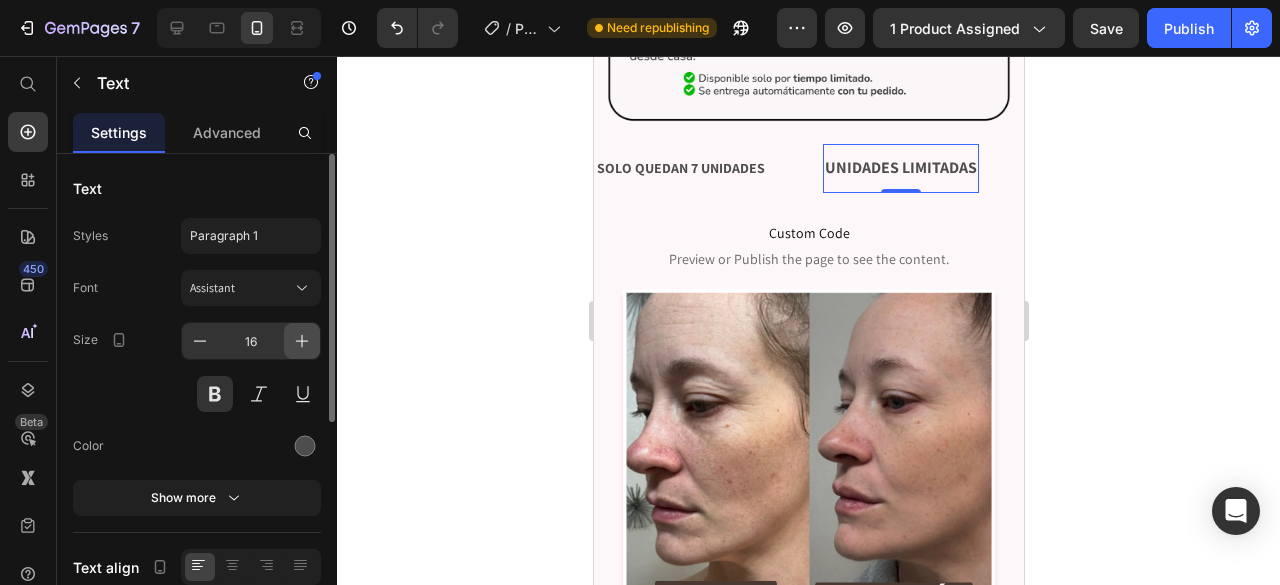 click 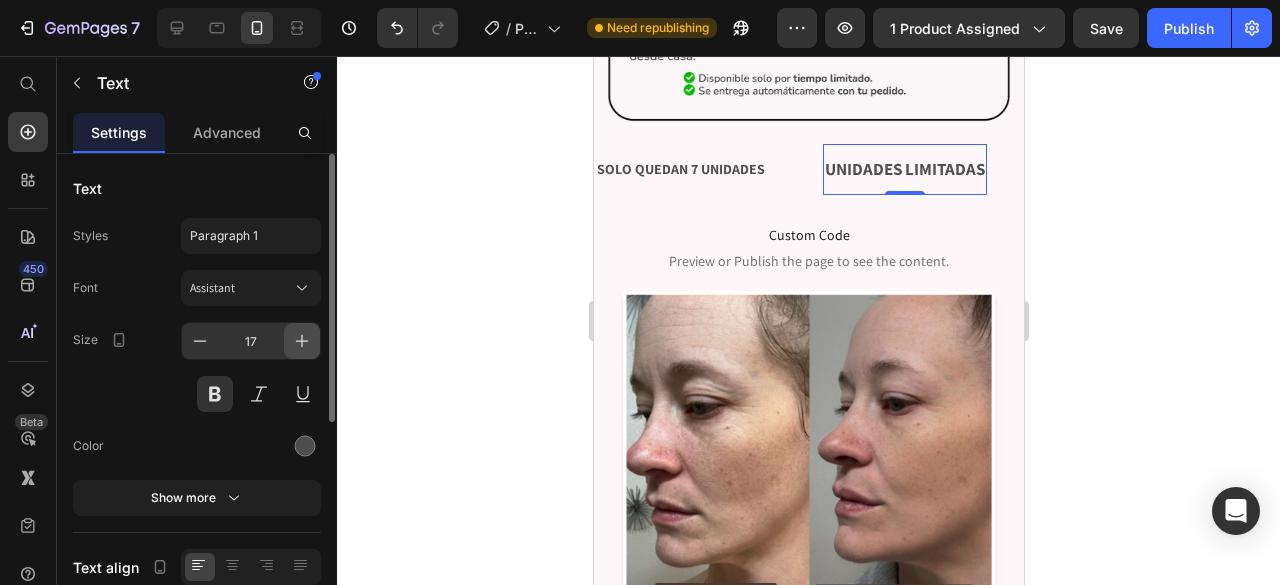 click 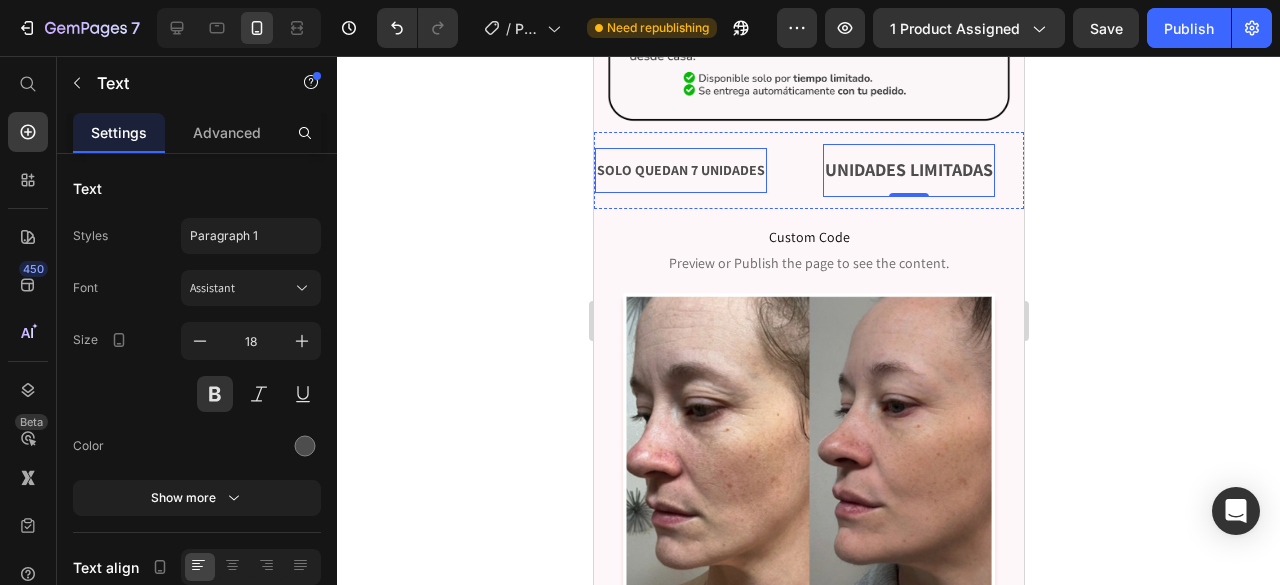 click on "SOLO QUEDAN 7 UNIDADES" at bounding box center [680, 170] 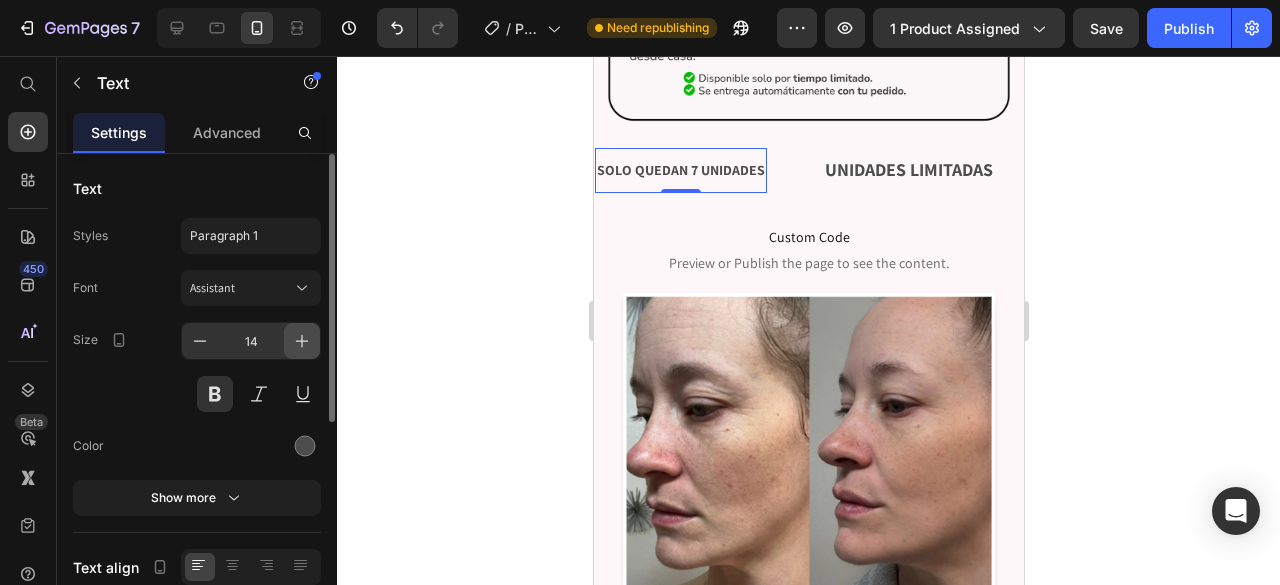 click 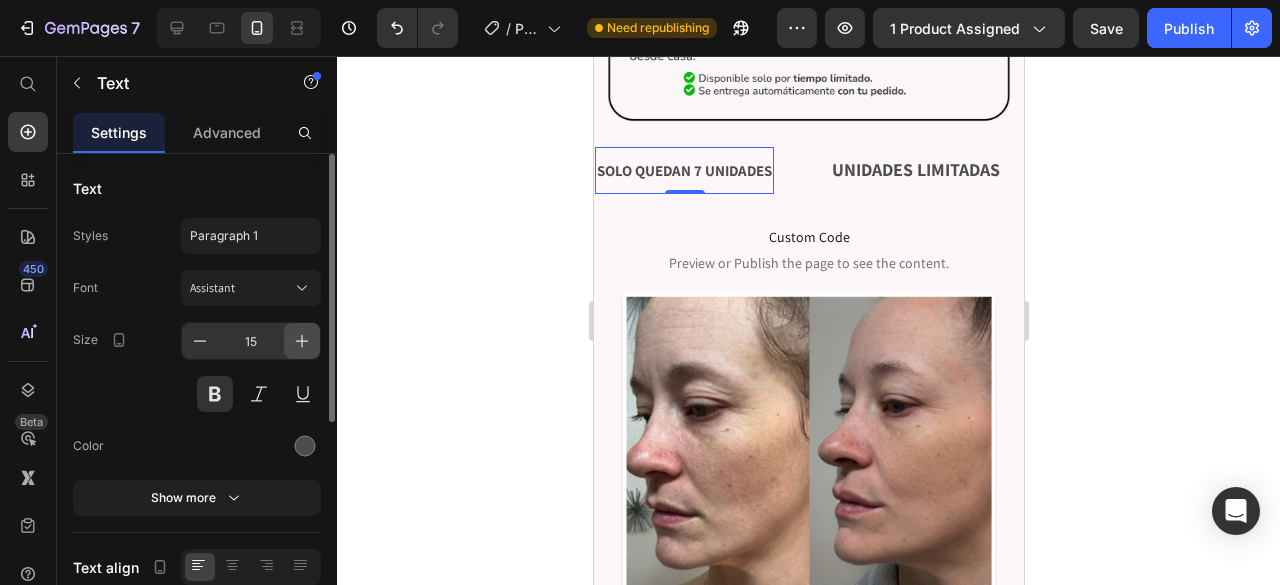 click 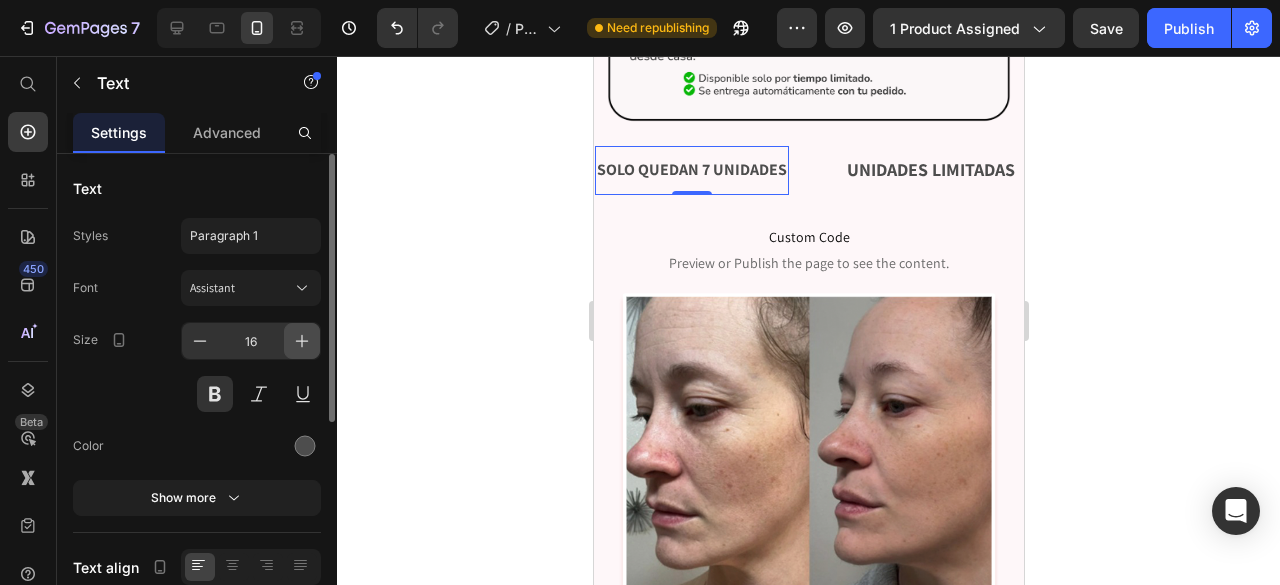 click 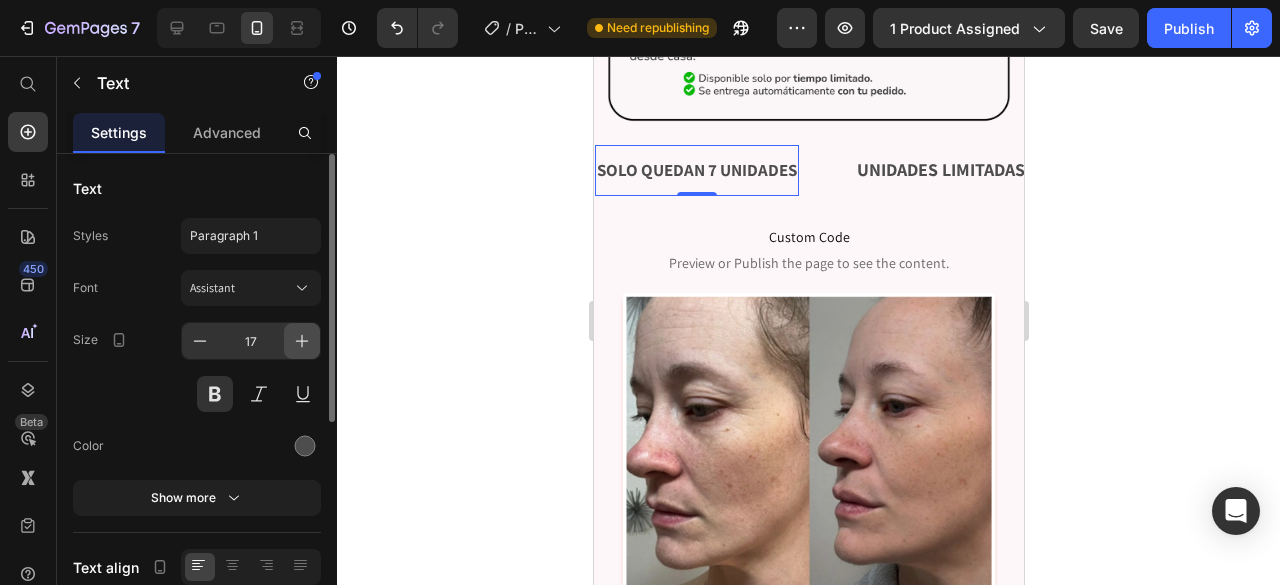 click 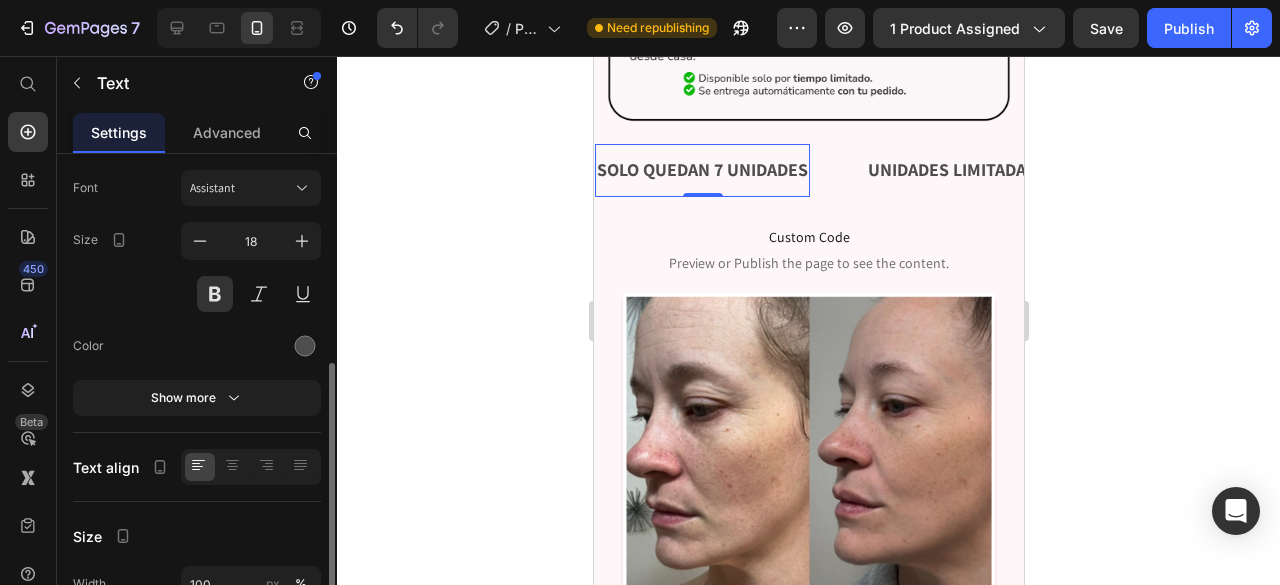 scroll, scrollTop: 400, scrollLeft: 0, axis: vertical 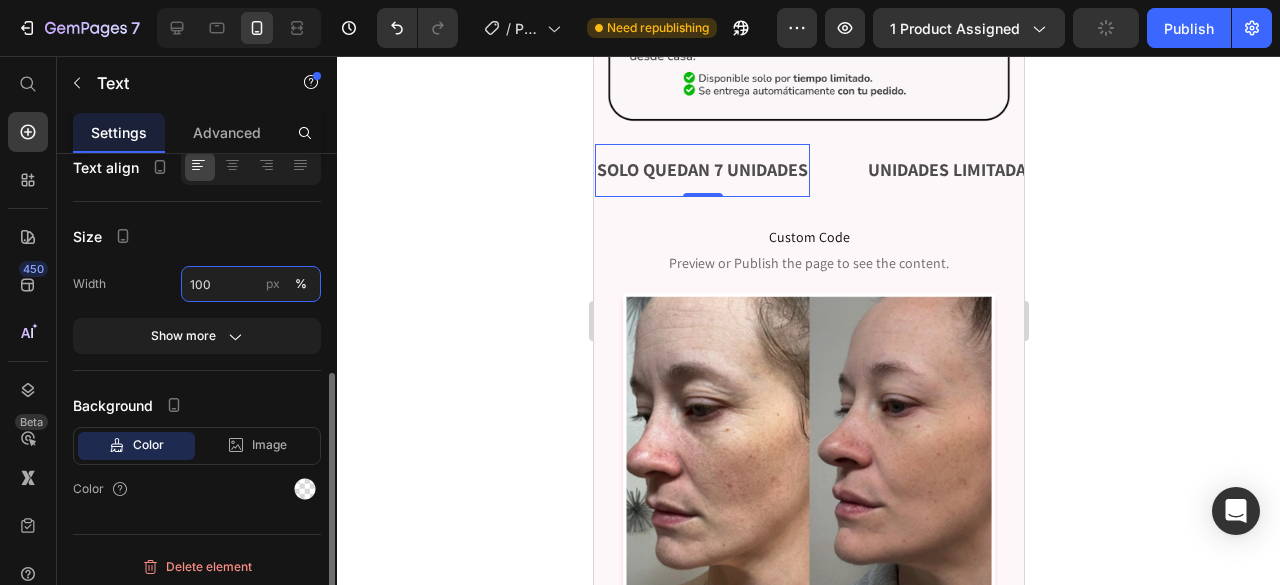 click on "100" at bounding box center (251, 284) 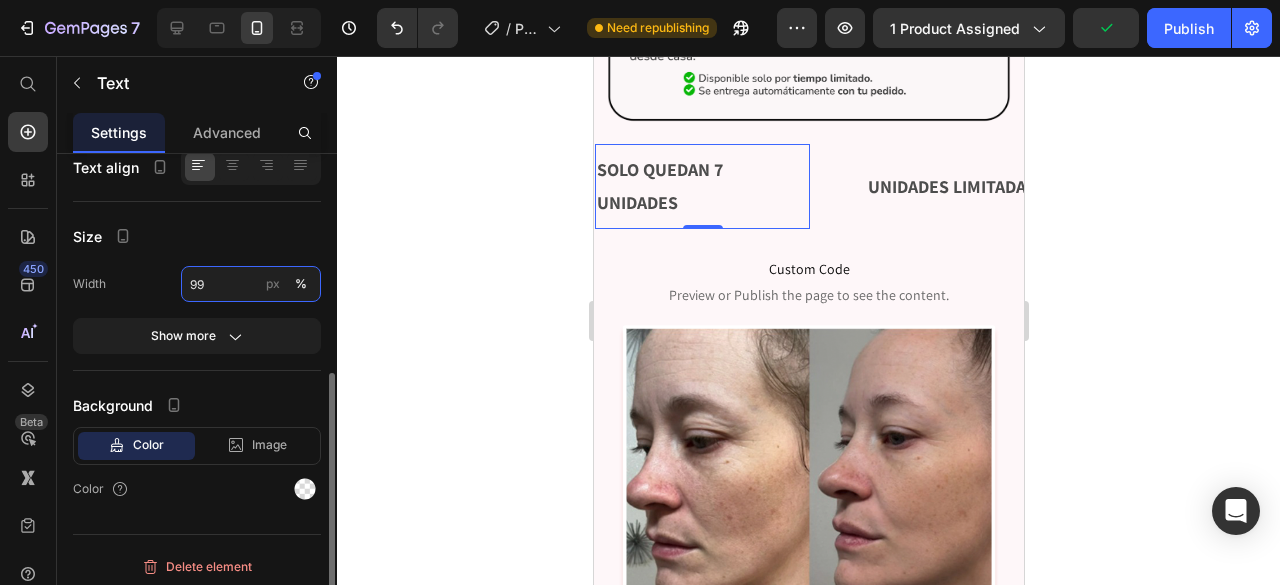 type on "100" 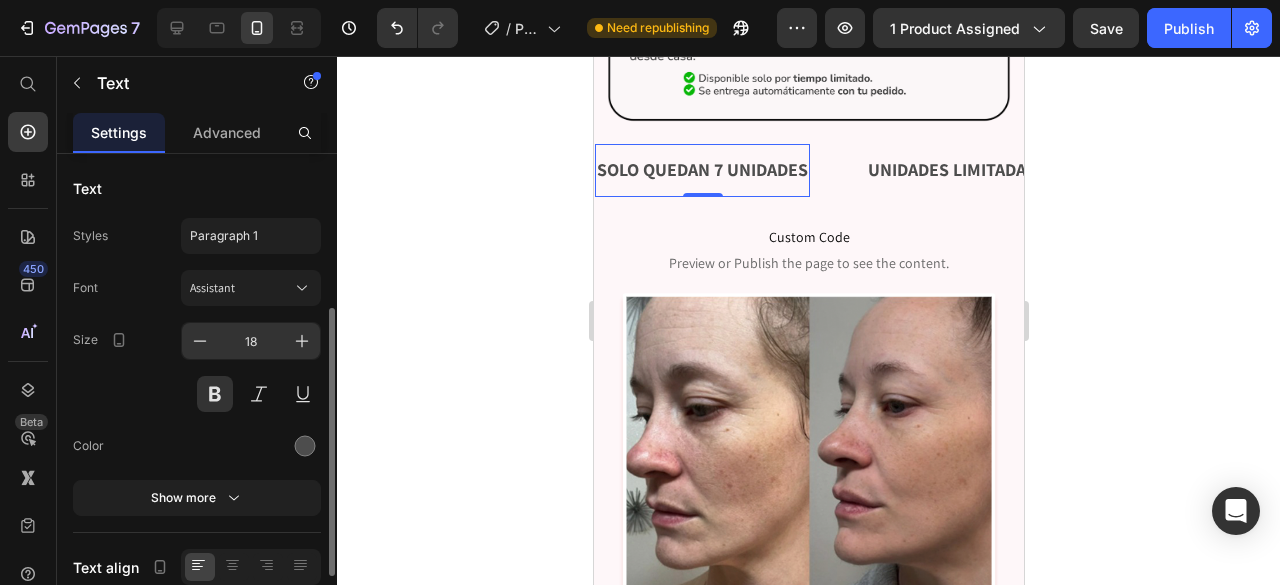scroll, scrollTop: 200, scrollLeft: 0, axis: vertical 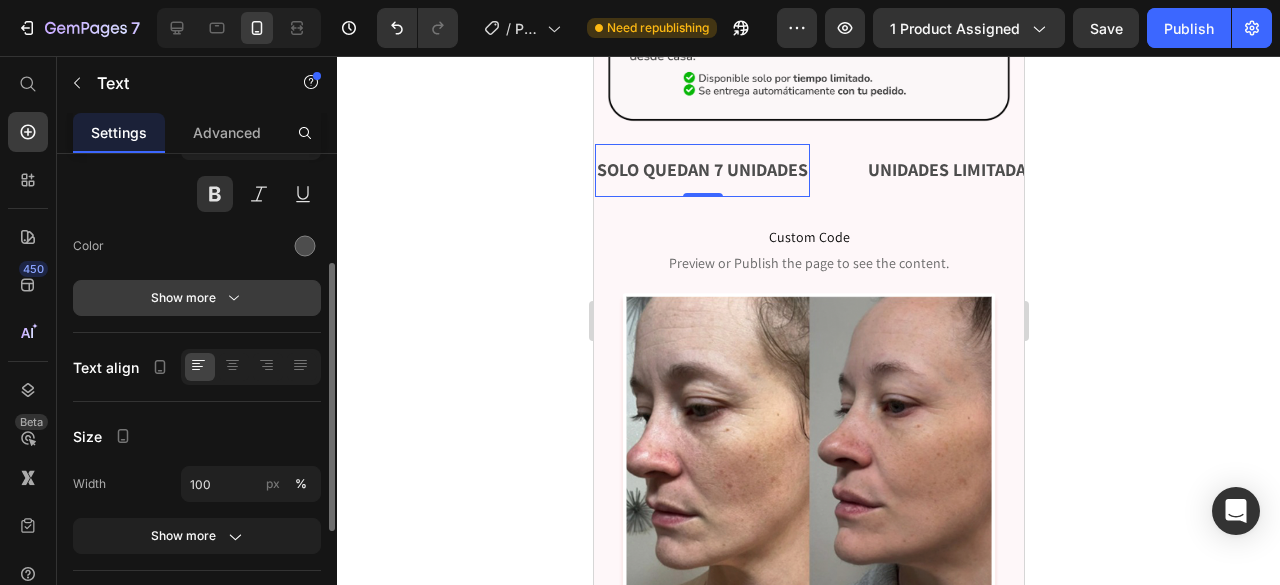 click on "Show more" at bounding box center (197, 298) 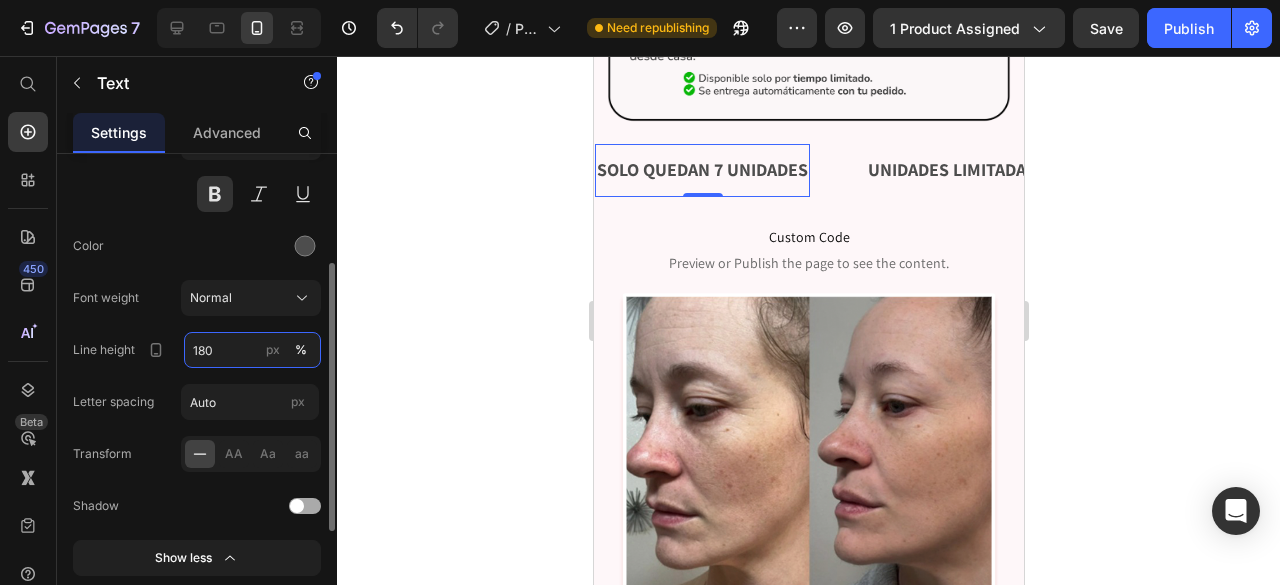 click on "180" at bounding box center (252, 350) 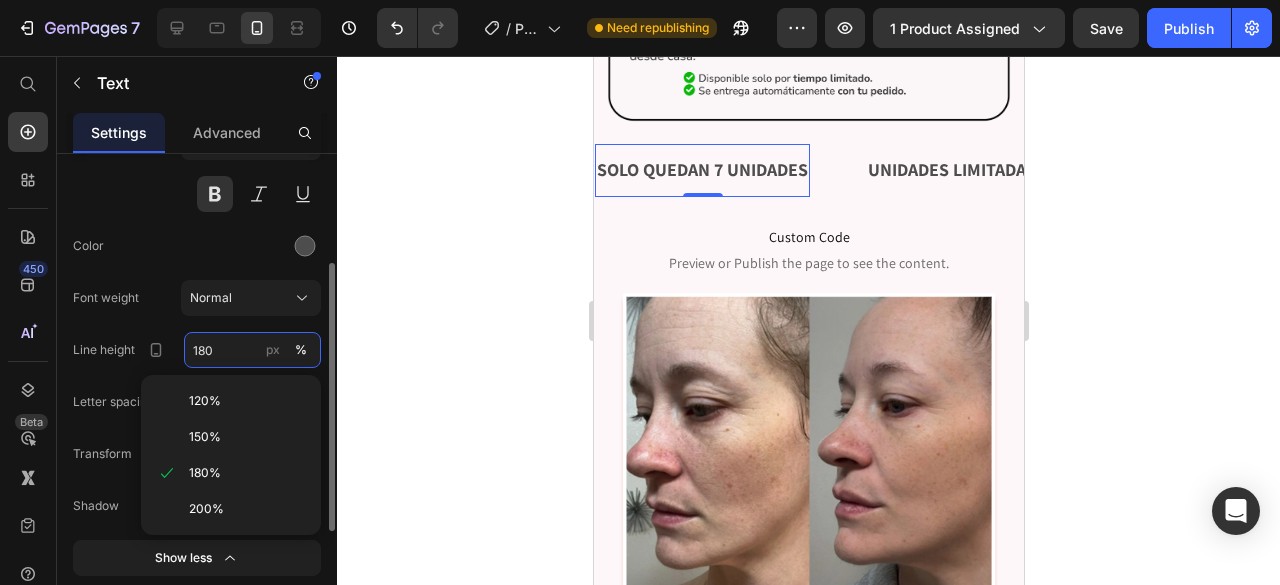 type on "179" 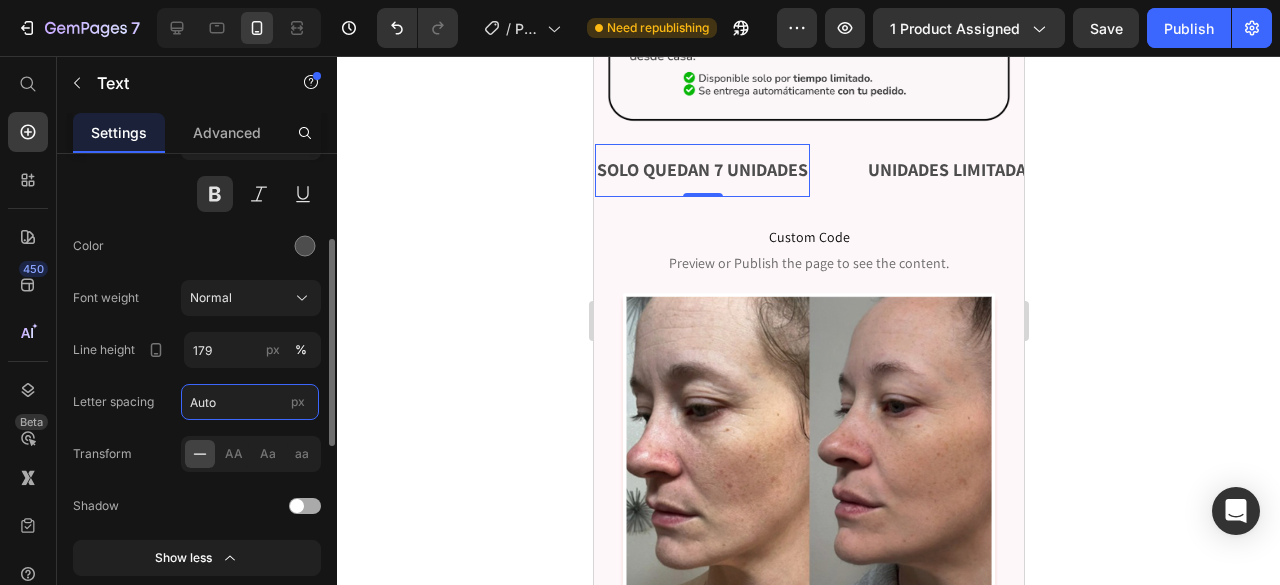 click on "Auto" at bounding box center (250, 402) 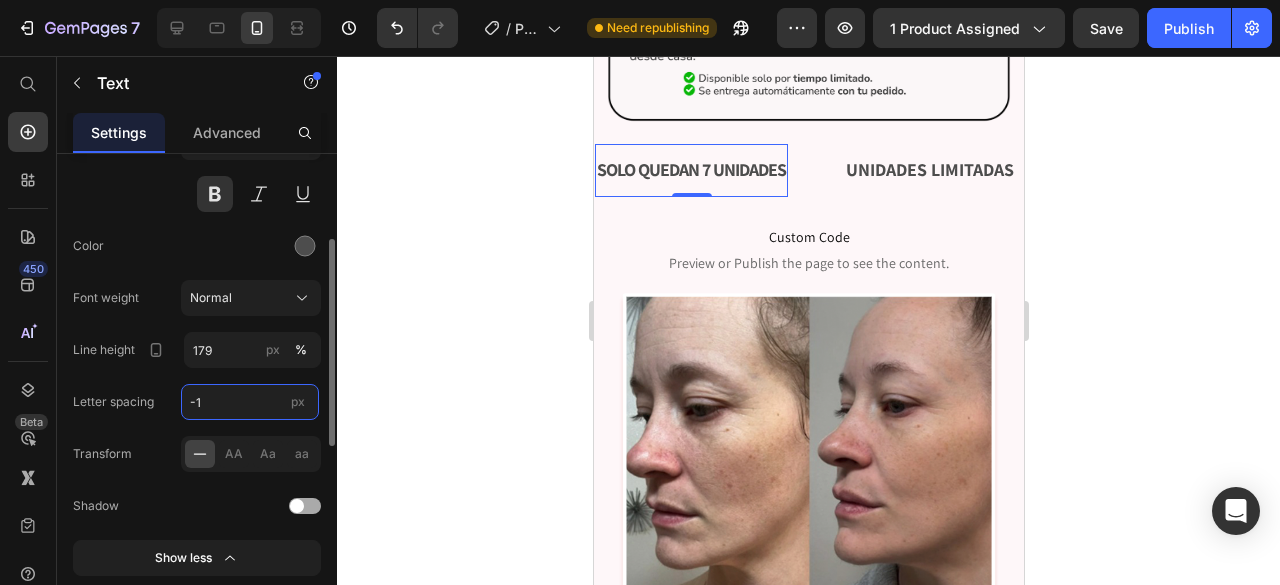 type on "0" 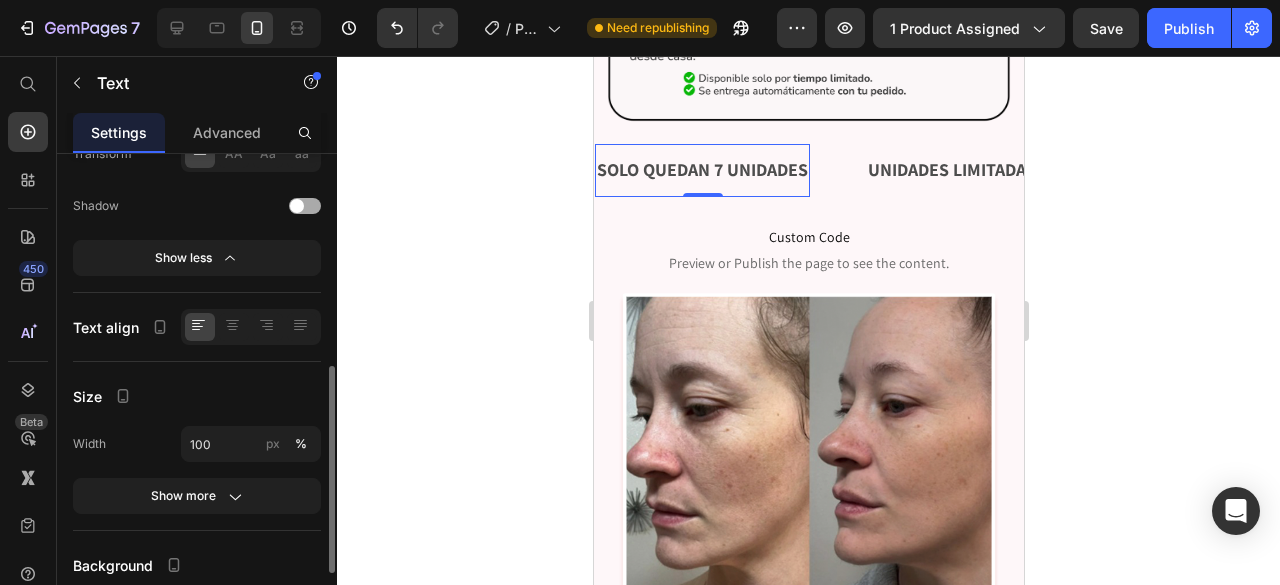 scroll, scrollTop: 600, scrollLeft: 0, axis: vertical 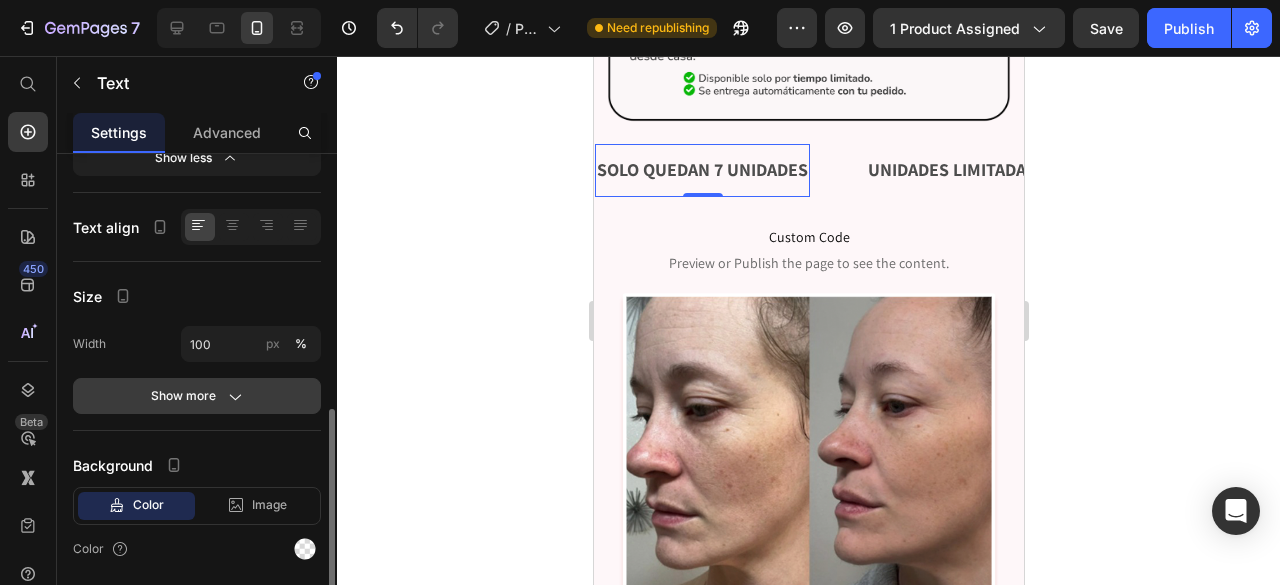 click 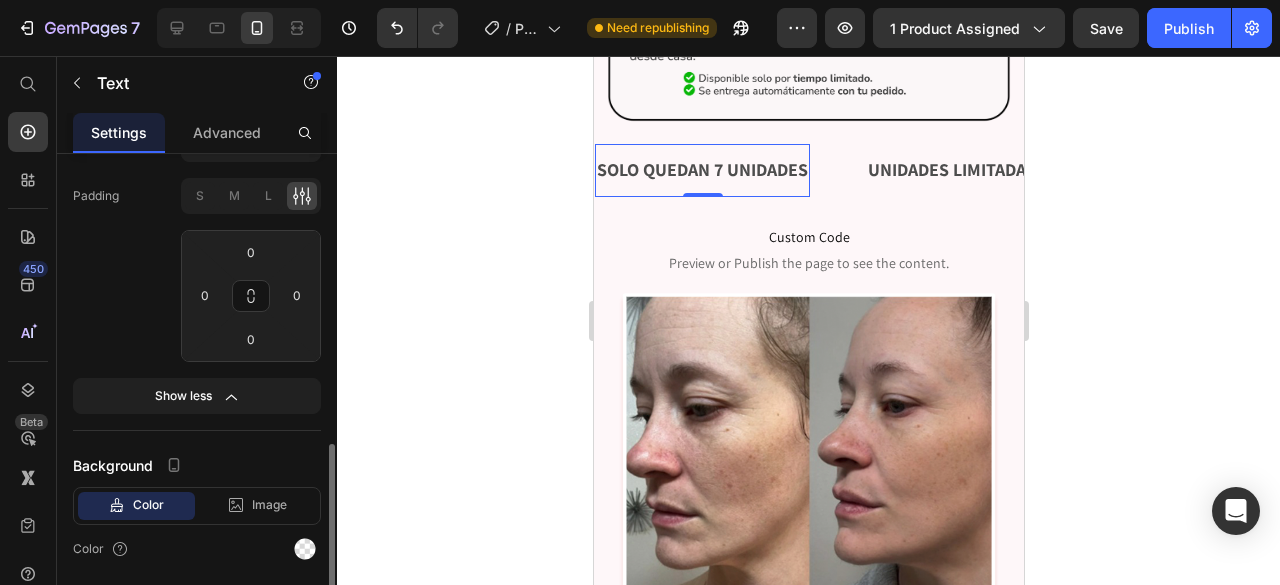 scroll, scrollTop: 864, scrollLeft: 0, axis: vertical 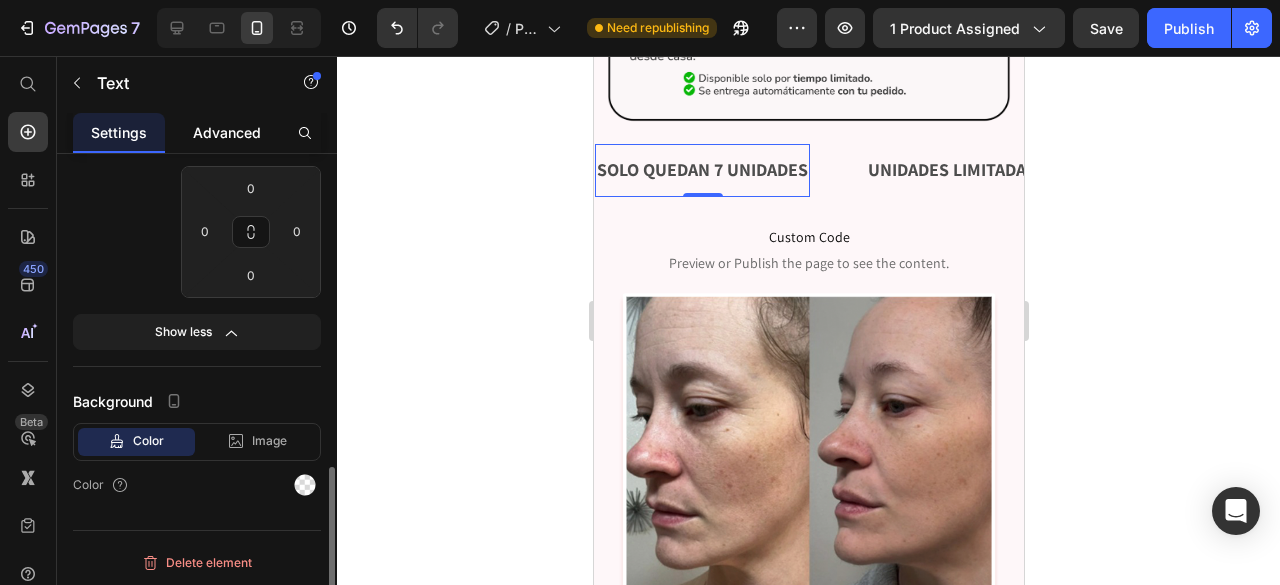 click on "Advanced" at bounding box center (227, 132) 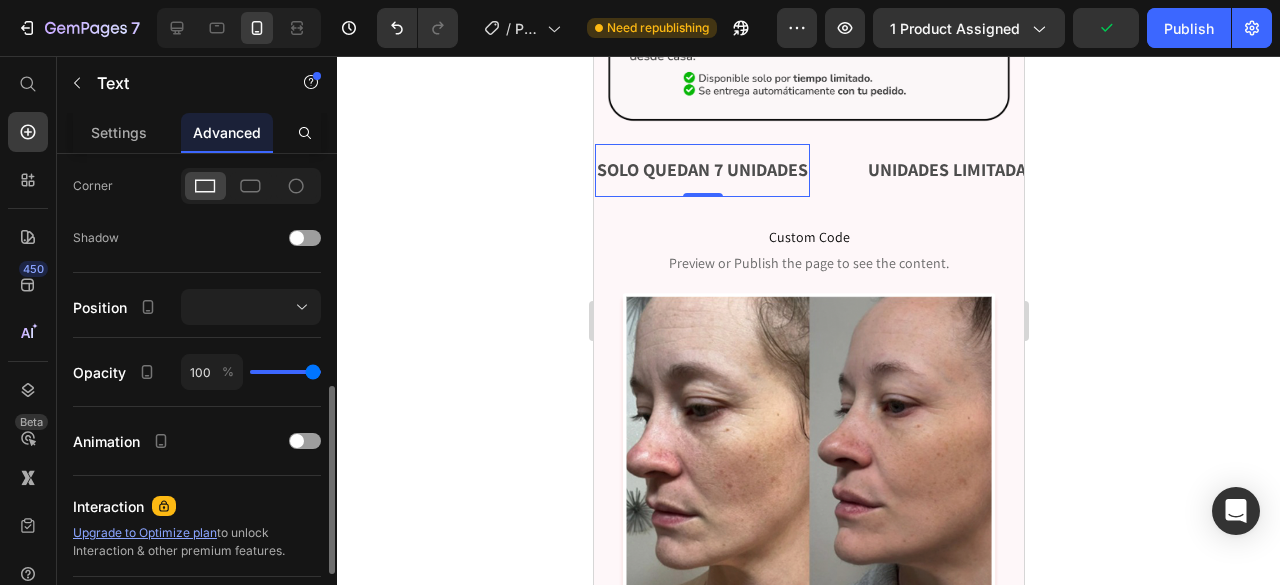scroll, scrollTop: 700, scrollLeft: 0, axis: vertical 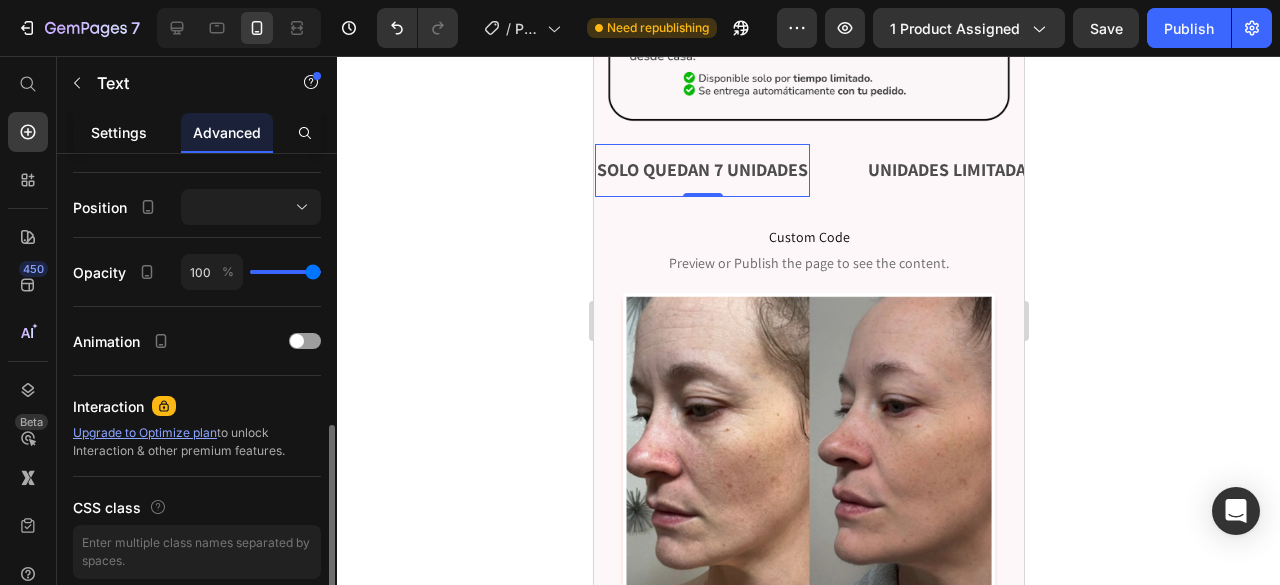 click on "Settings" 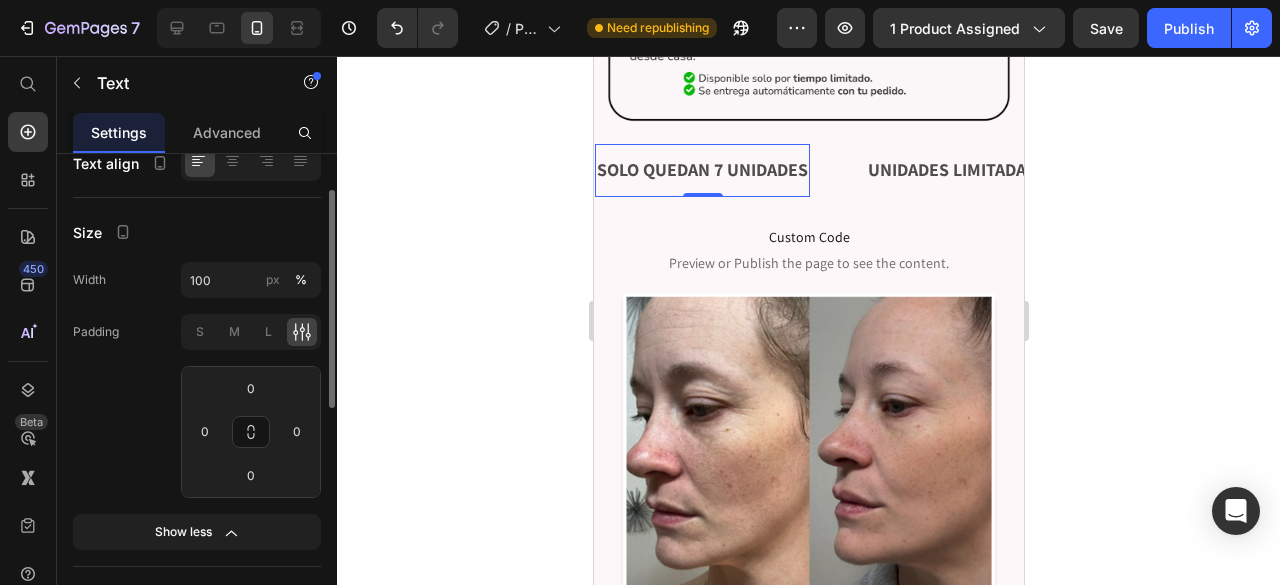 scroll, scrollTop: 304, scrollLeft: 0, axis: vertical 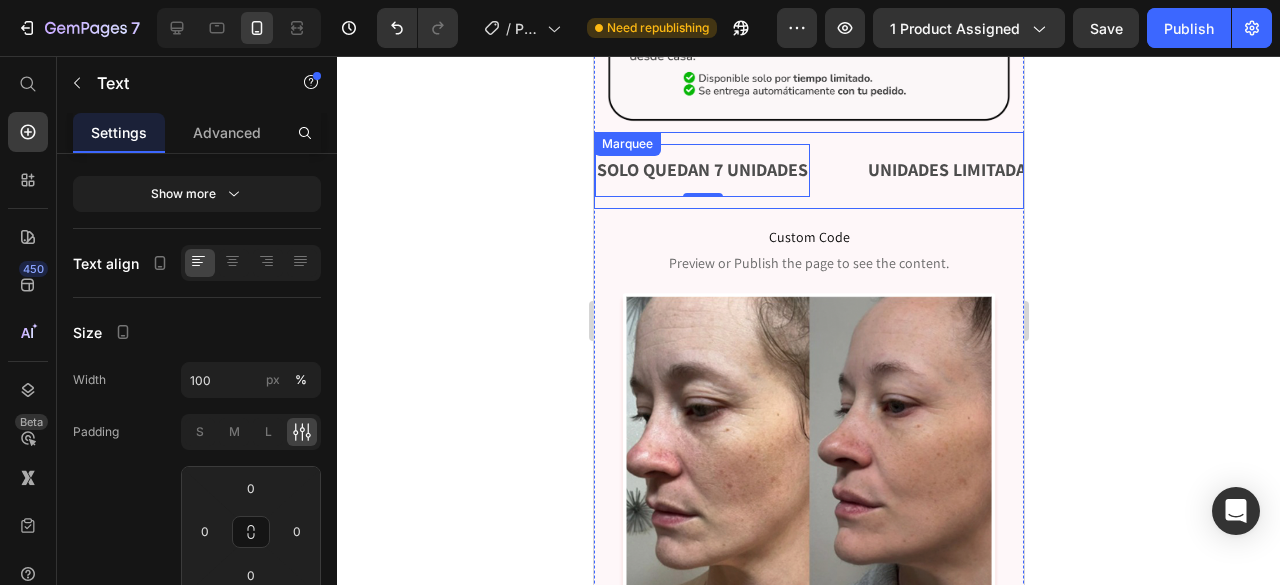 click on "SOLO QUEDAN 7 UNIDADES Text   0" at bounding box center (729, 170) 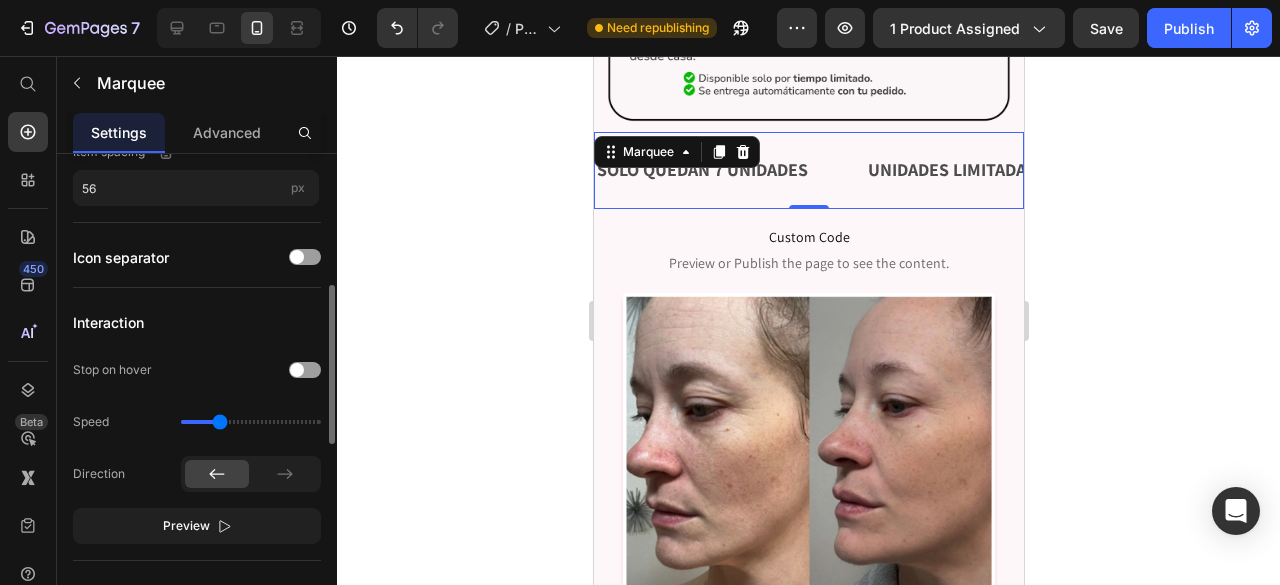 scroll, scrollTop: 500, scrollLeft: 0, axis: vertical 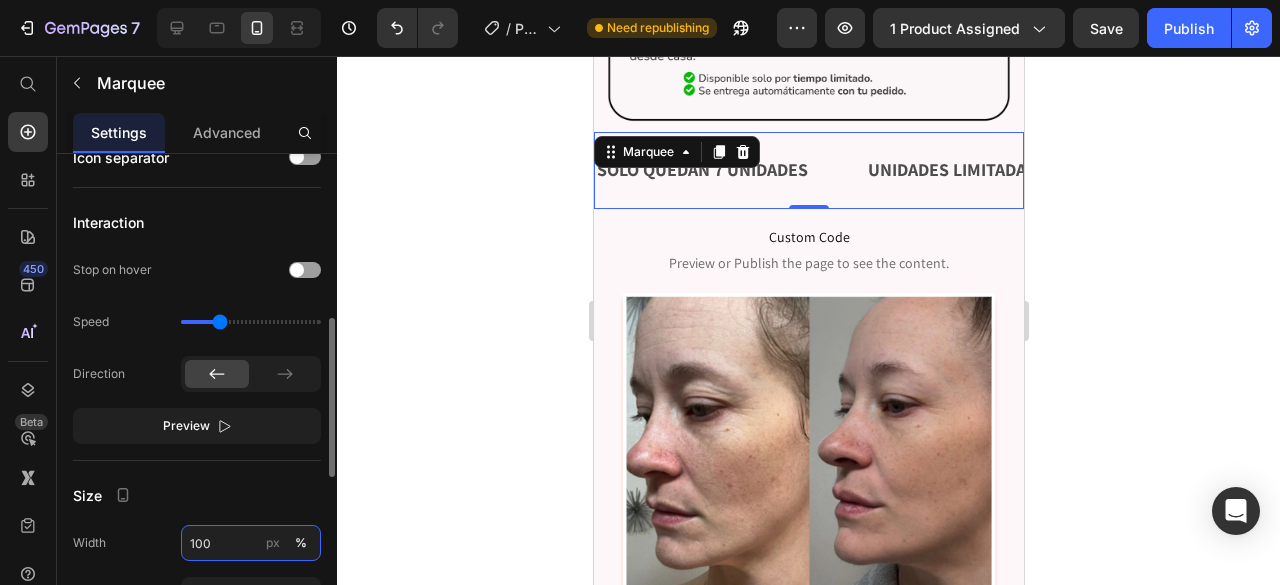 click on "100" at bounding box center [251, 543] 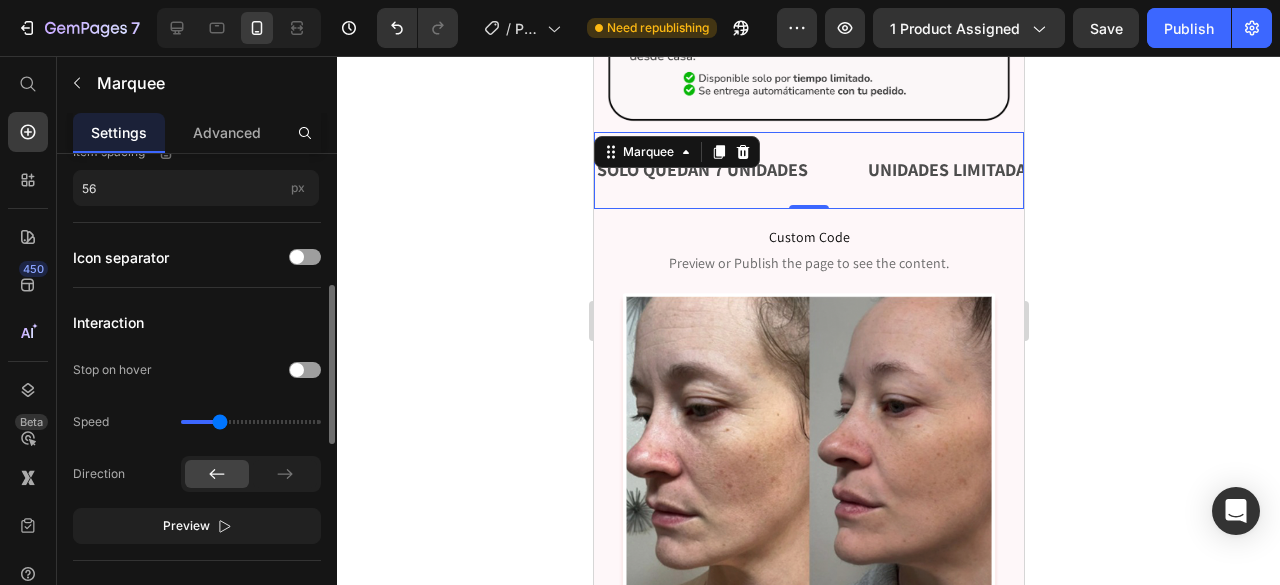 scroll, scrollTop: 300, scrollLeft: 0, axis: vertical 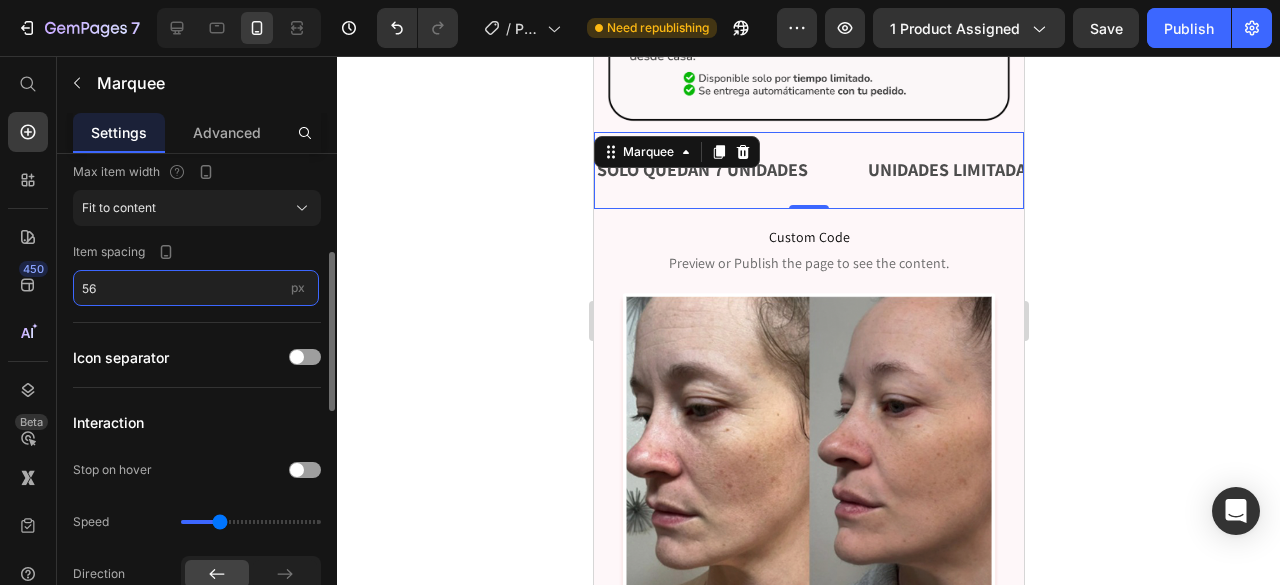 click on "56" at bounding box center (196, 288) 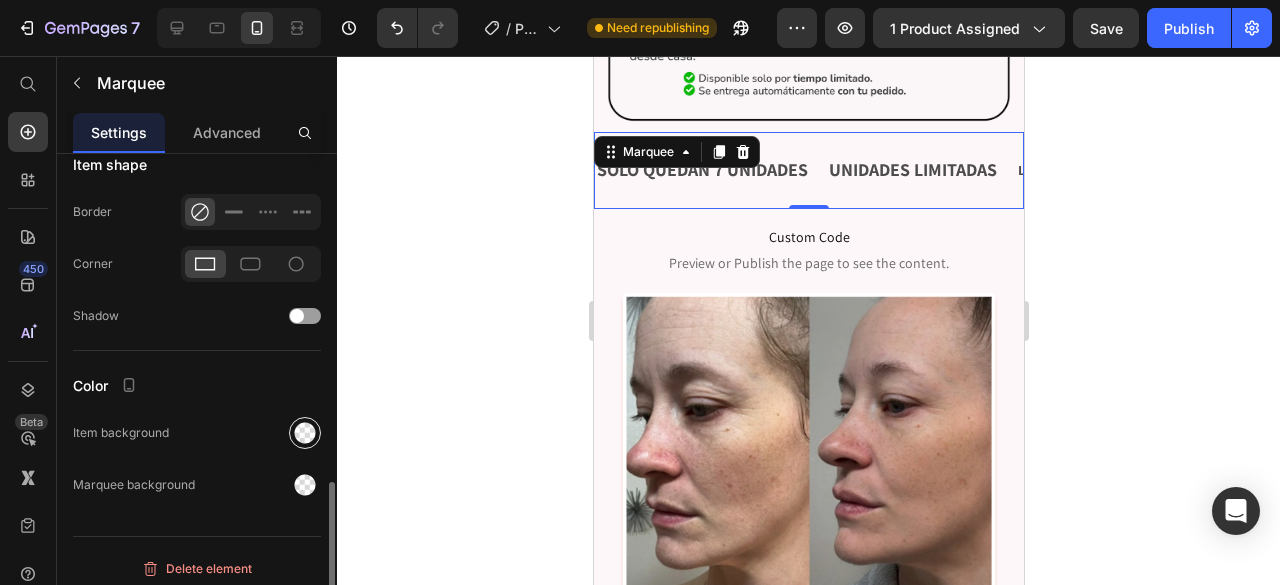 scroll, scrollTop: 1006, scrollLeft: 0, axis: vertical 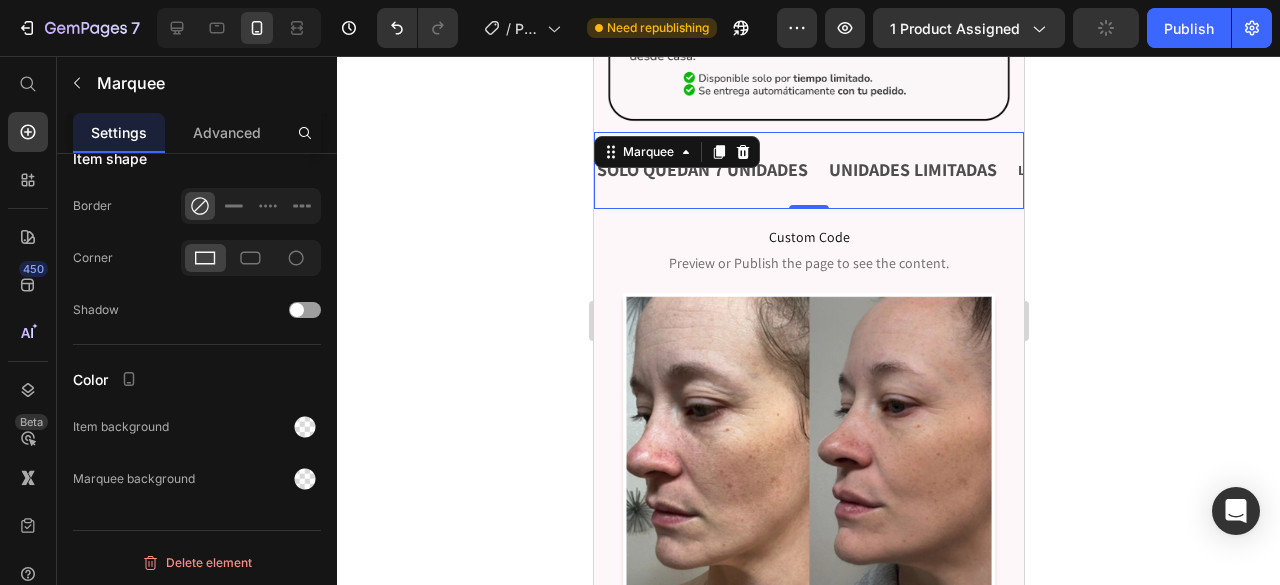 type on "56" 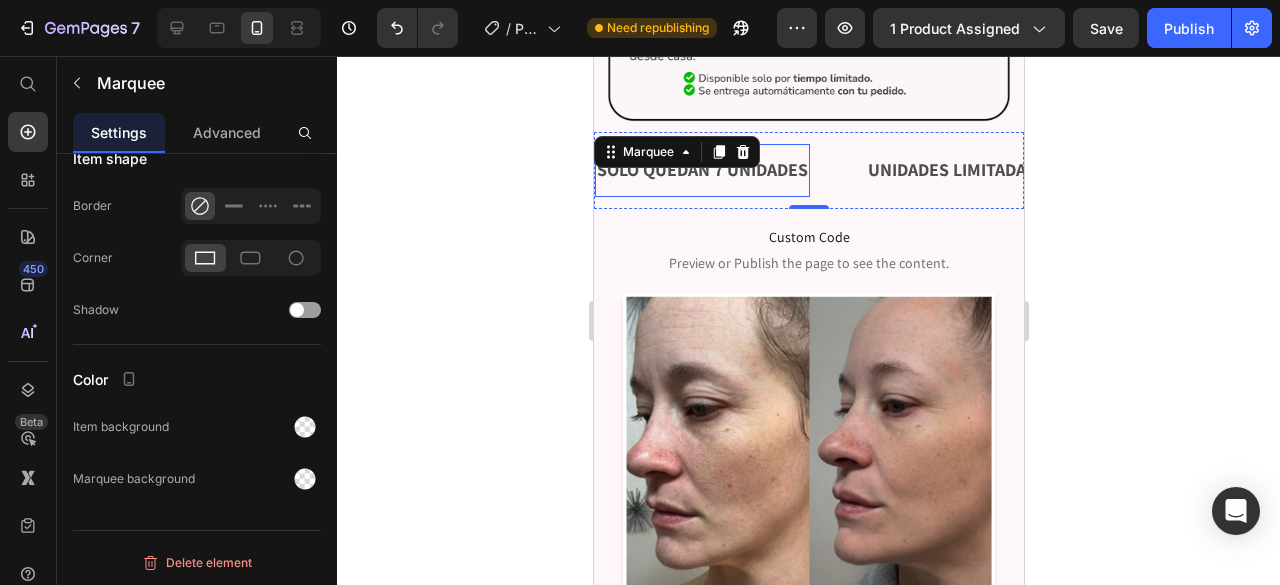 click on "SOLO QUEDAN 7 UNIDADES" at bounding box center (701, 170) 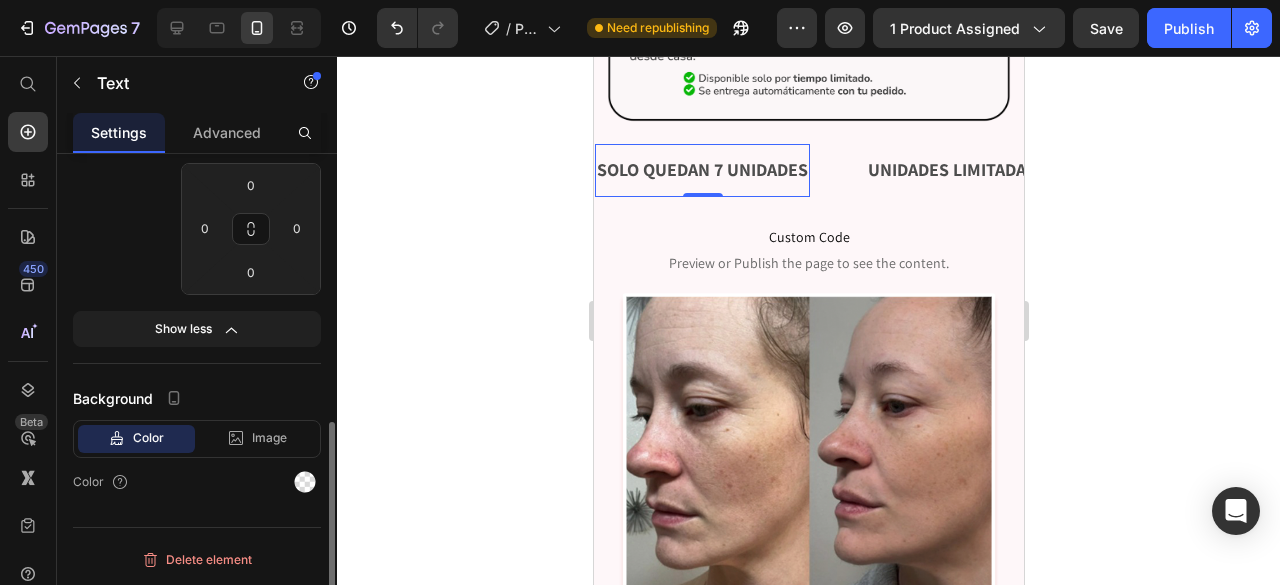 scroll, scrollTop: 0, scrollLeft: 0, axis: both 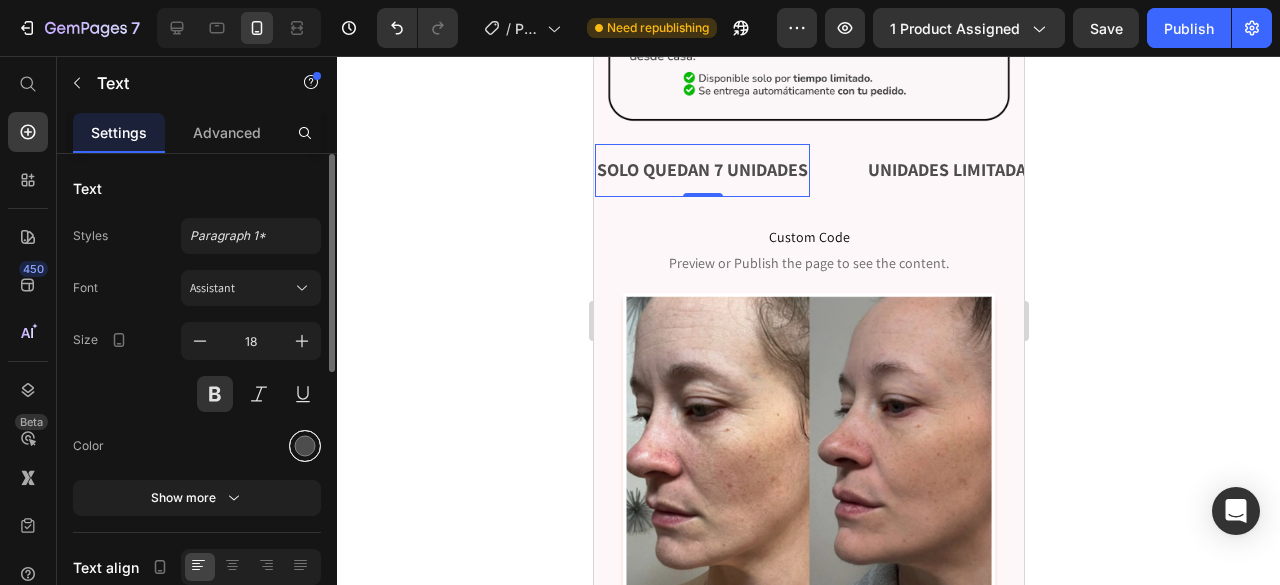 click at bounding box center [305, 446] 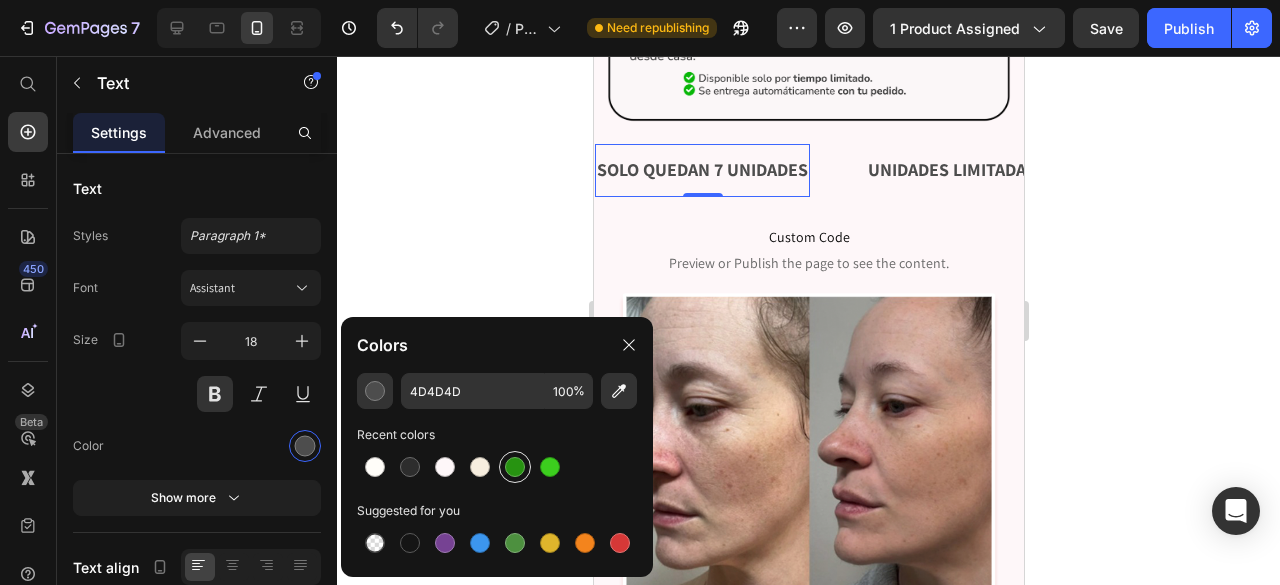 click at bounding box center [515, 467] 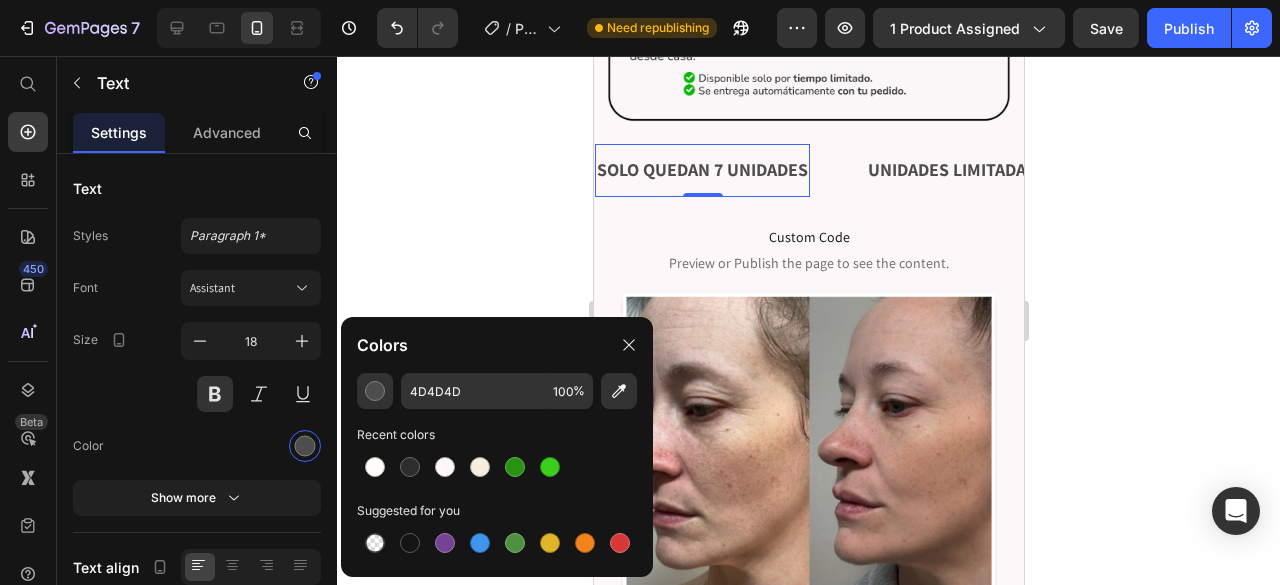 type on "279311" 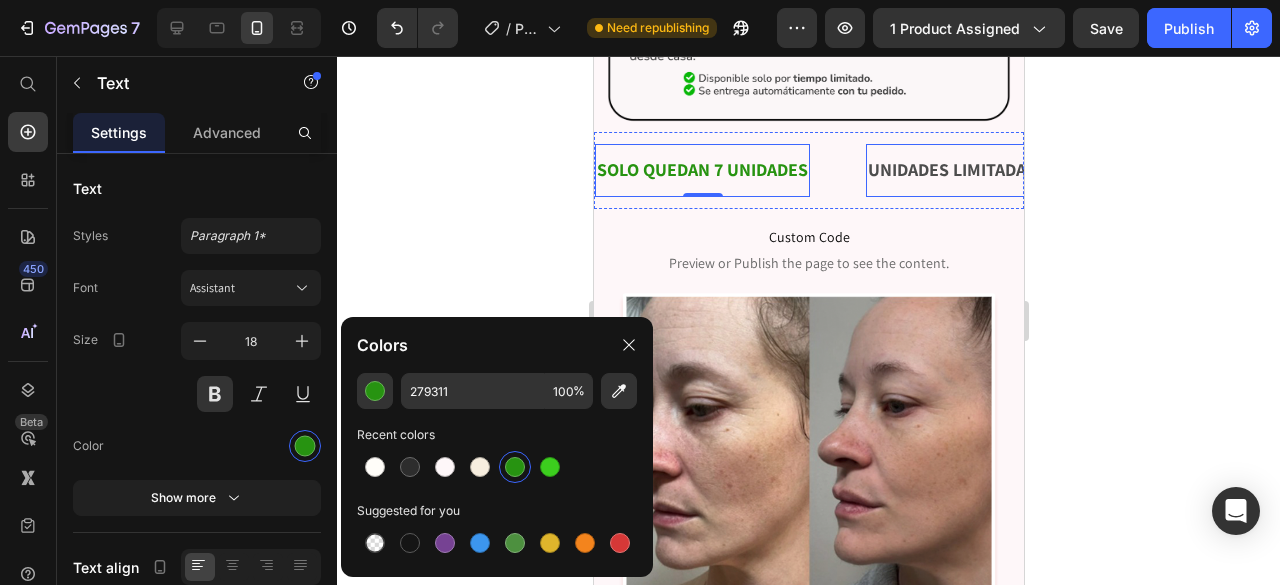 click on "UNIDADES LIMITADAS" at bounding box center (951, 170) 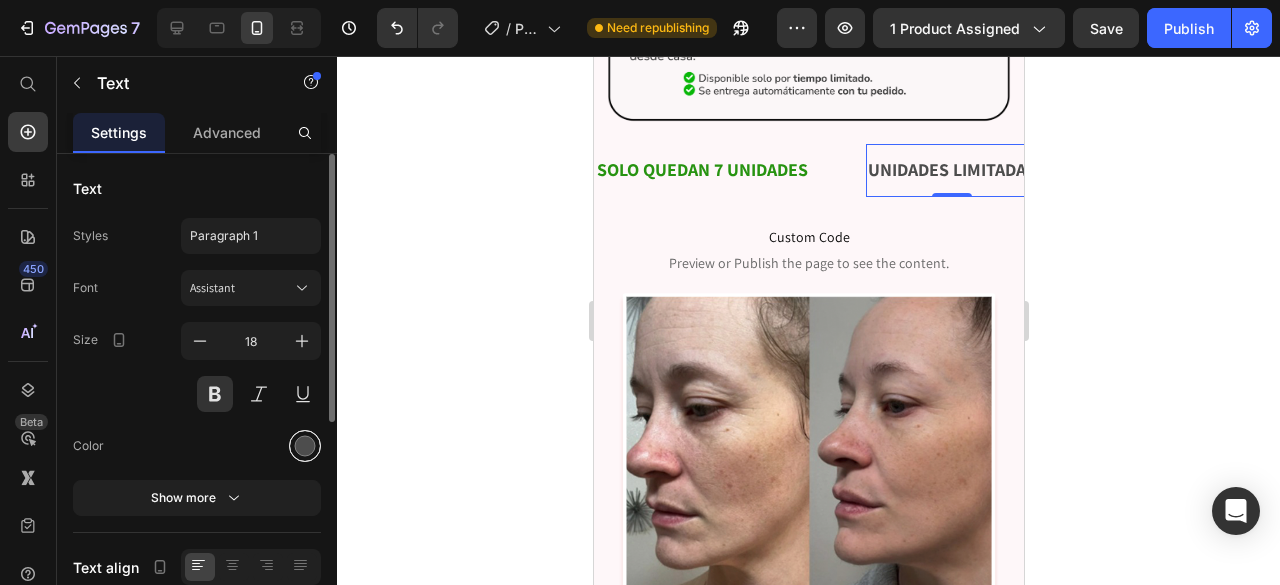 click at bounding box center (305, 446) 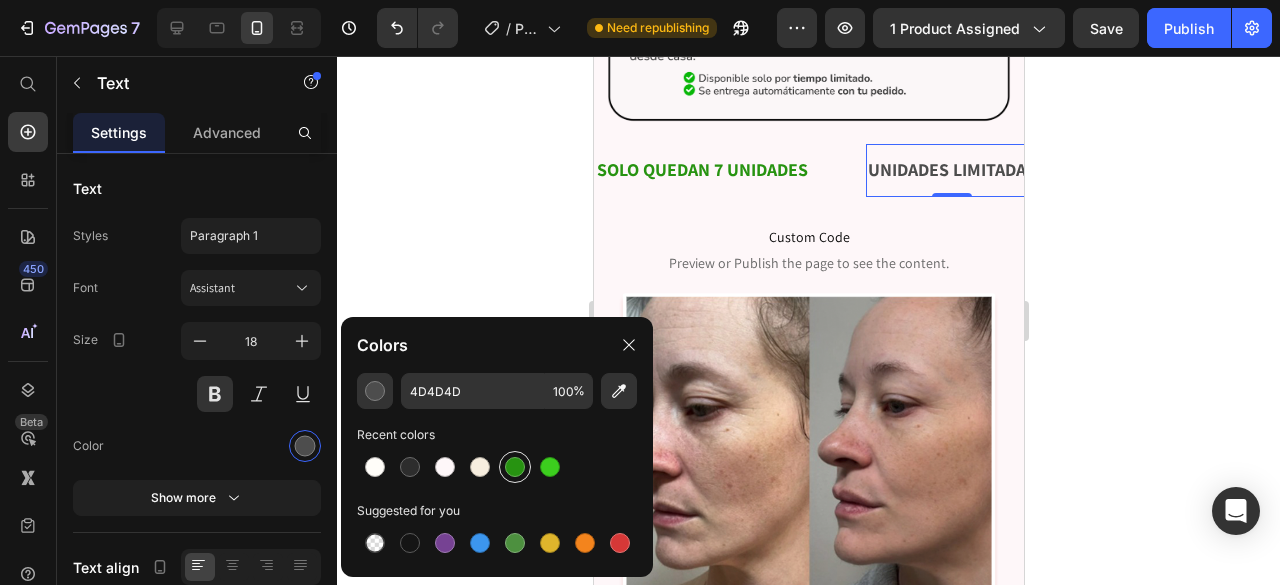 click at bounding box center (515, 467) 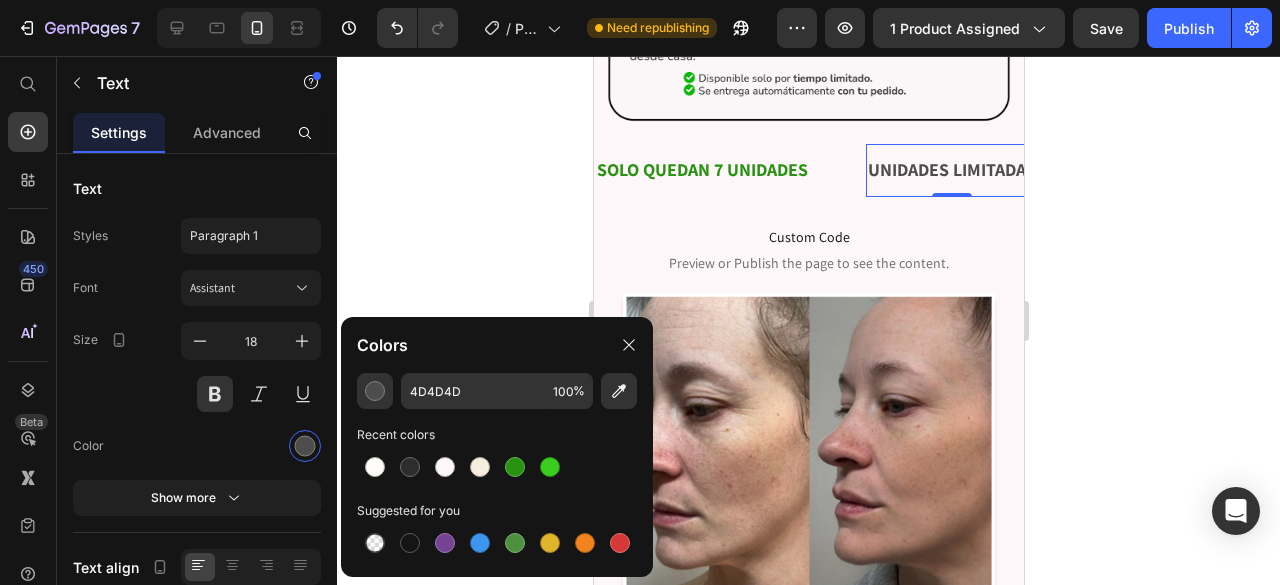 type on "279311" 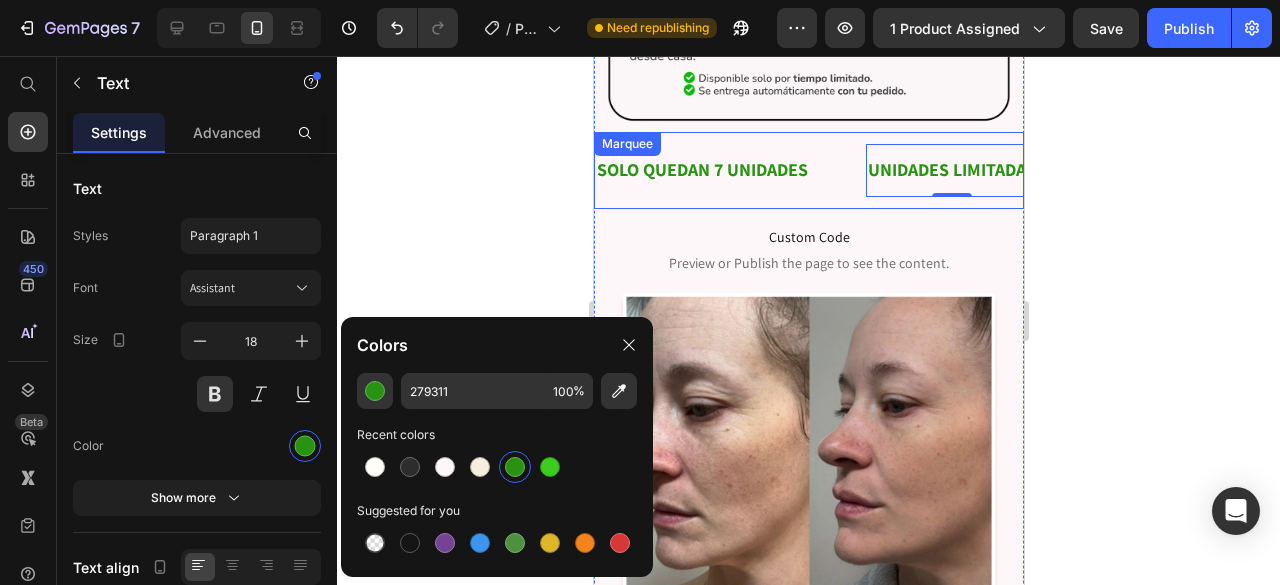 click on "SOLO QUEDAN 7 UNIDADES Text" at bounding box center [729, 170] 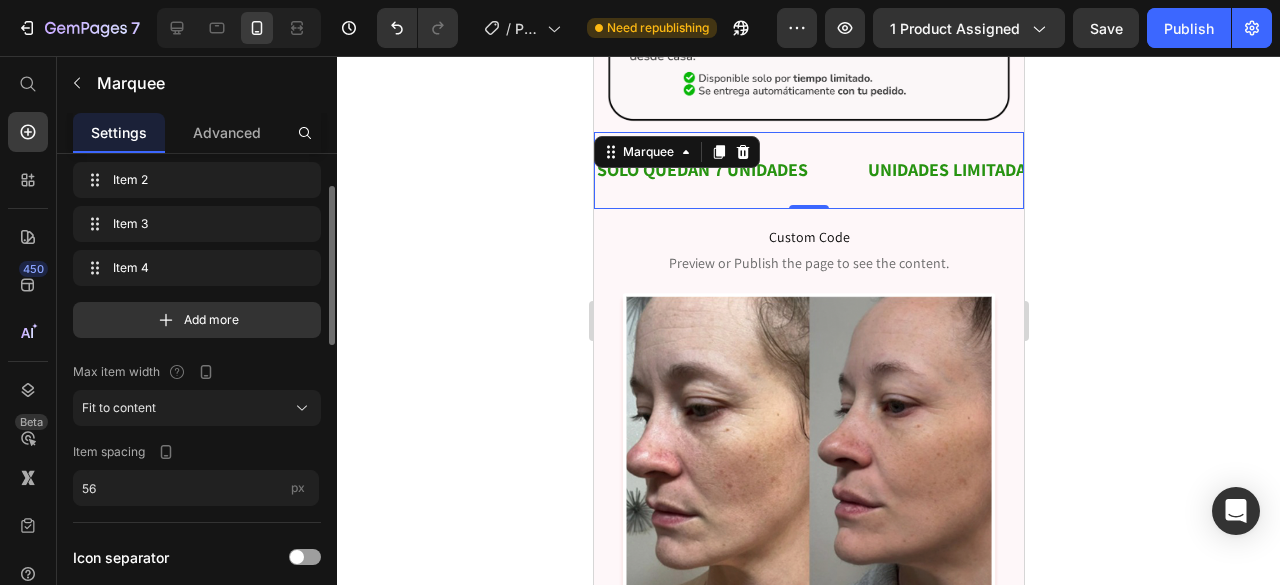 scroll, scrollTop: 200, scrollLeft: 0, axis: vertical 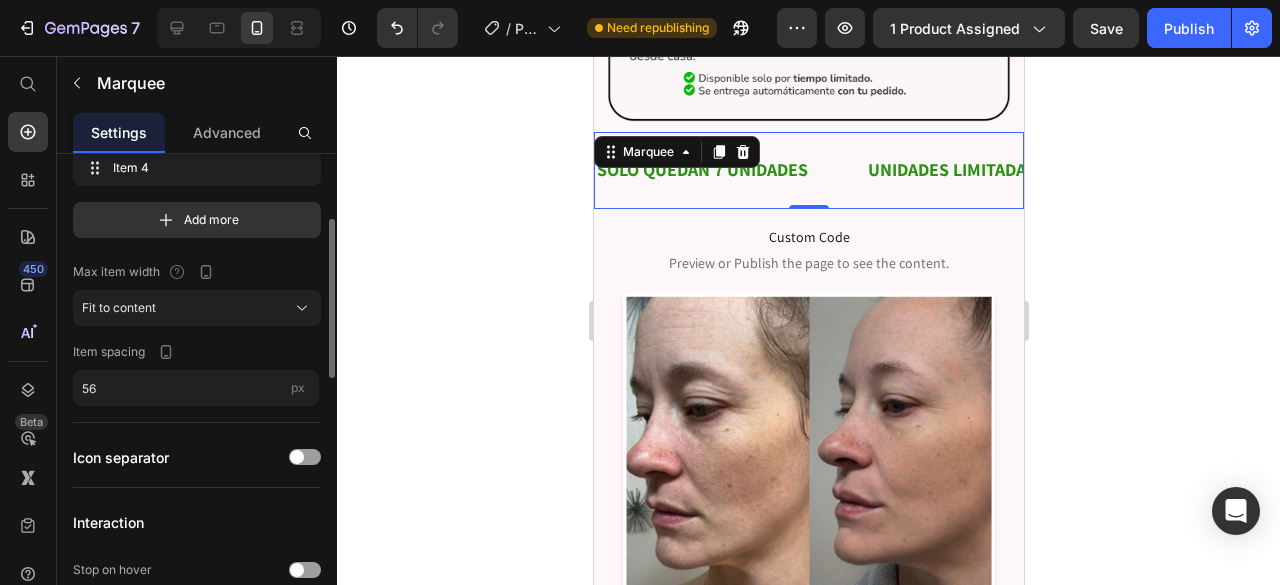click on "Item management Item 1 Item 1 Item 2 Item 2 Item 3 Item 3 Item 4 Item 4 Add more Max item width Fit to content Item spacing 56 px" 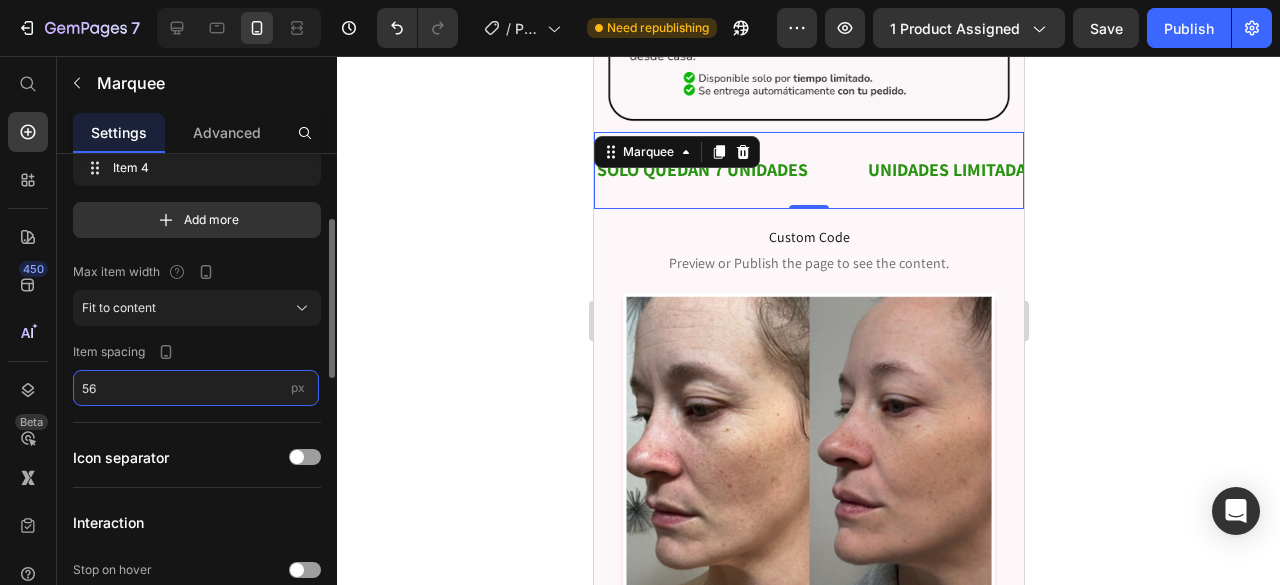 click on "56" at bounding box center [196, 388] 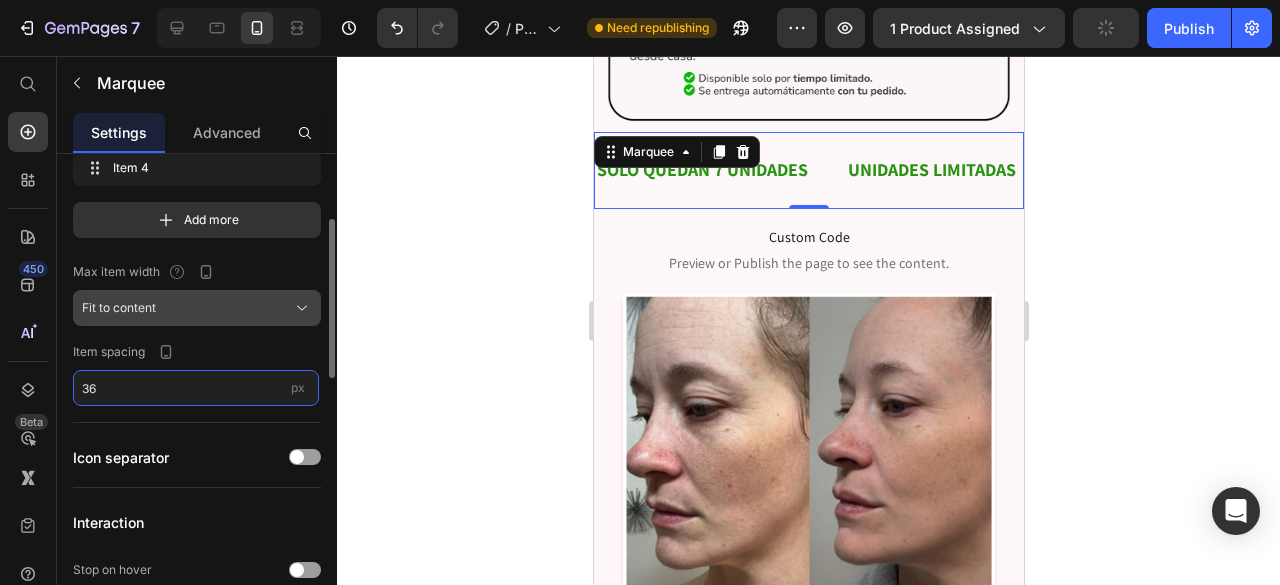 scroll, scrollTop: 100, scrollLeft: 0, axis: vertical 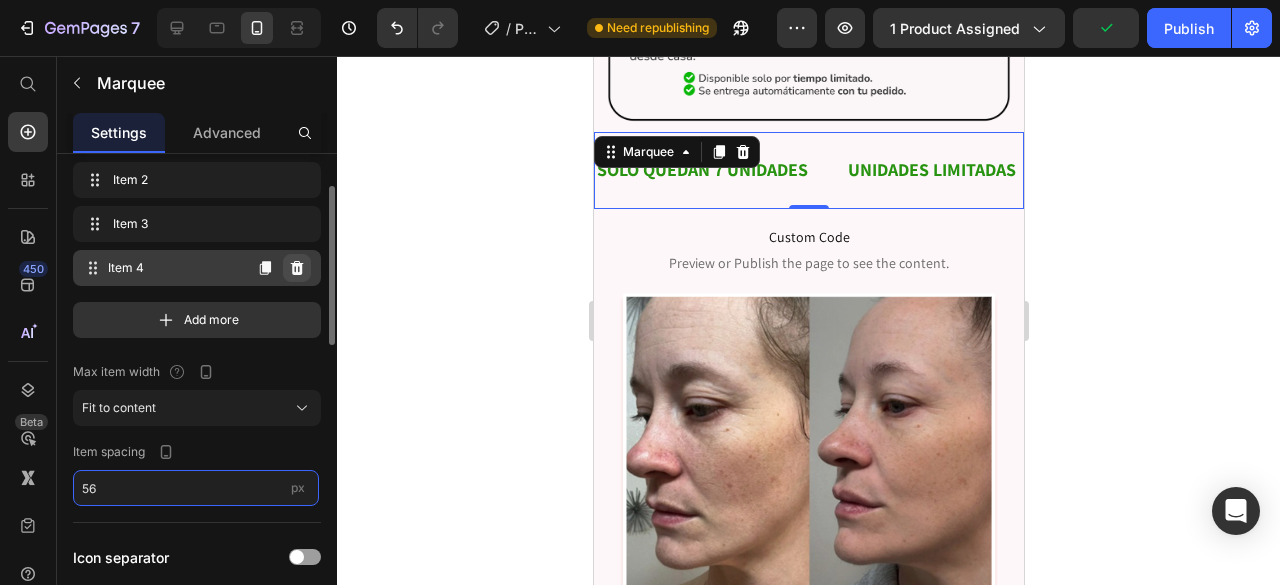 click 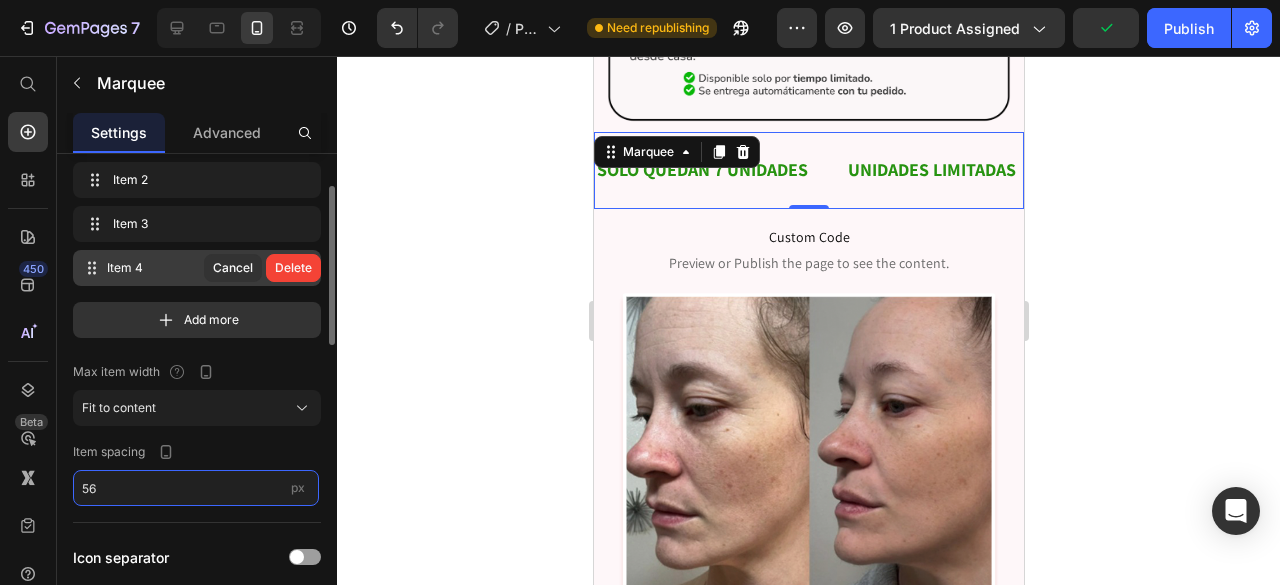 click on "Delete" at bounding box center (293, 268) 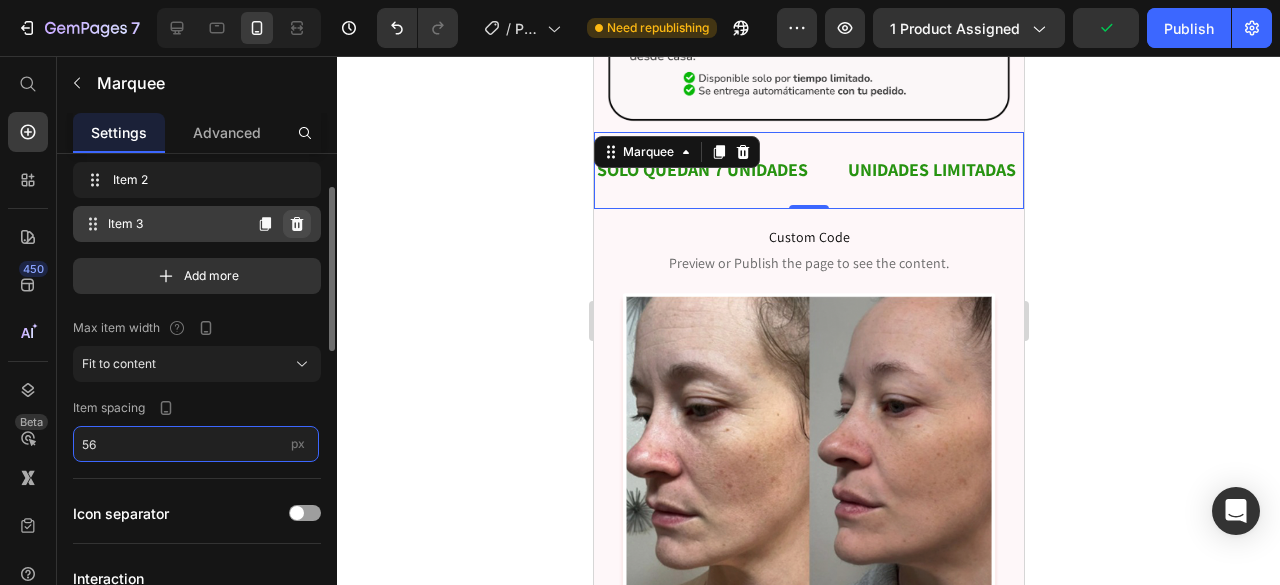 click 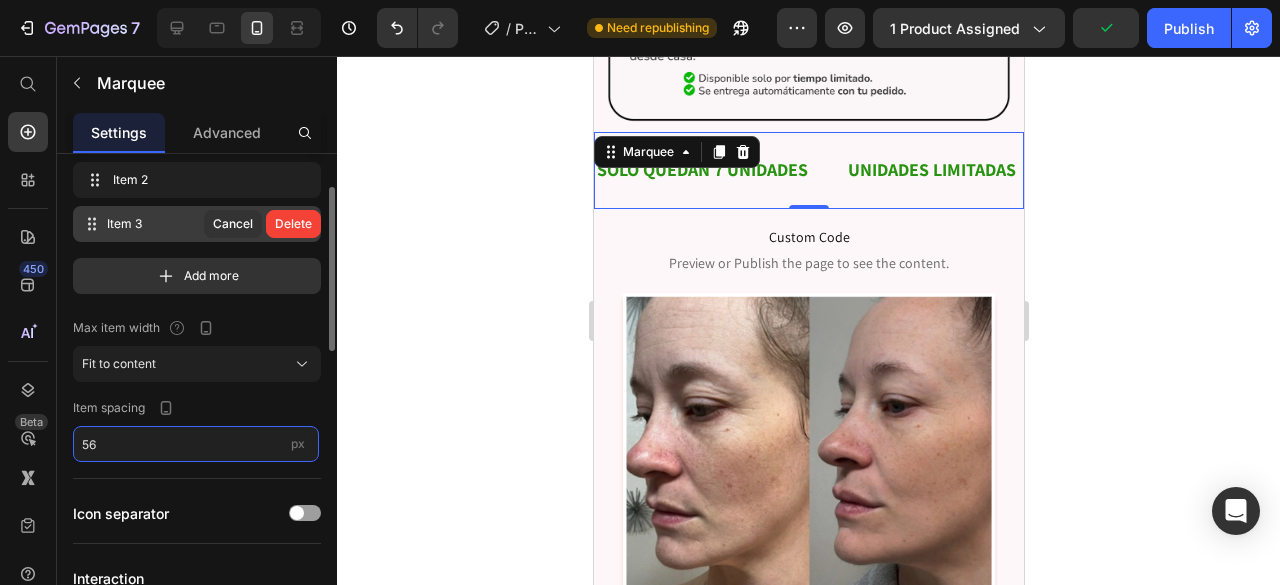 click on "Delete" at bounding box center (293, 224) 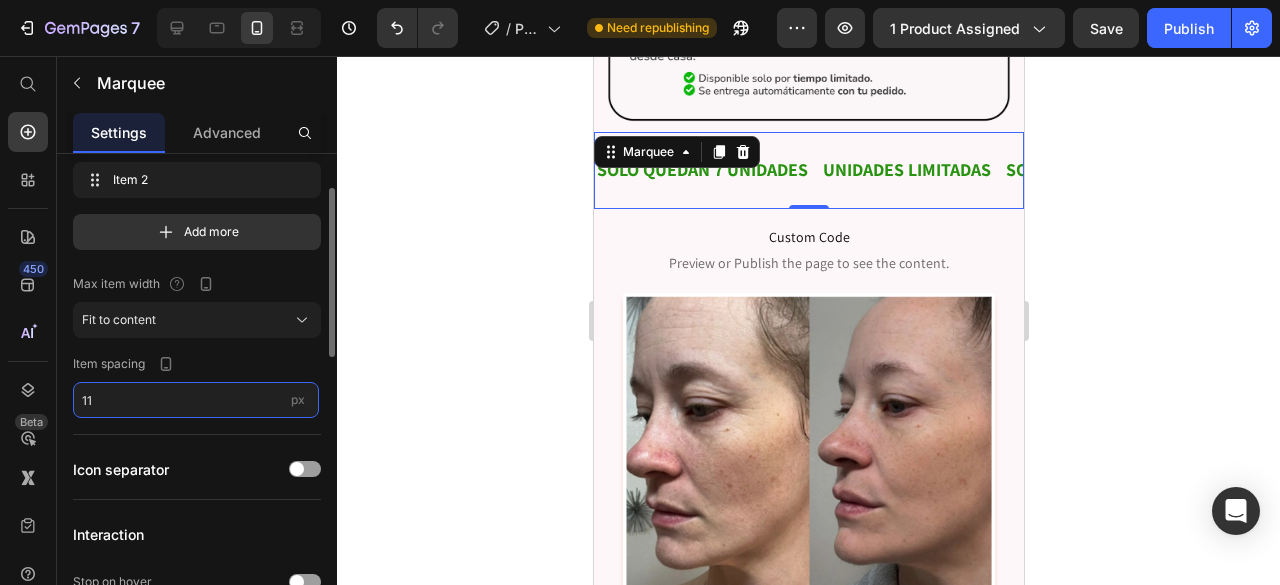 type on "12" 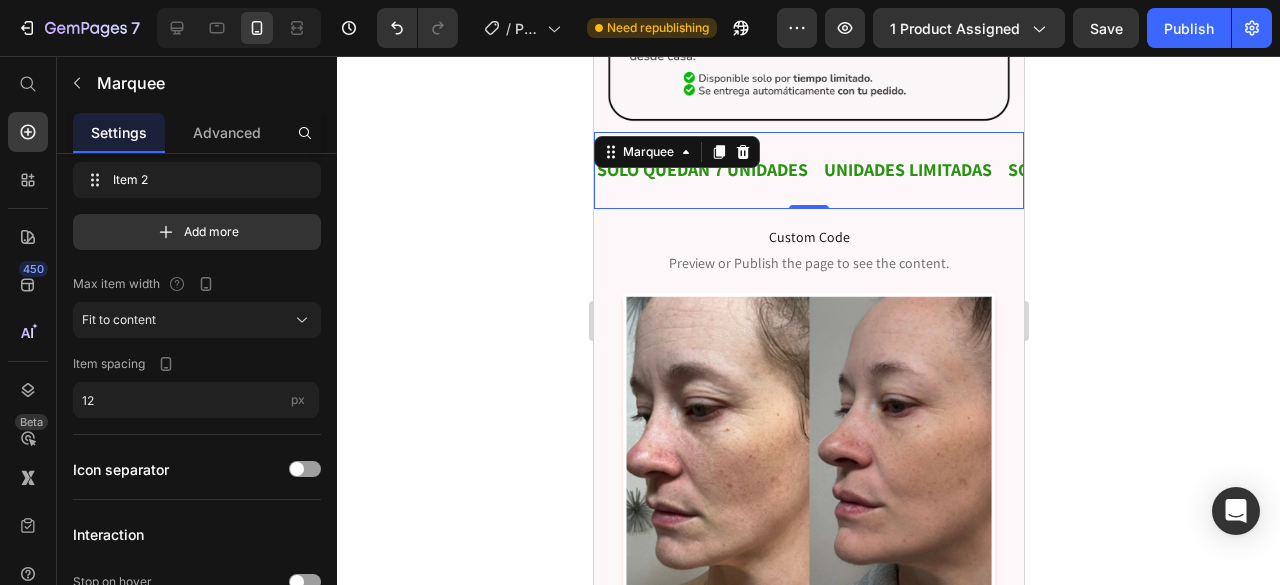 click on "SOLO QUEDAN 7 UNIDADES" at bounding box center (701, 170) 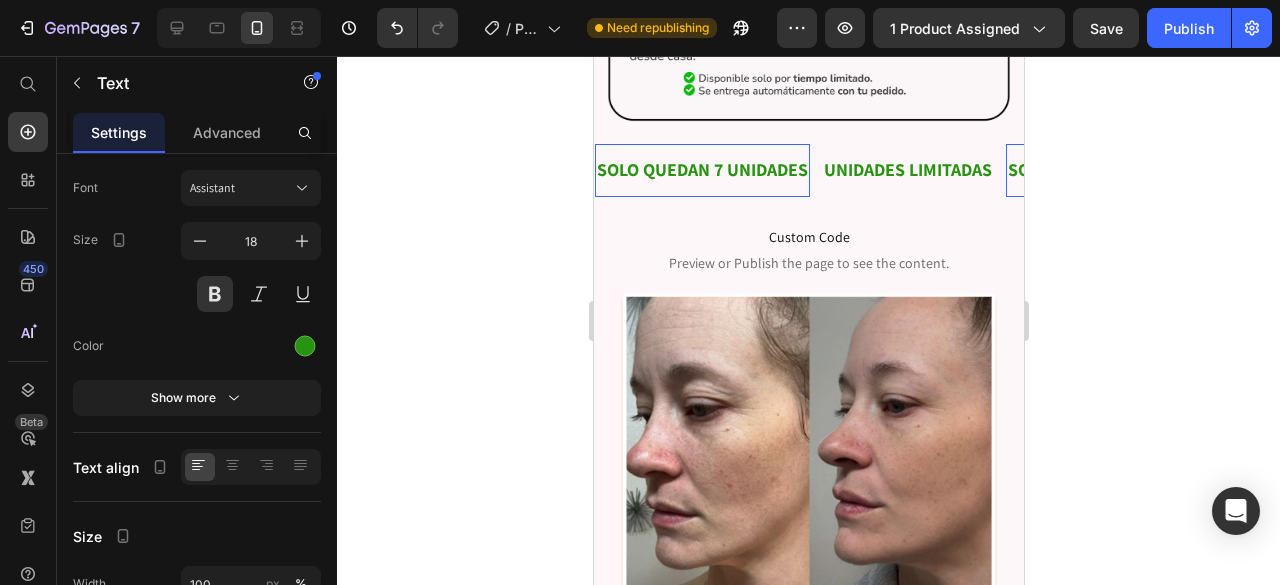 scroll, scrollTop: 0, scrollLeft: 0, axis: both 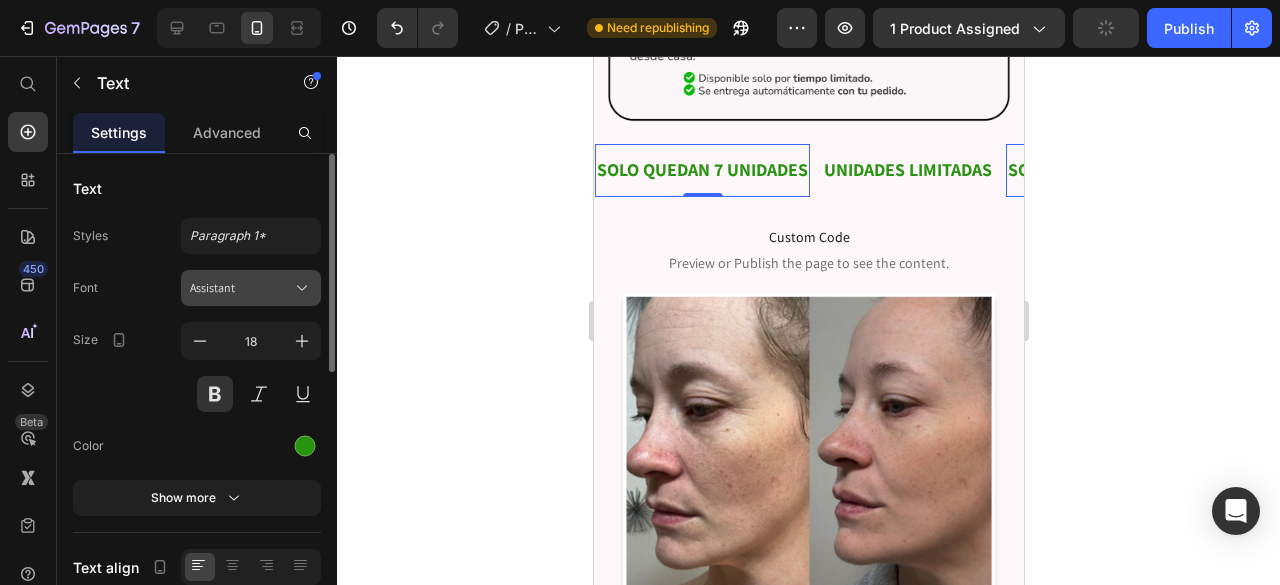 click on "Assistant" at bounding box center (241, 288) 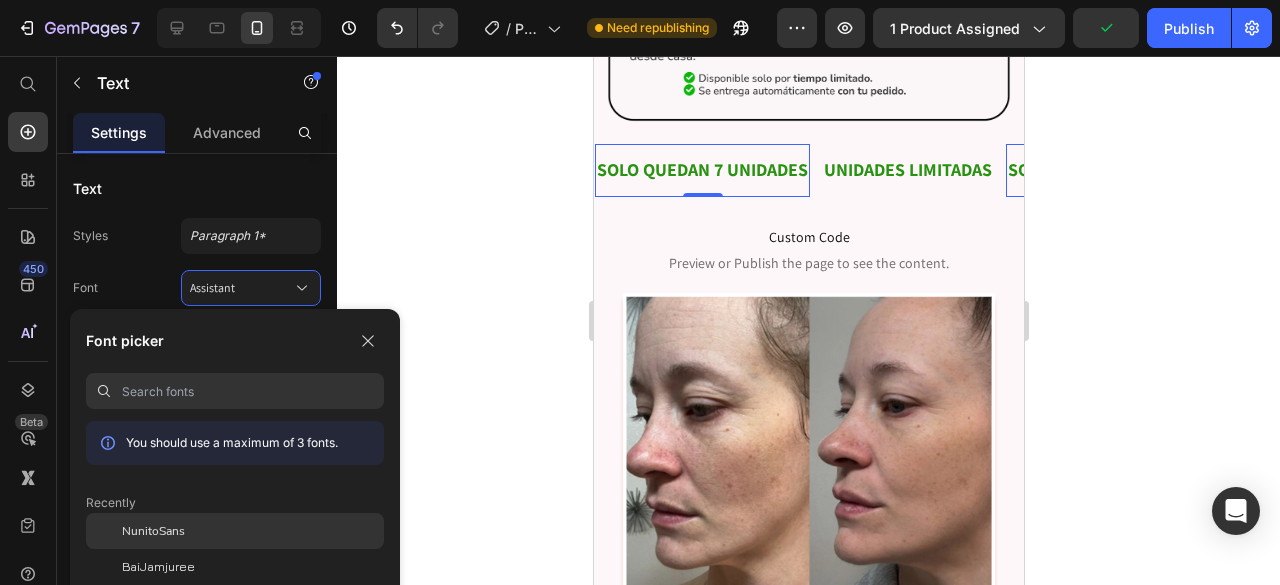 click on "NunitoSans" at bounding box center [153, 531] 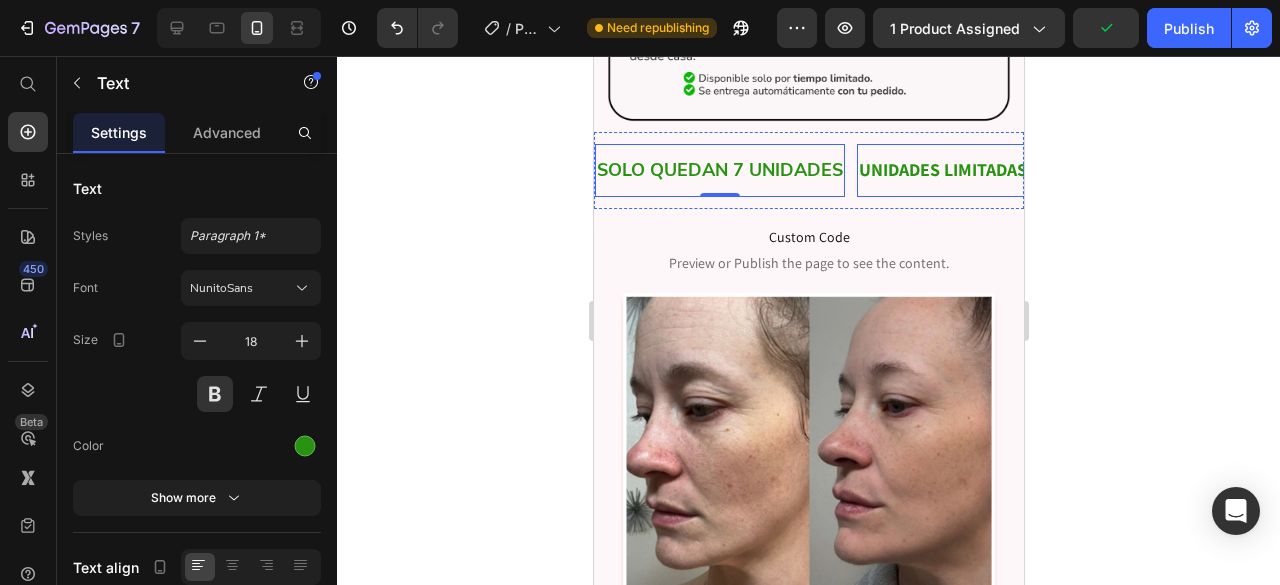 click on "UNIDADES LIMITADAS" at bounding box center [942, 170] 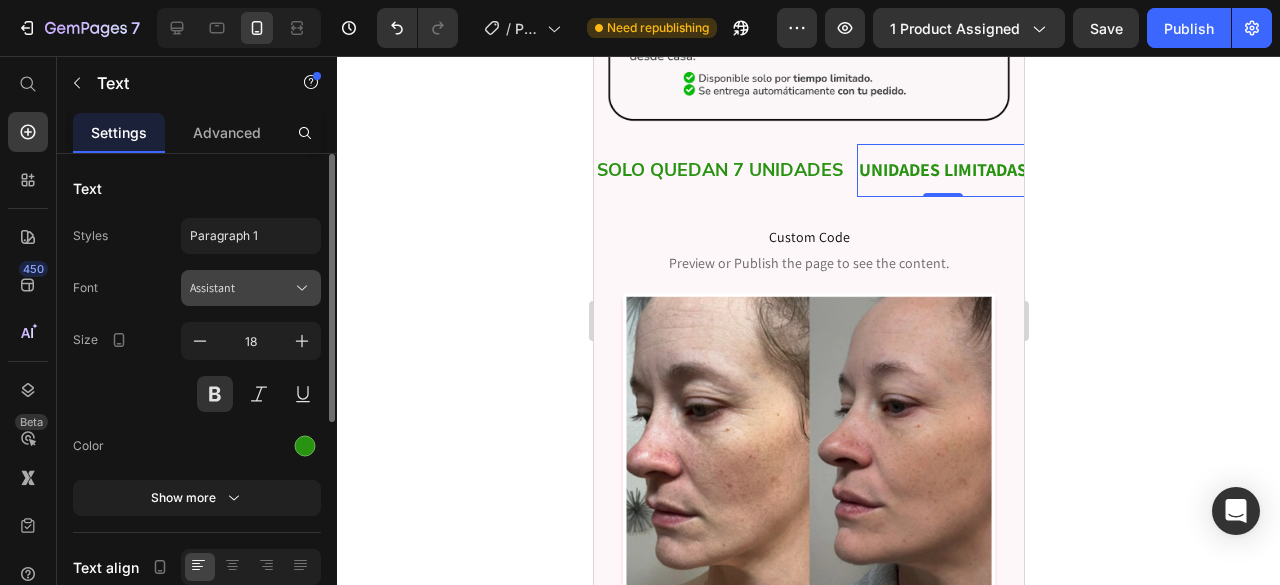 click on "Assistant" at bounding box center [241, 288] 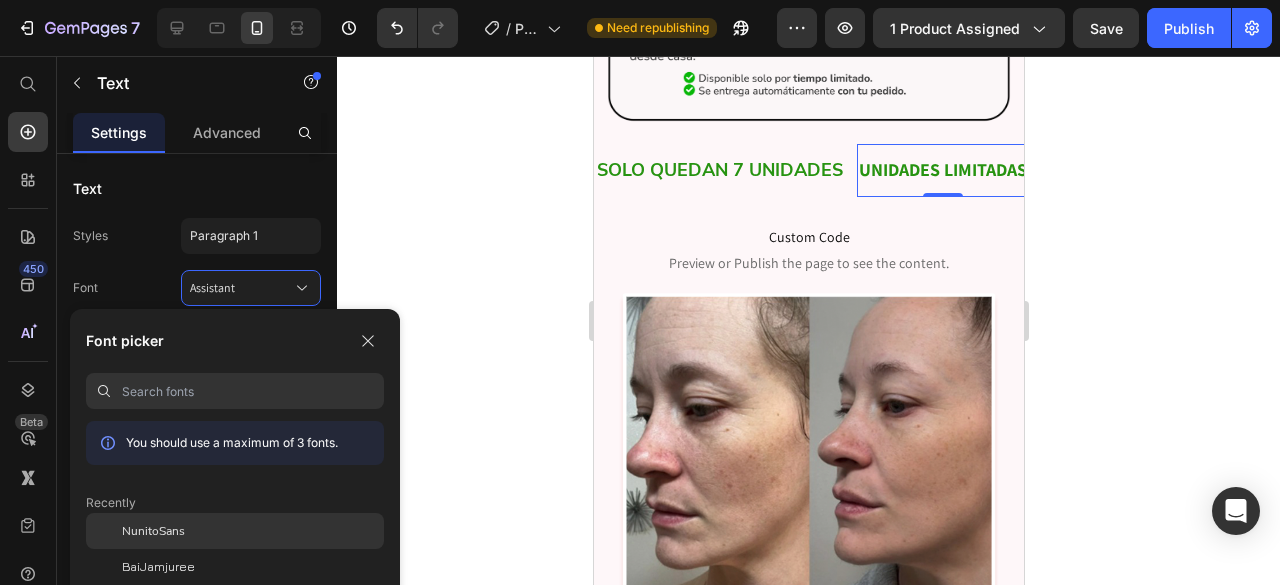 click on "NunitoSans" at bounding box center [153, 531] 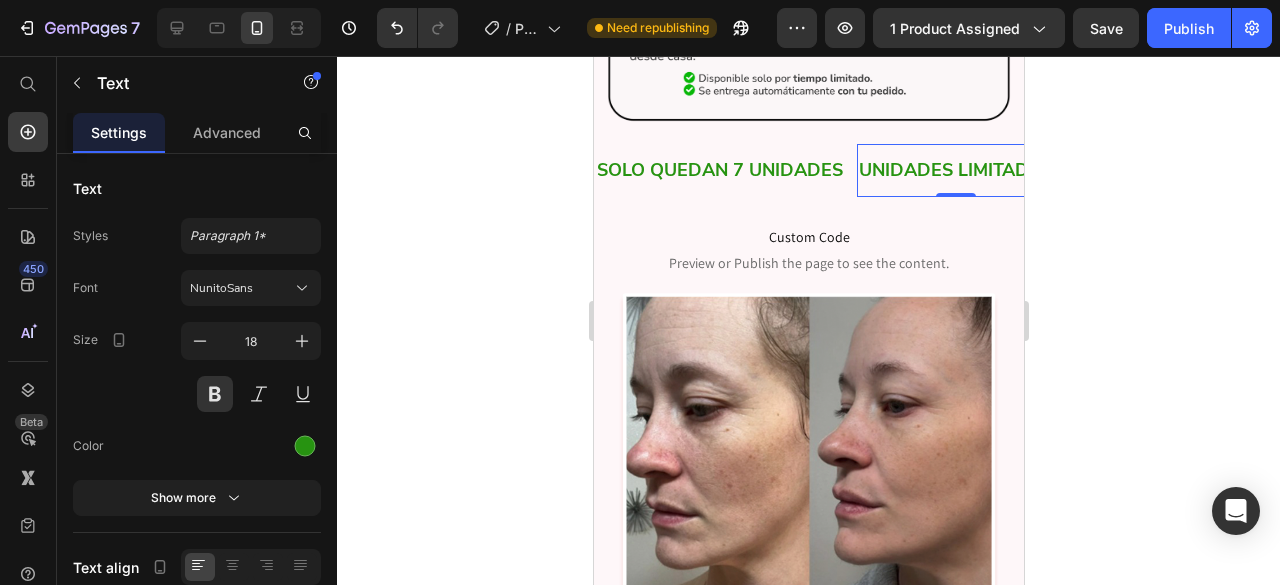 click 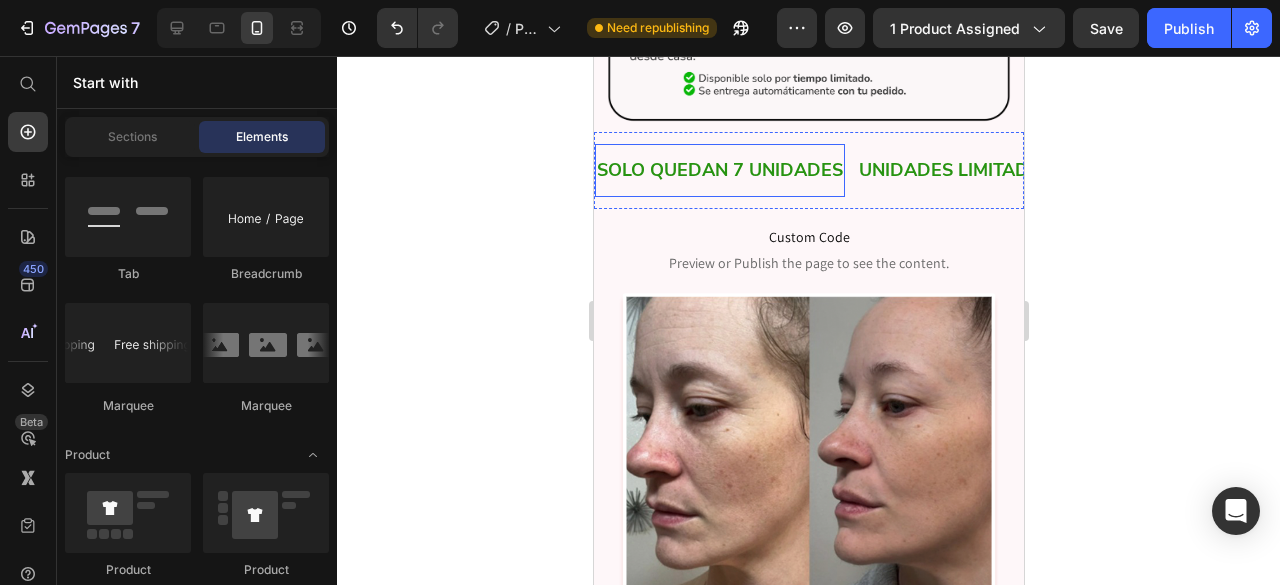 click on "SOLO QUEDAN 7 UNIDADES" at bounding box center (719, 170) 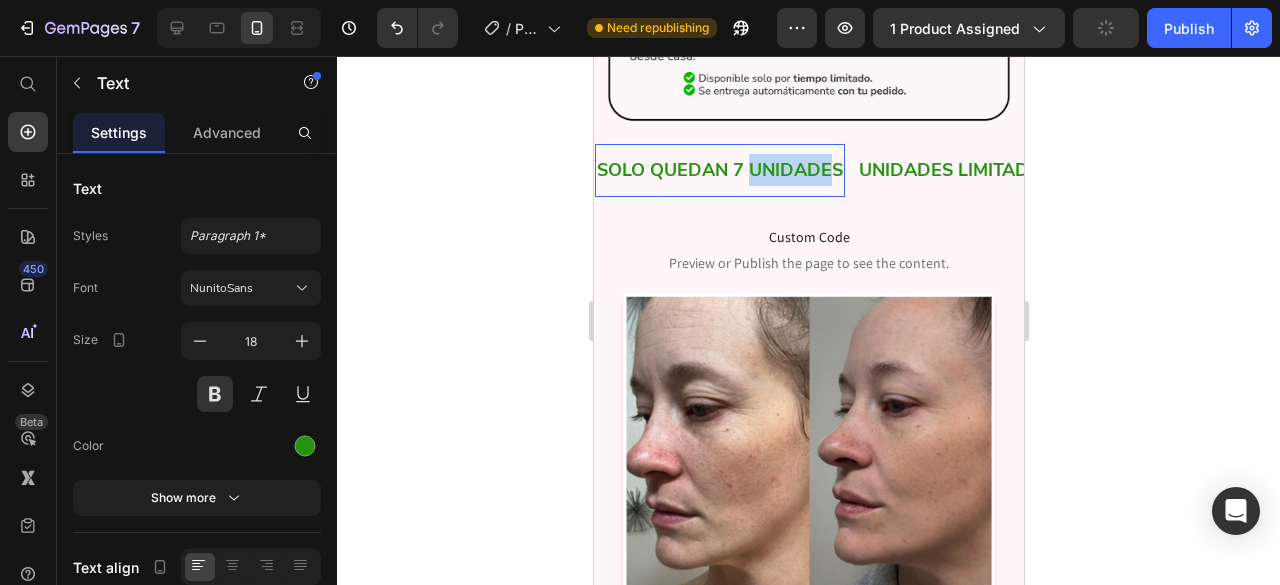 drag, startPoint x: 747, startPoint y: 483, endPoint x: 835, endPoint y: 485, distance: 88.02273 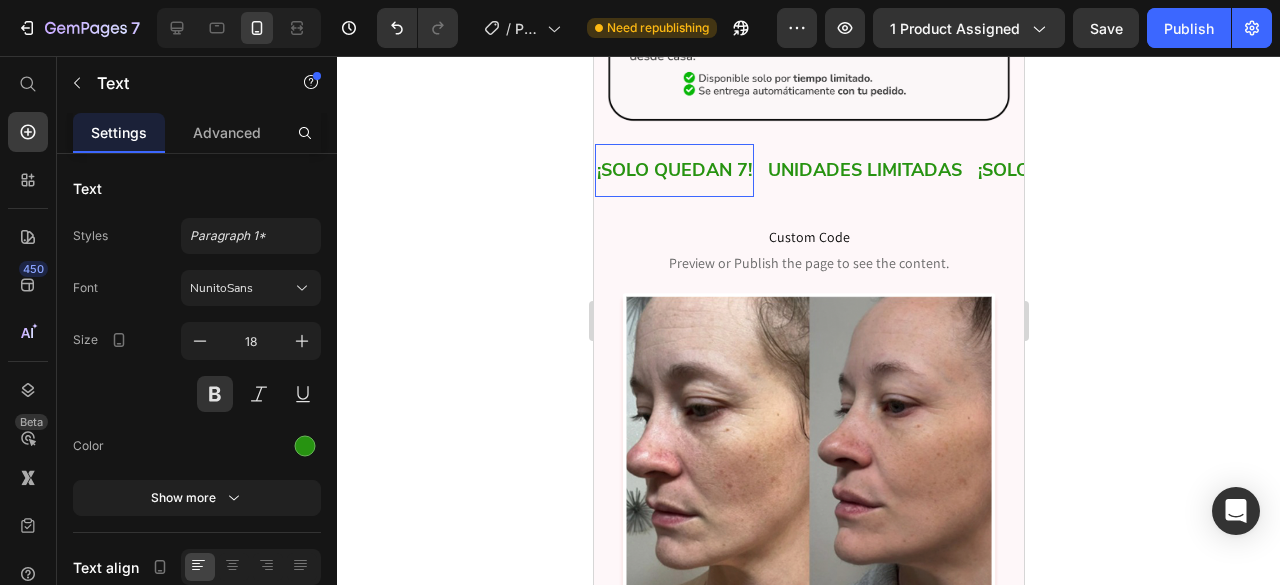 click on "UNIDADES LIMITADAS" at bounding box center [864, 170] 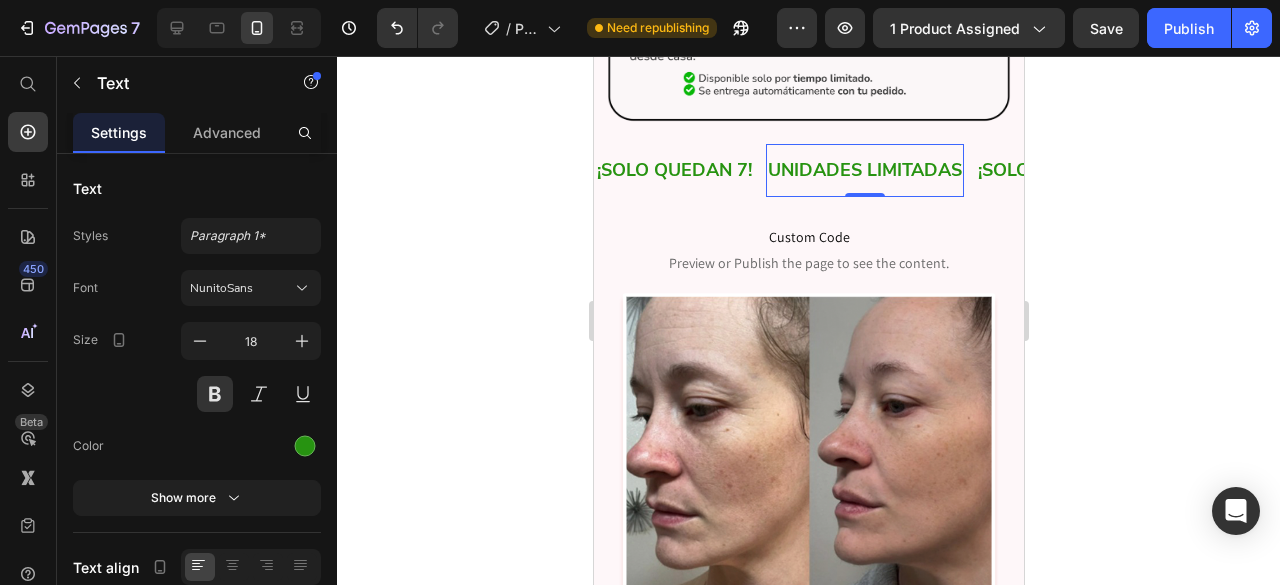 click 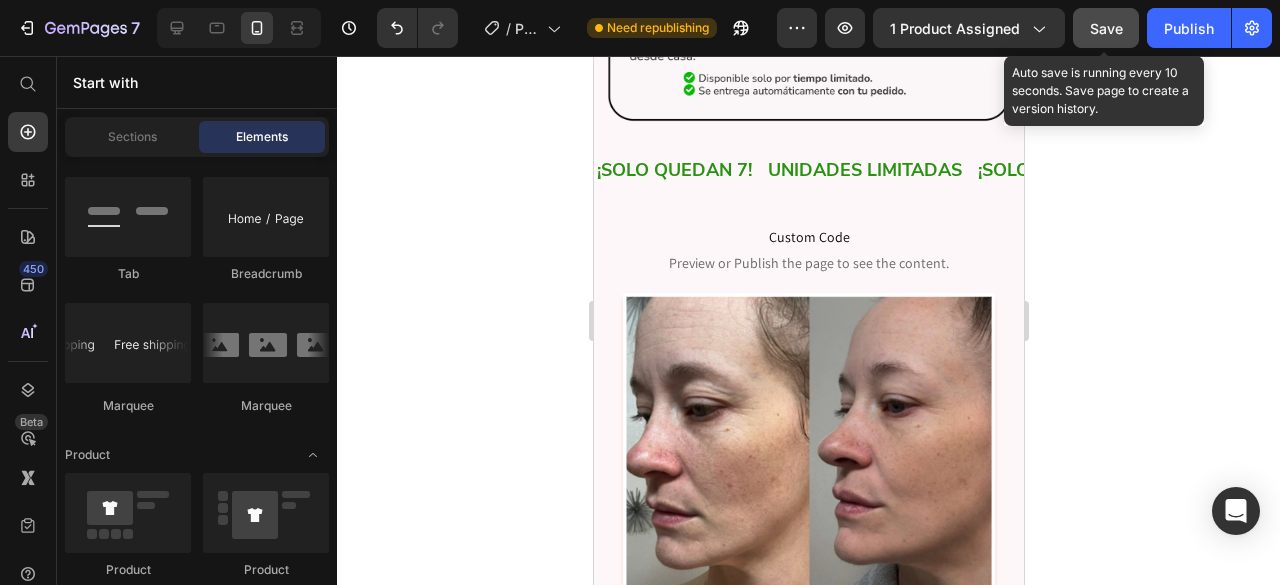 click on "Save" 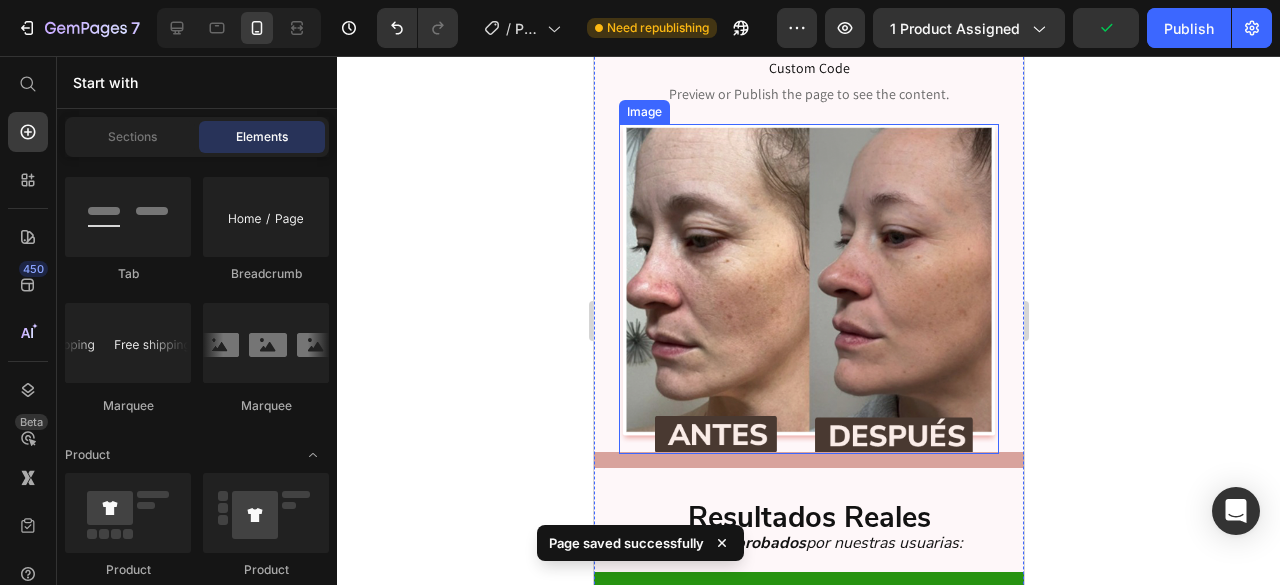 scroll, scrollTop: 3492, scrollLeft: 0, axis: vertical 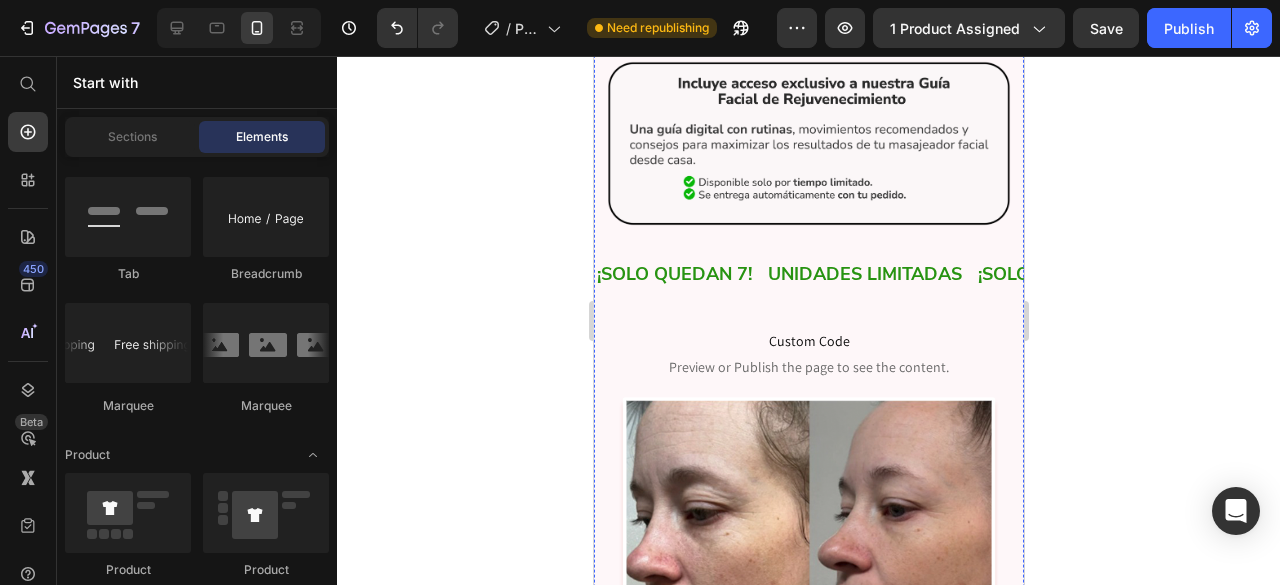 click on "El 96% de las mujeres se sienten inseguras por la flacidez, papada o arrugas... pero eso ya no será un problema. Con el  tonificador facial 3 en 1 , puedes  reafirmar, definir y recuperar tu seguridad en solo minutos al día." at bounding box center (801, -11) 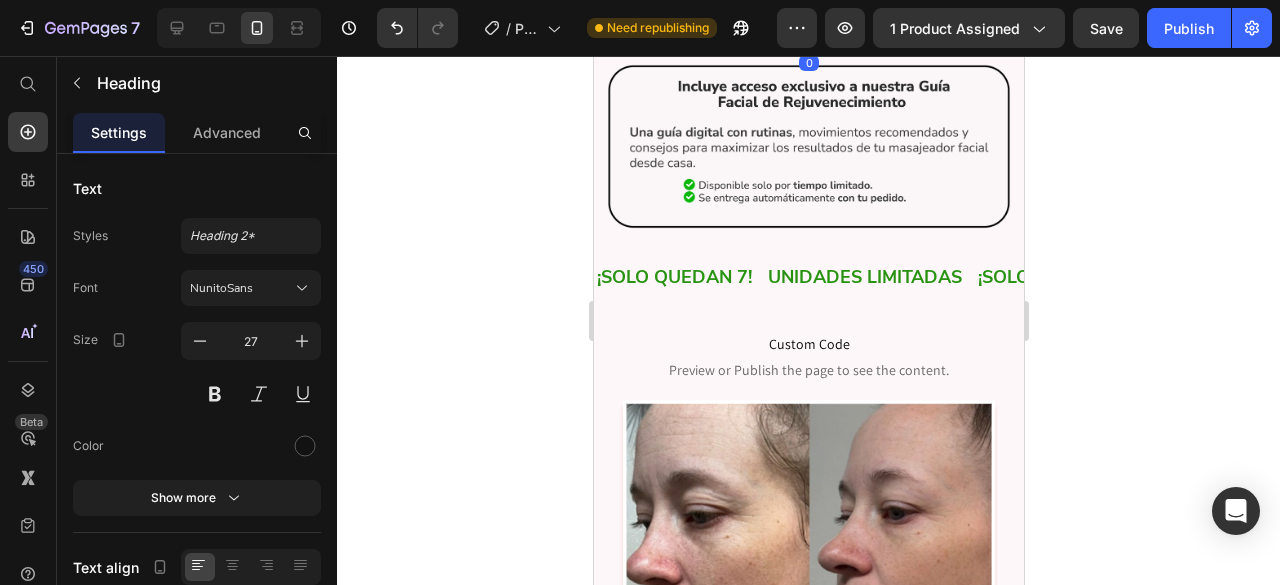 scroll, scrollTop: 3184, scrollLeft: 0, axis: vertical 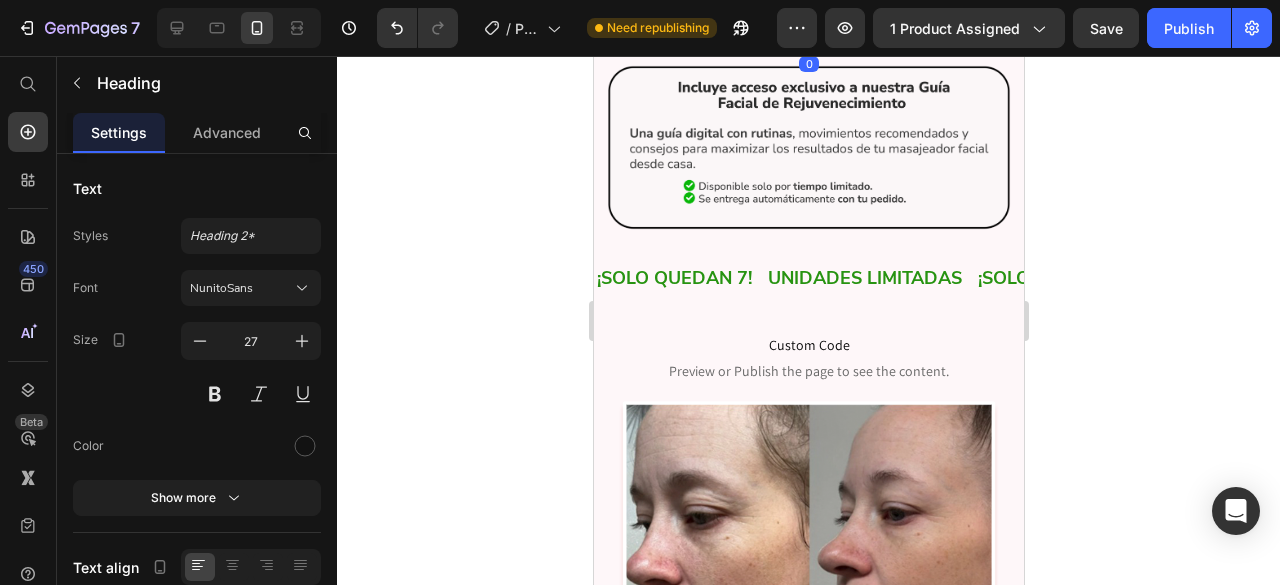 click 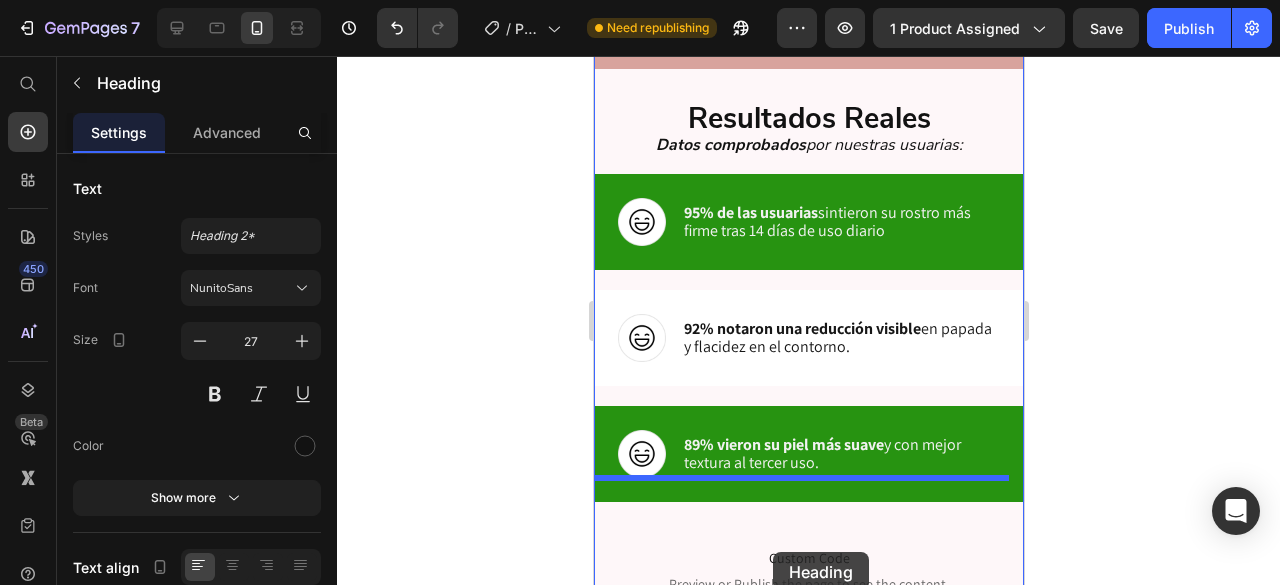 scroll, scrollTop: 4065, scrollLeft: 0, axis: vertical 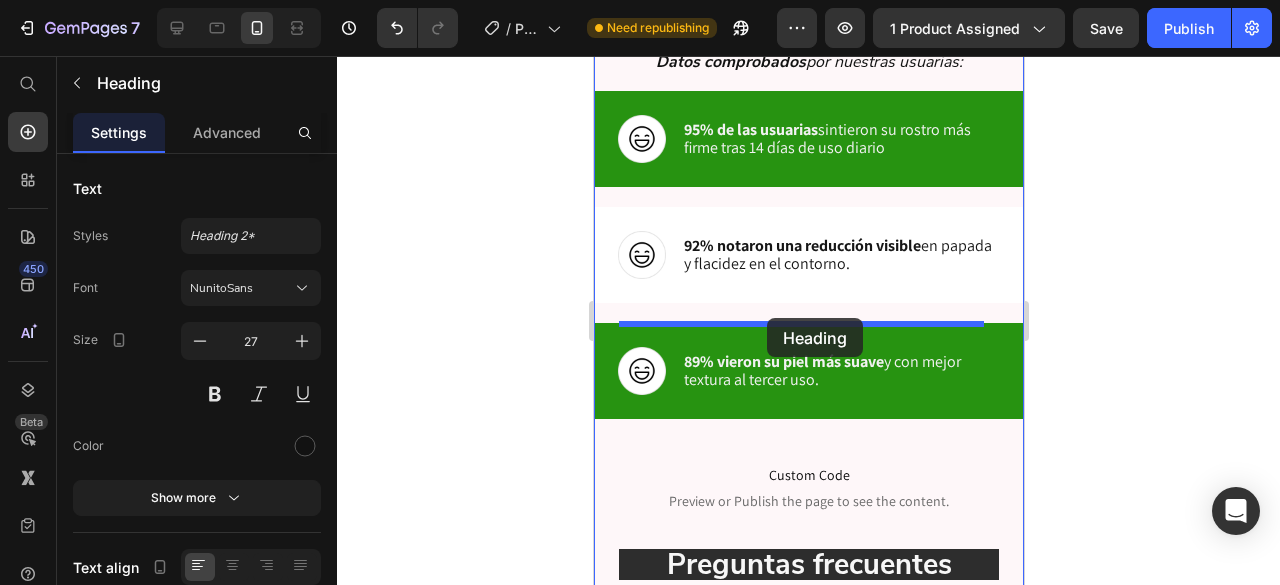 drag, startPoint x: 648, startPoint y: 371, endPoint x: 766, endPoint y: 318, distance: 129.3561 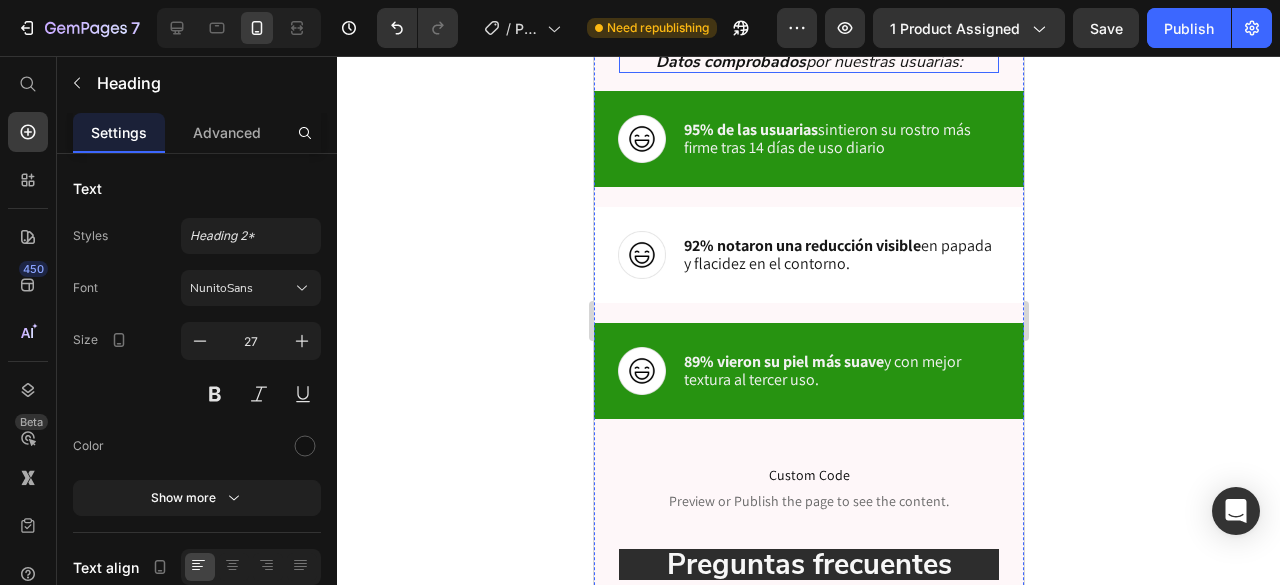 scroll, scrollTop: 3942, scrollLeft: 0, axis: vertical 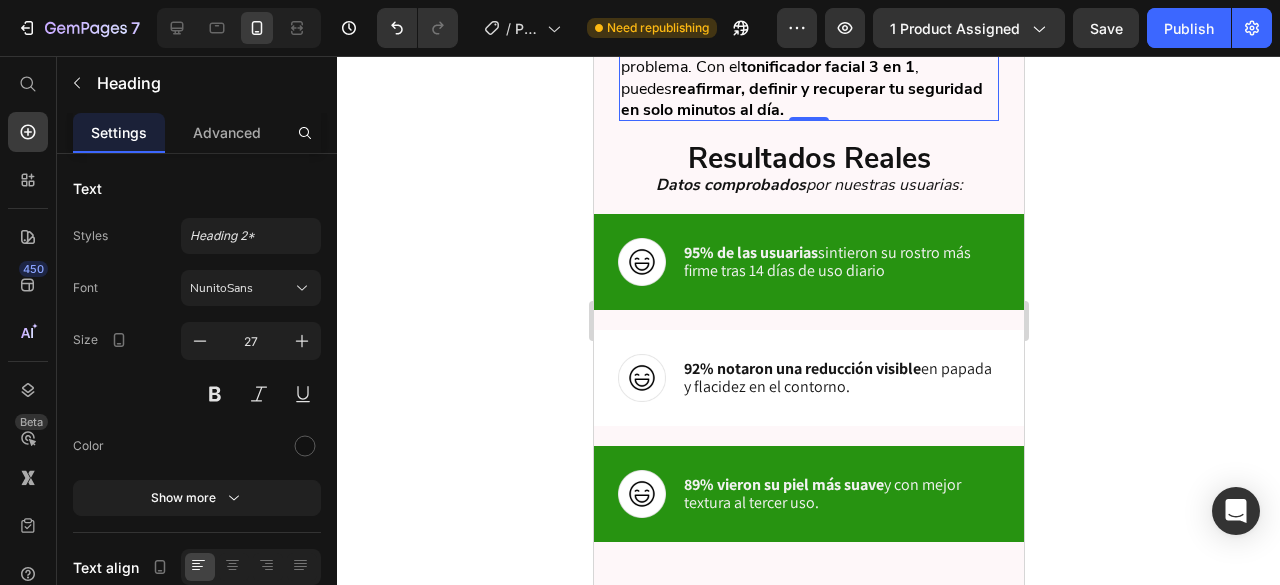 click on "El 96% de las mujeres se sienten inseguras por la flacidez, papada o arrugas... pero eso ya no será un problema. Con el  tonificador facial 3 en 1 , puedes  reafirmar, definir y recuperar tu seguridad en solo minutos al día." at bounding box center (801, 67) 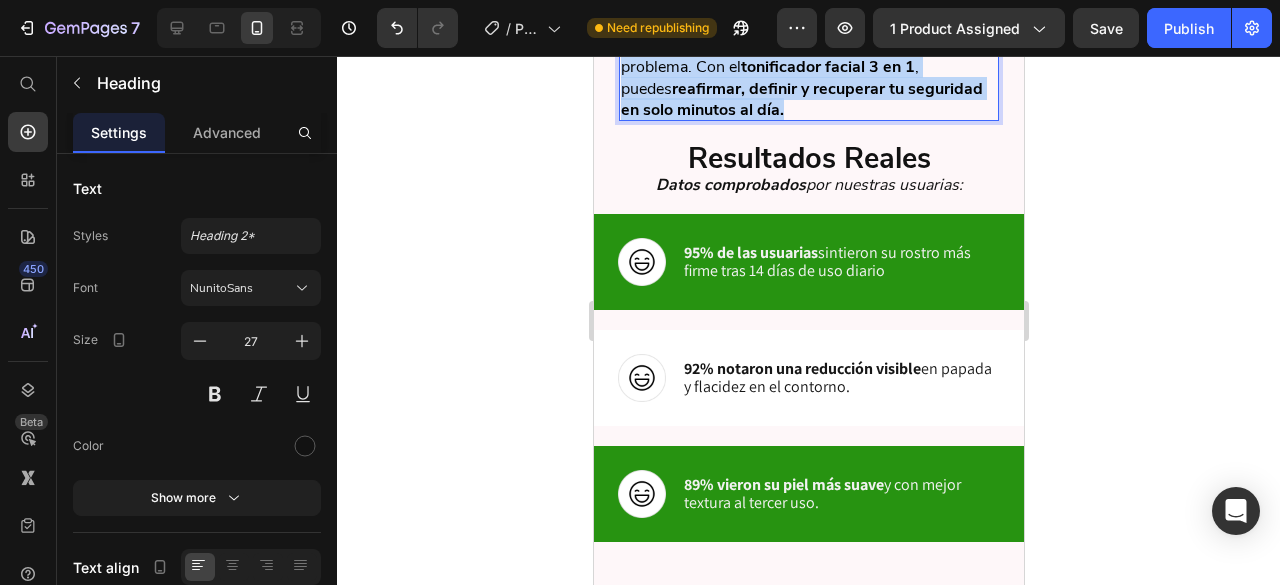 click on "El 96% de las mujeres se sienten inseguras por la flacidez, papada o arrugas... pero eso ya no será un problema. Con el  tonificador facial 3 en 1 , puedes  reafirmar, definir y recuperar tu seguridad en solo minutos al día." at bounding box center [801, 67] 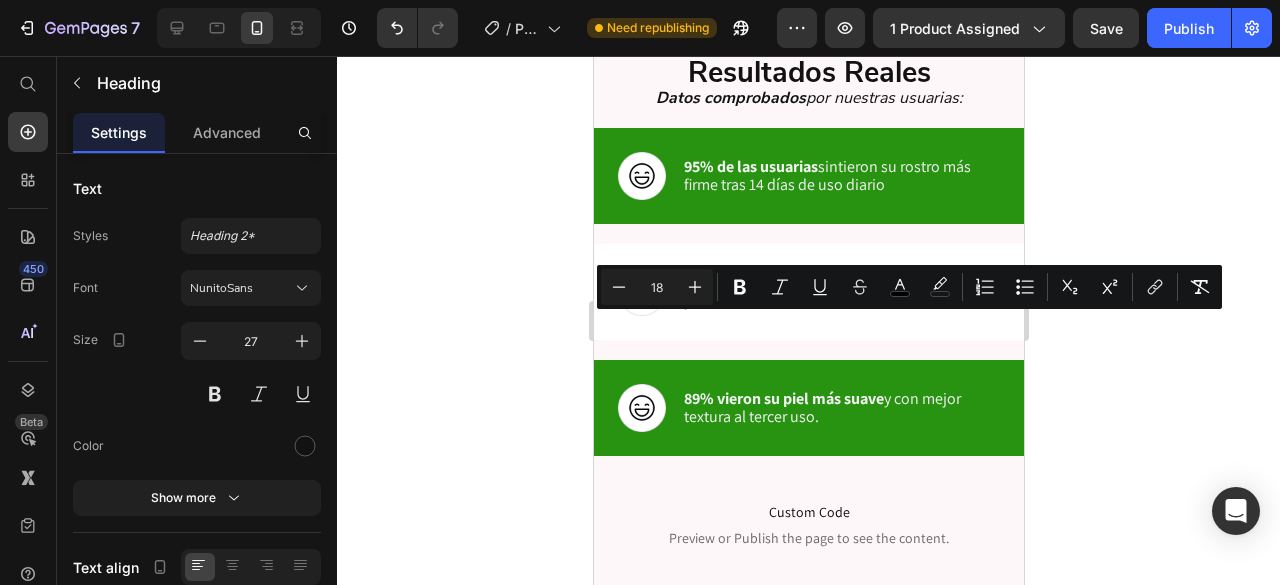 scroll, scrollTop: 1, scrollLeft: 0, axis: vertical 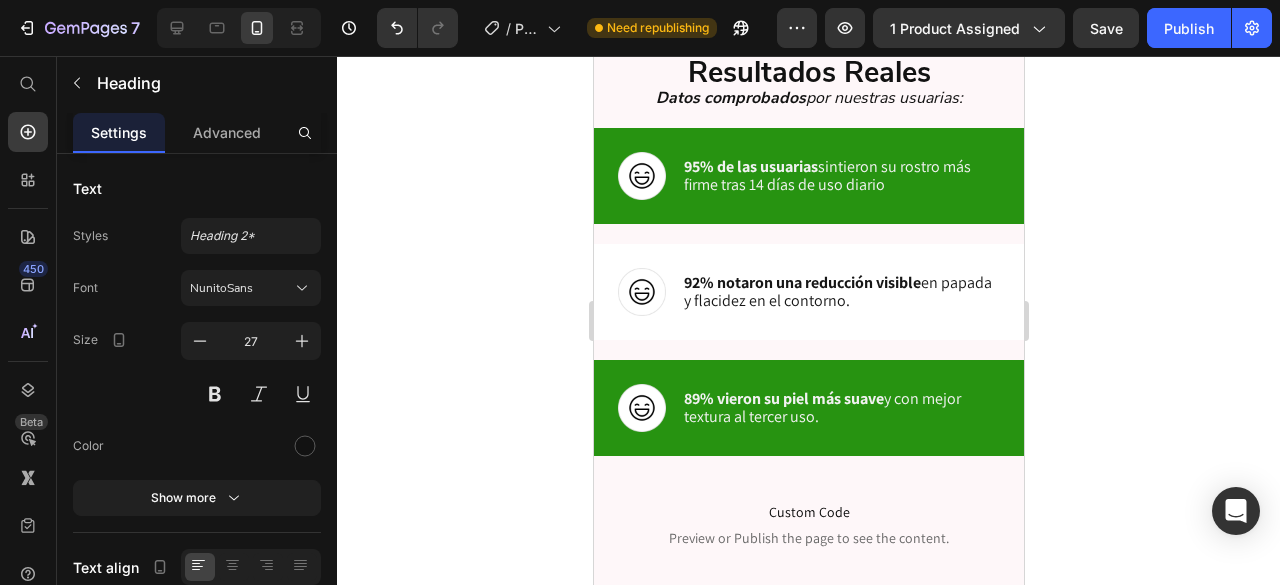 type 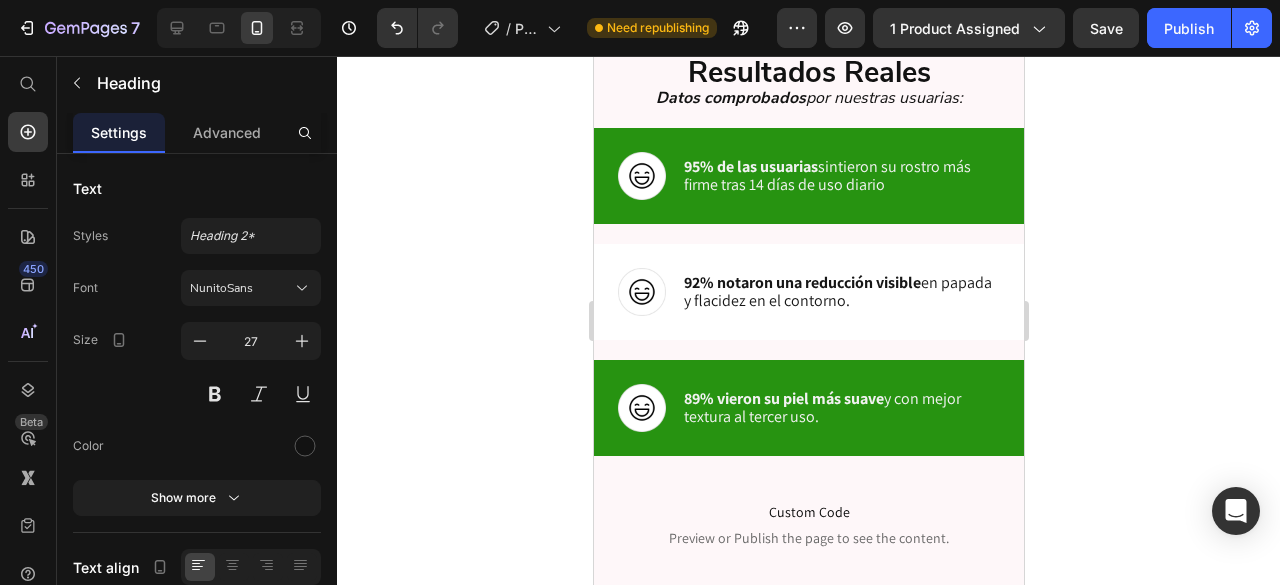 click on "✅+4.224 mujeres compraron" at bounding box center (739, 23) 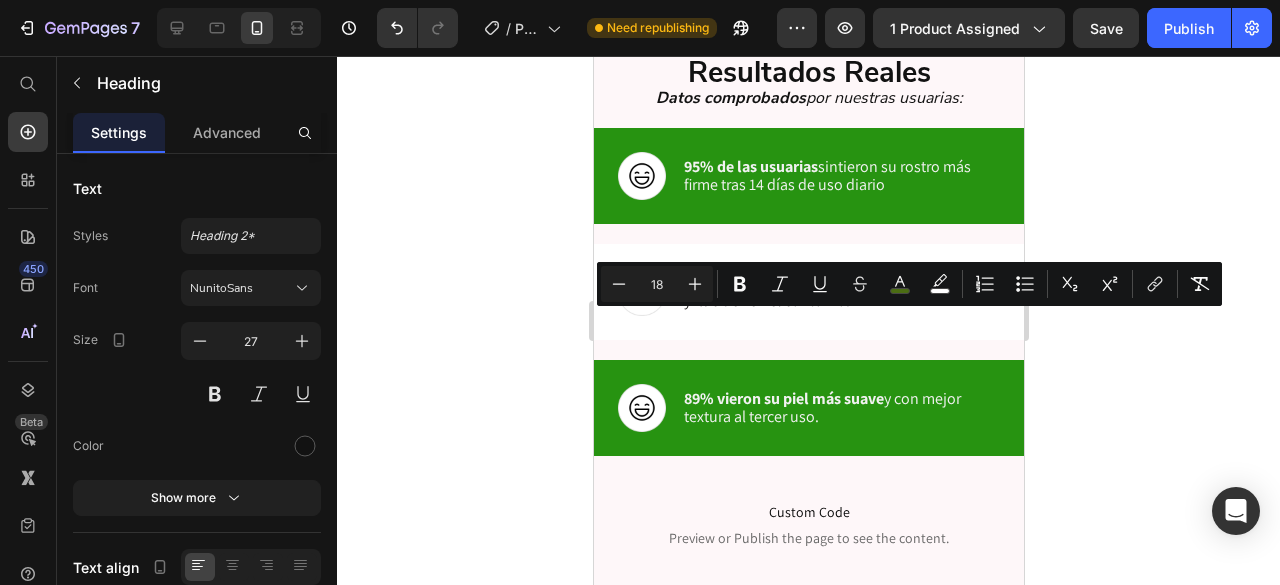 drag, startPoint x: 905, startPoint y: 330, endPoint x: 641, endPoint y: 328, distance: 264.00757 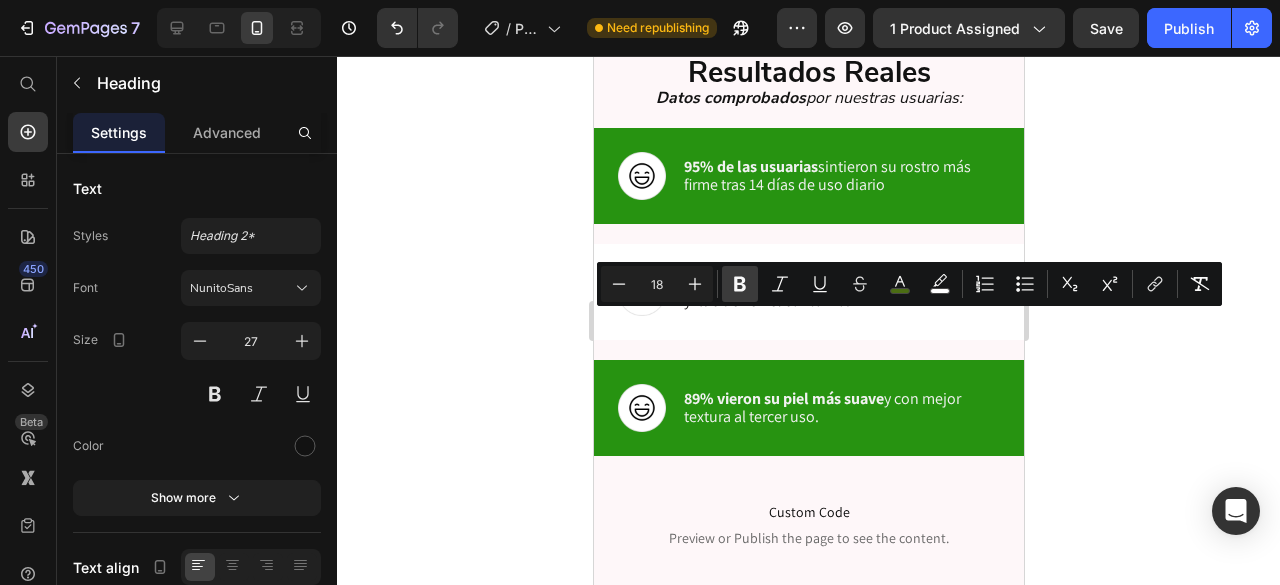 click on "Bold" at bounding box center (740, 284) 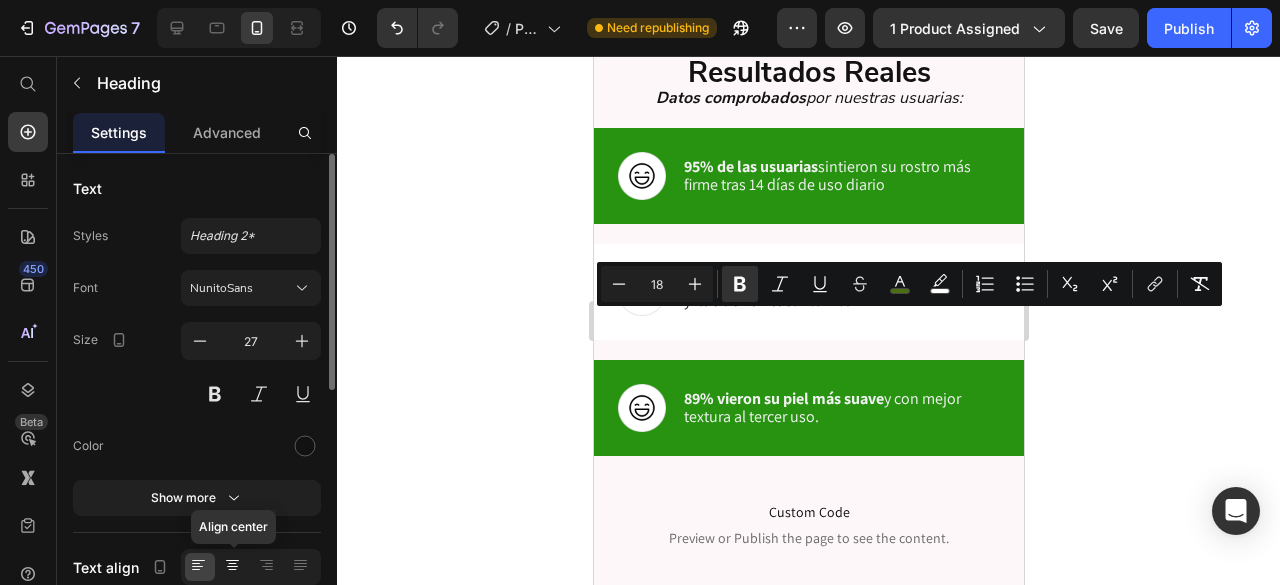 click 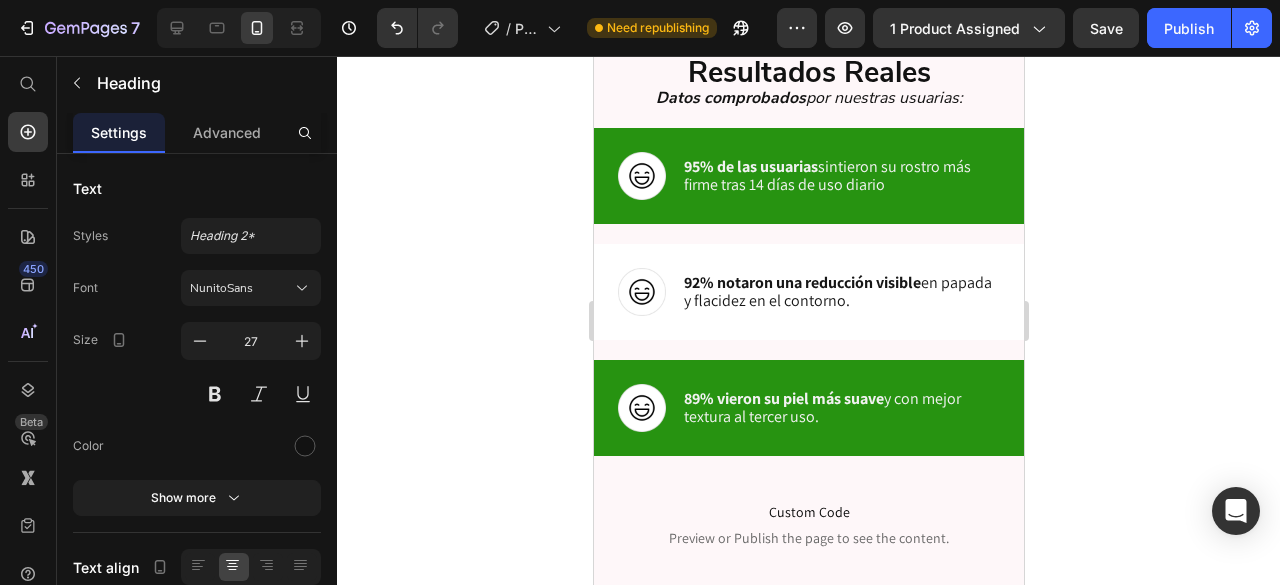 click 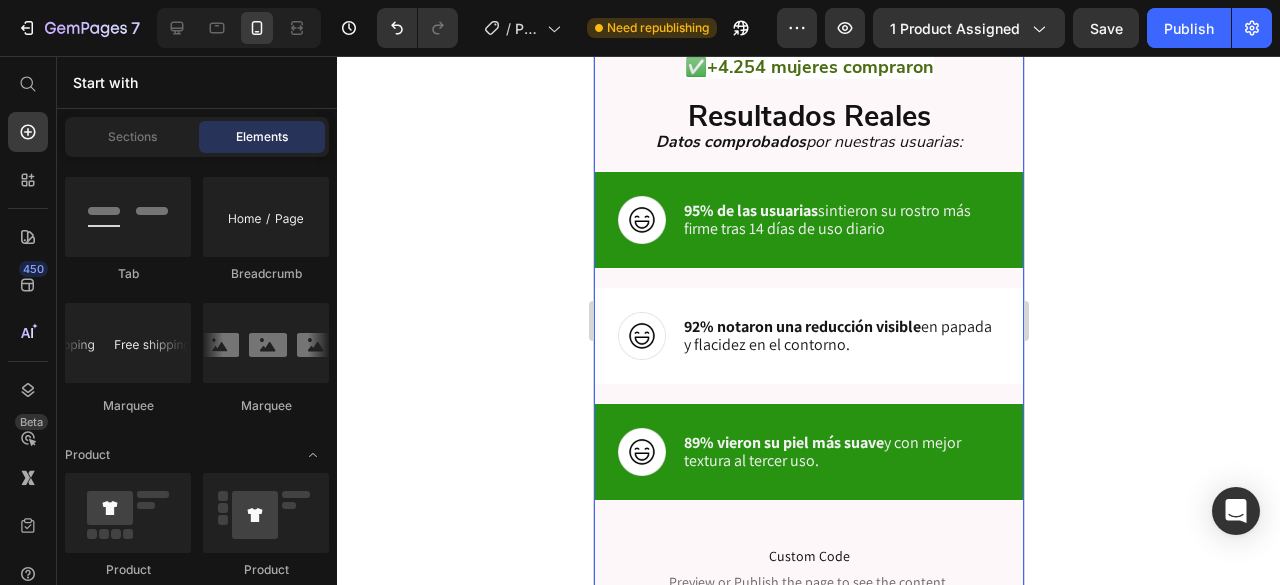 scroll, scrollTop: 4142, scrollLeft: 0, axis: vertical 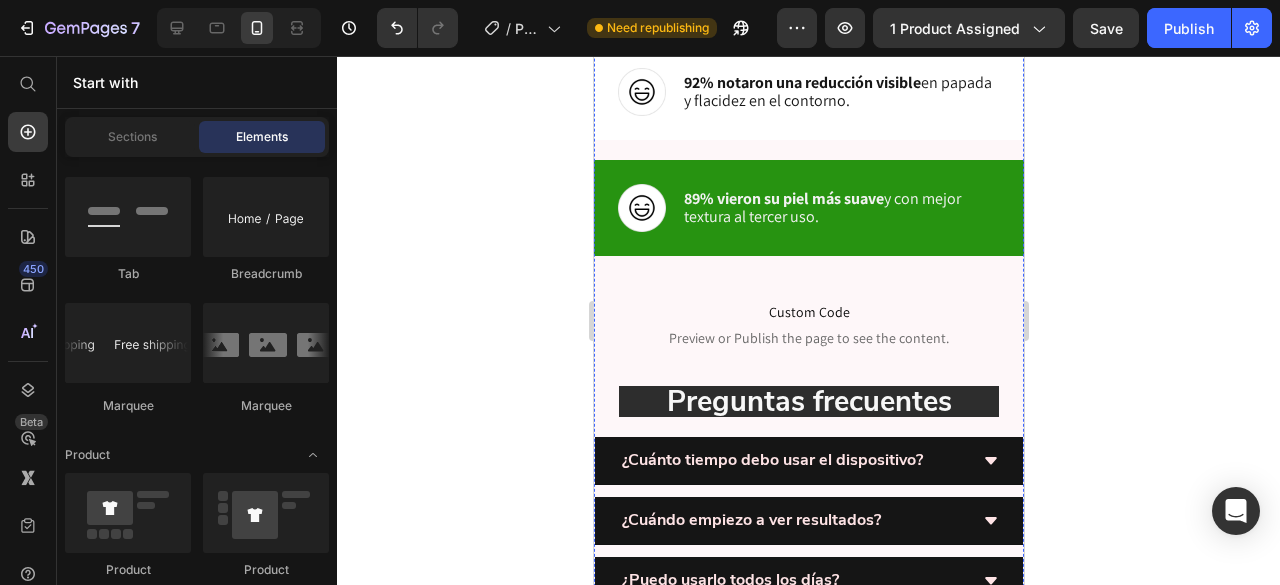 click on "Resultados Reales" at bounding box center [808, -128] 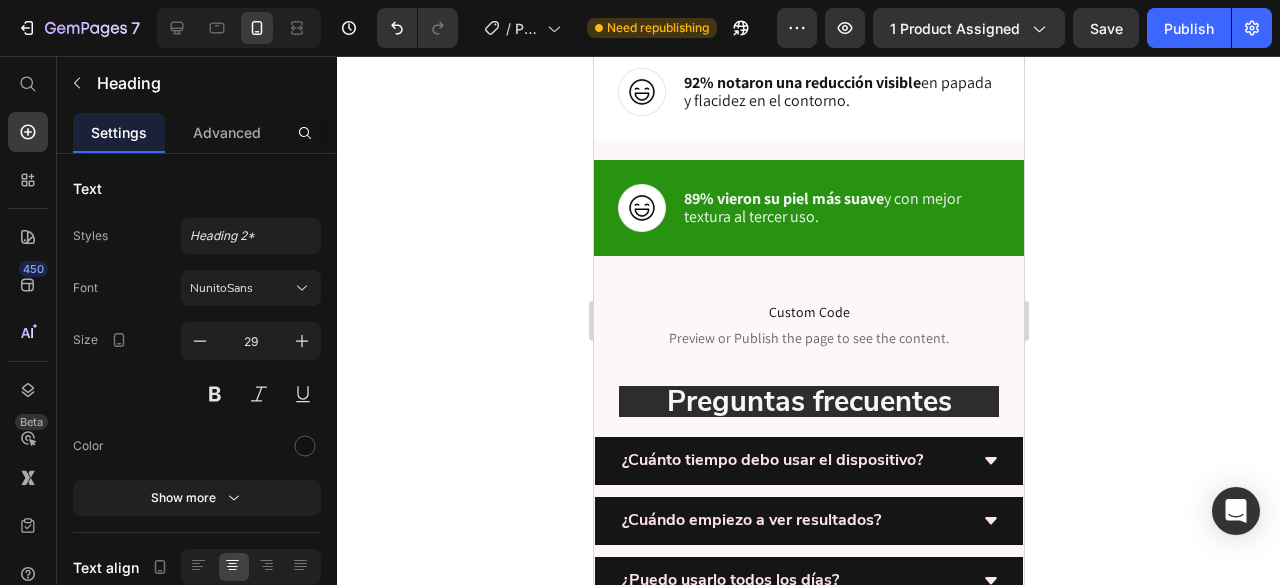click 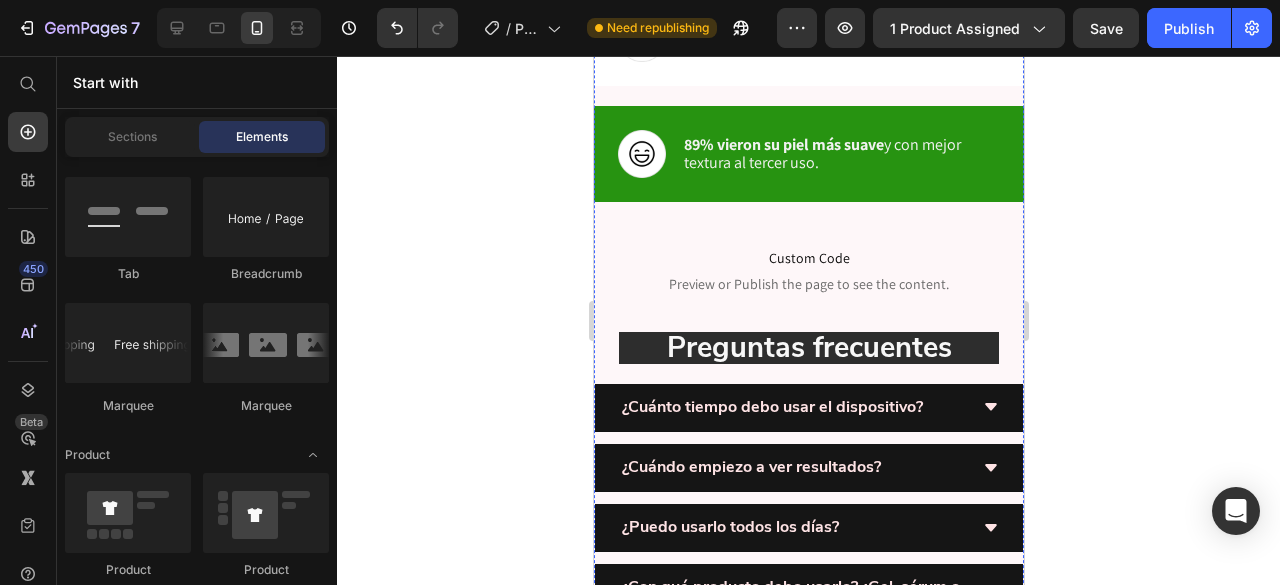 click on "Datos comprobados" at bounding box center (730, -155) 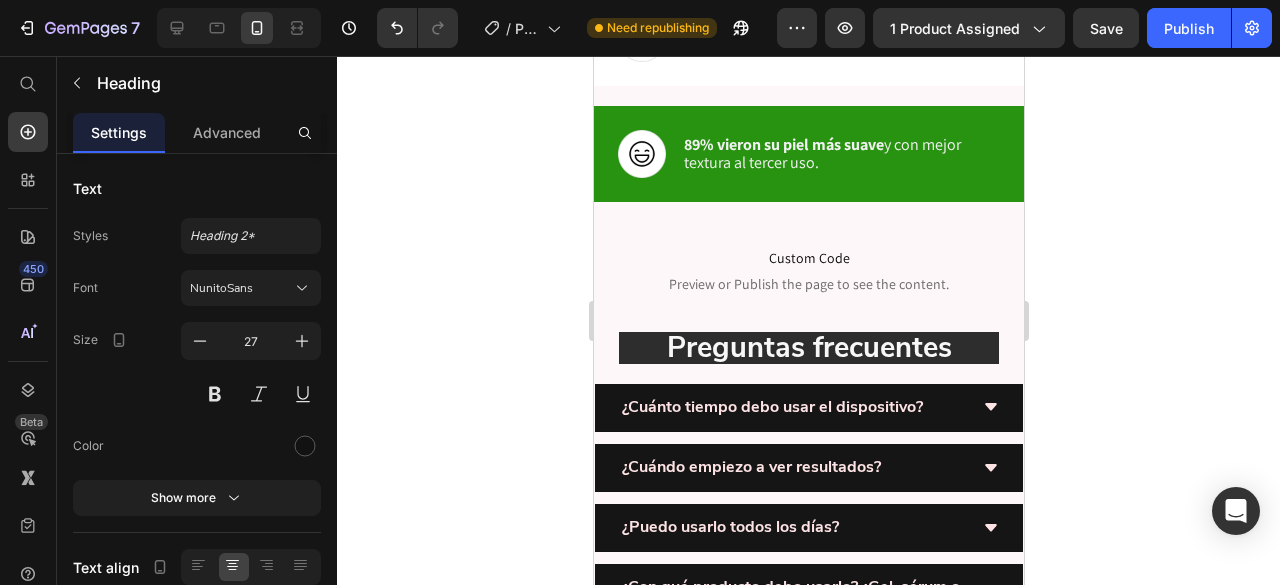 click at bounding box center (763, -188) 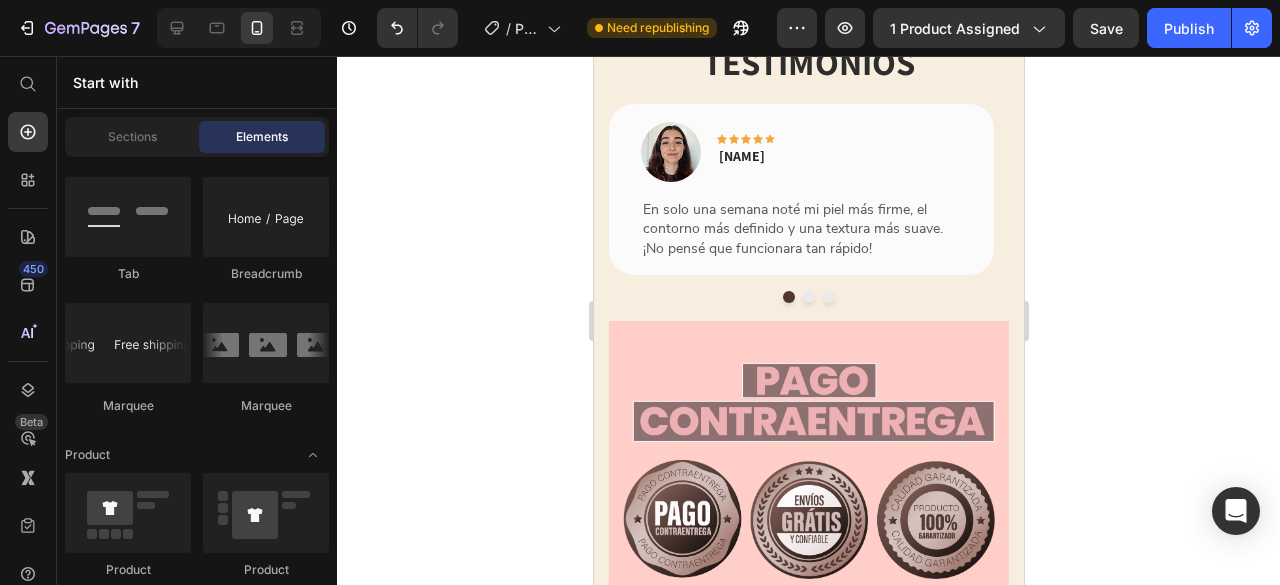 scroll, scrollTop: 4942, scrollLeft: 0, axis: vertical 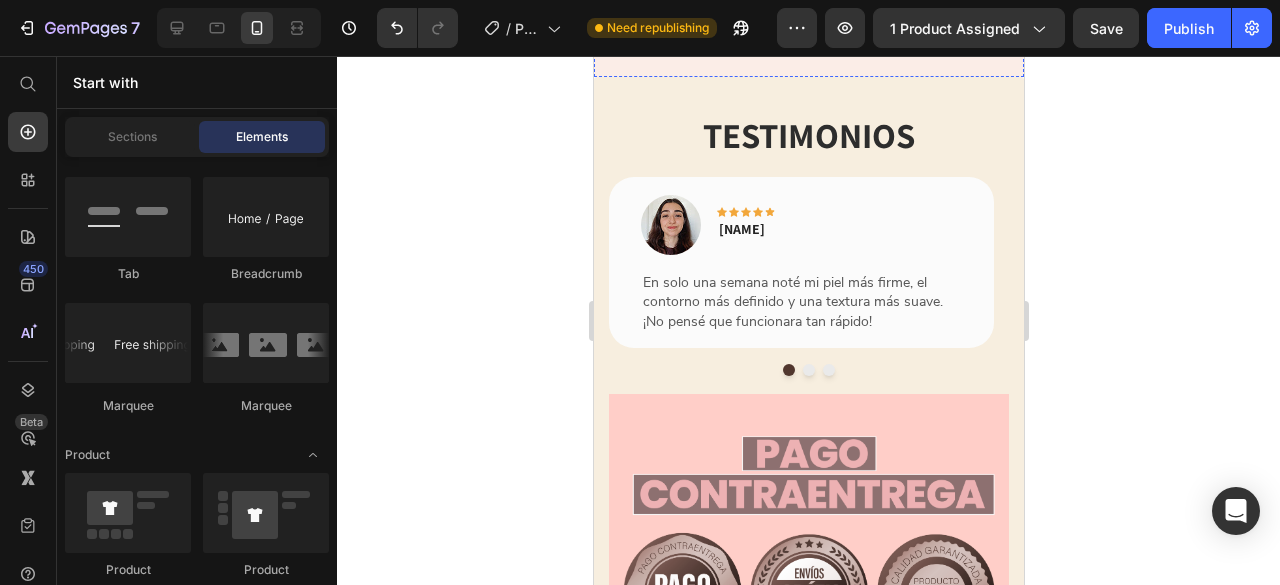 click at bounding box center [808, 29] 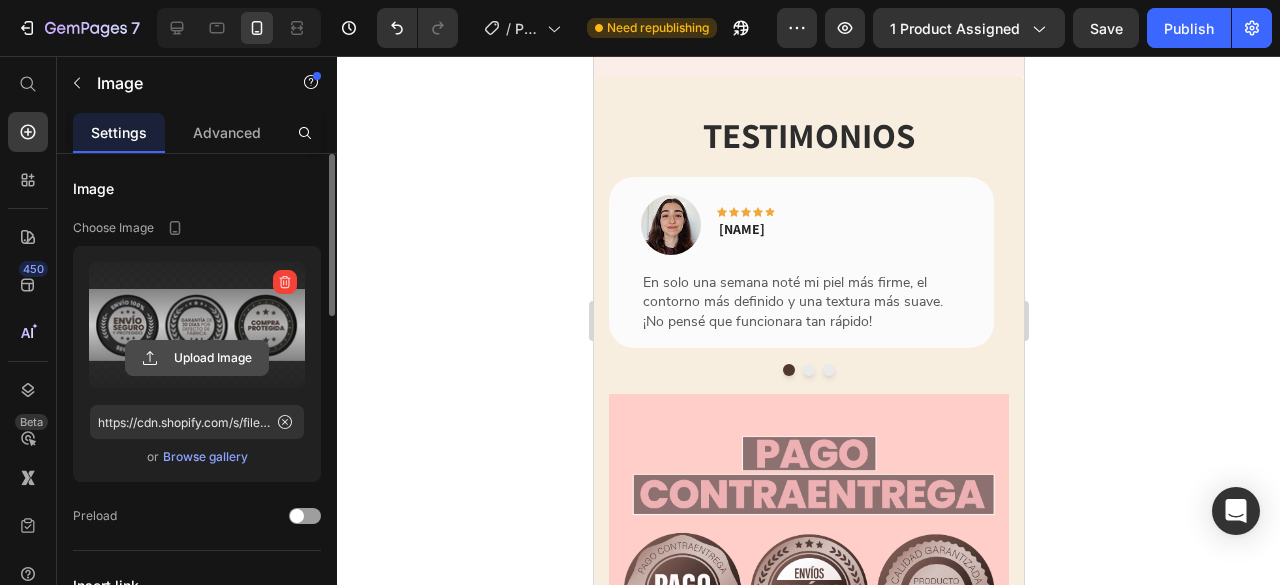 click 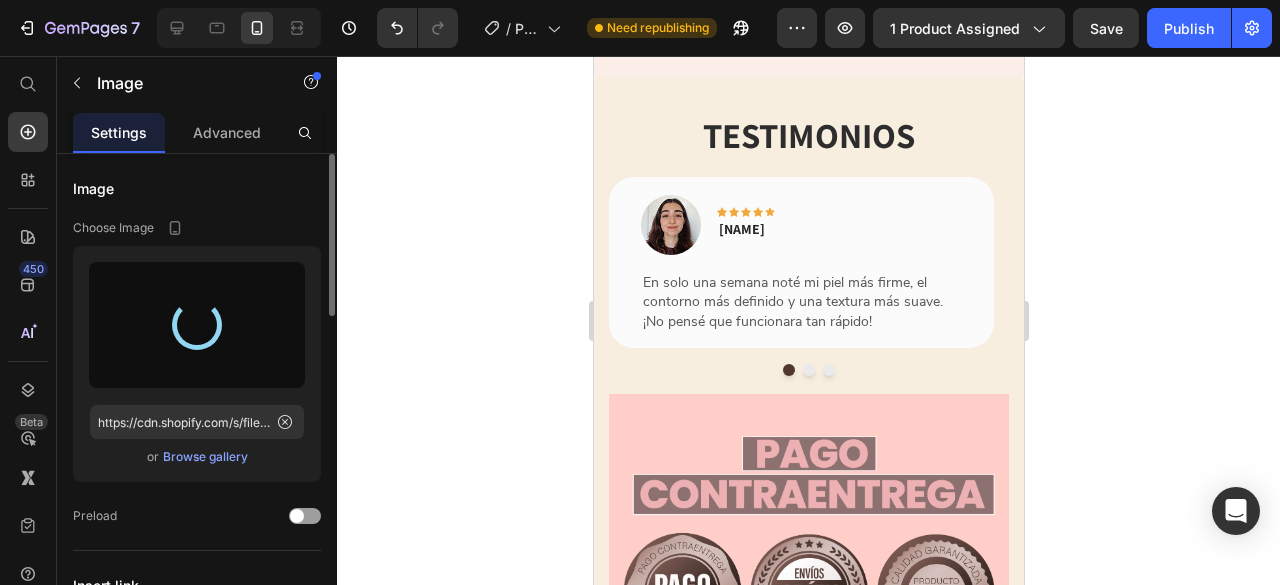 type on "https://cdn.shopify.com/s/files/1/0860/9421/7527/files/gempages_499786262215918822-688e5ec2-854c-46cc-ba3a-2087334175bc.png" 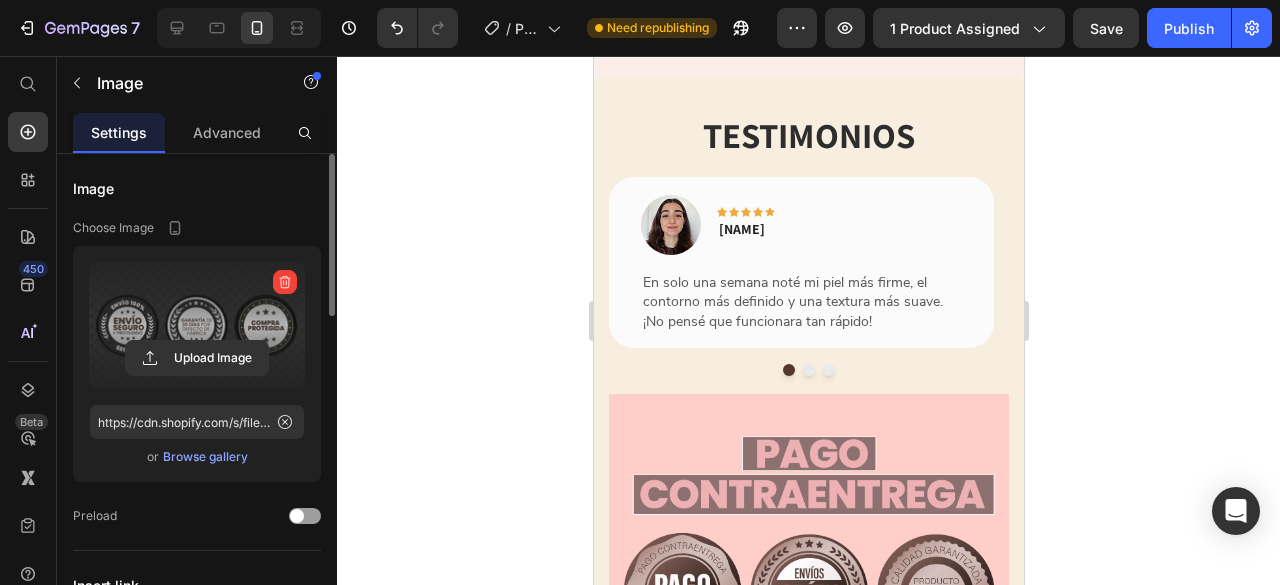 click 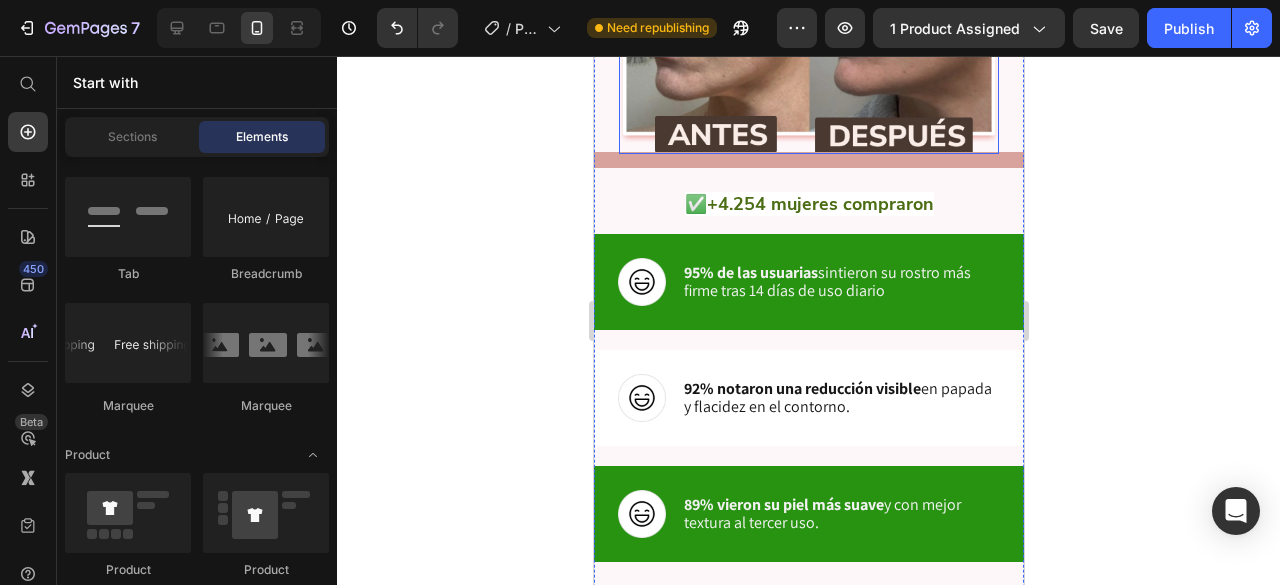 scroll, scrollTop: 3762, scrollLeft: 0, axis: vertical 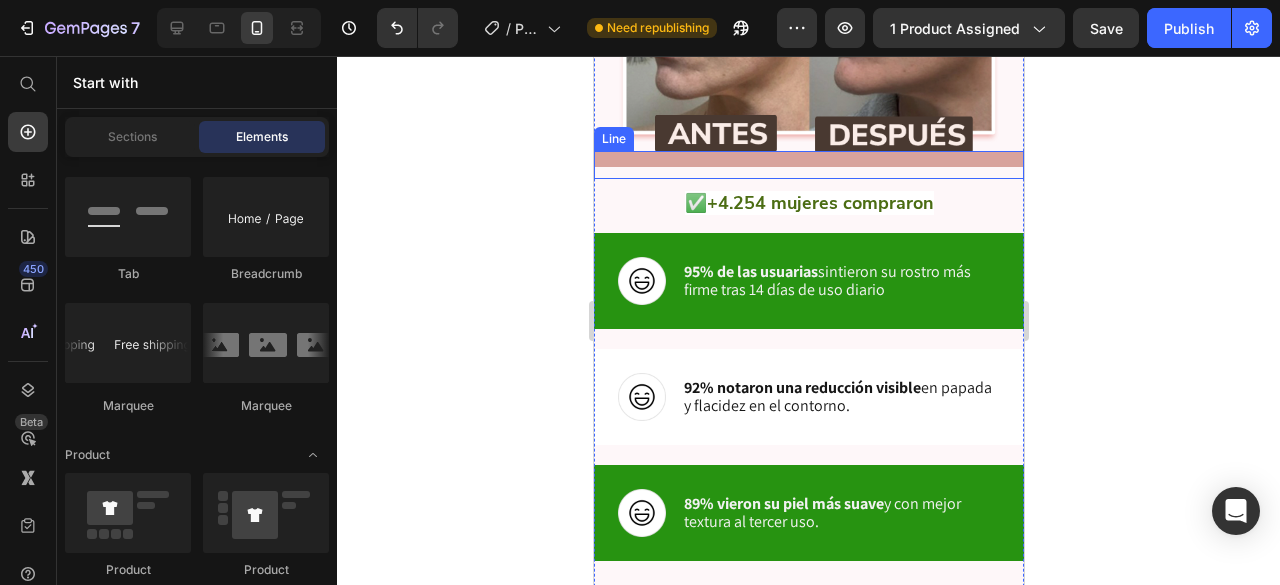 click at bounding box center [808, 159] 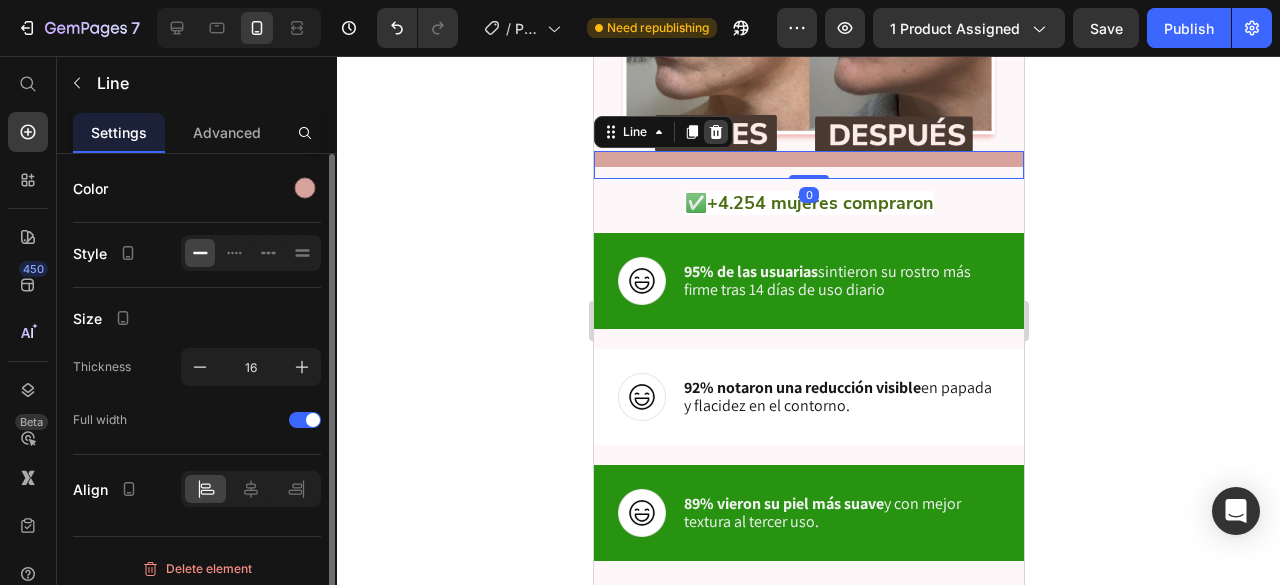 click 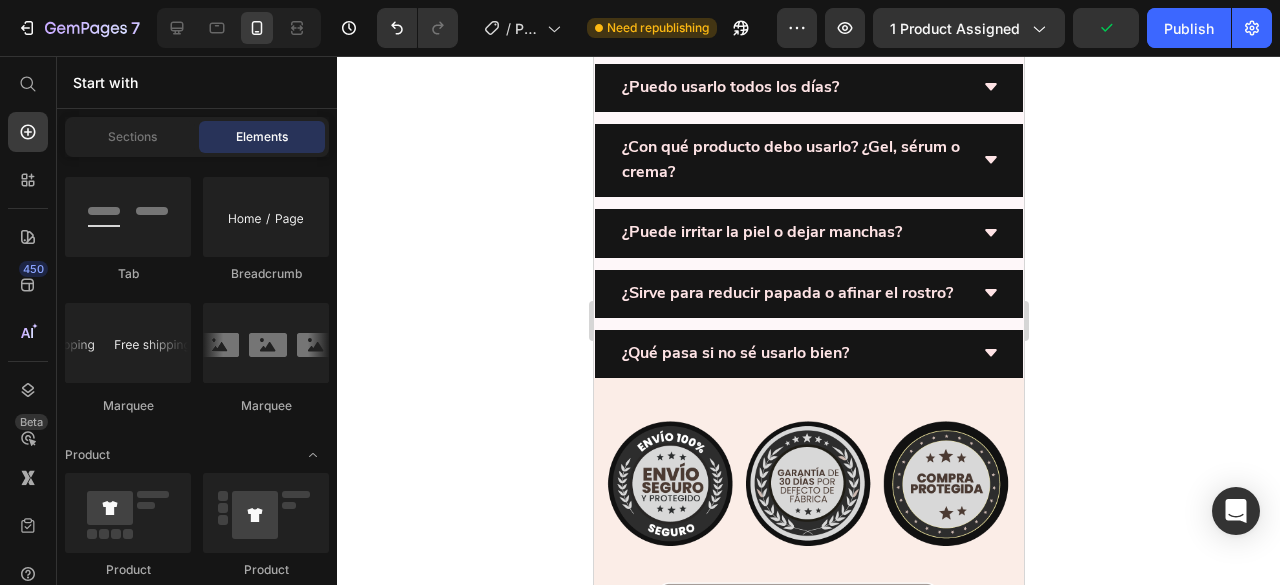 scroll, scrollTop: 4557, scrollLeft: 0, axis: vertical 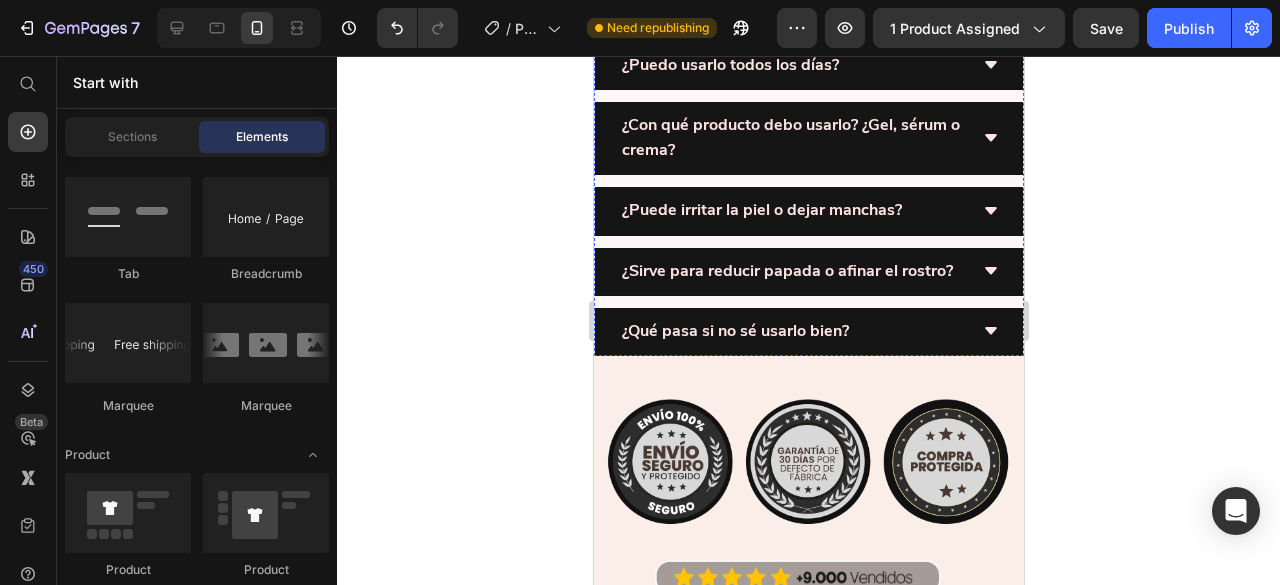 click on "¿Cuánto tiempo debo usar el dispositivo?" at bounding box center [771, -56] 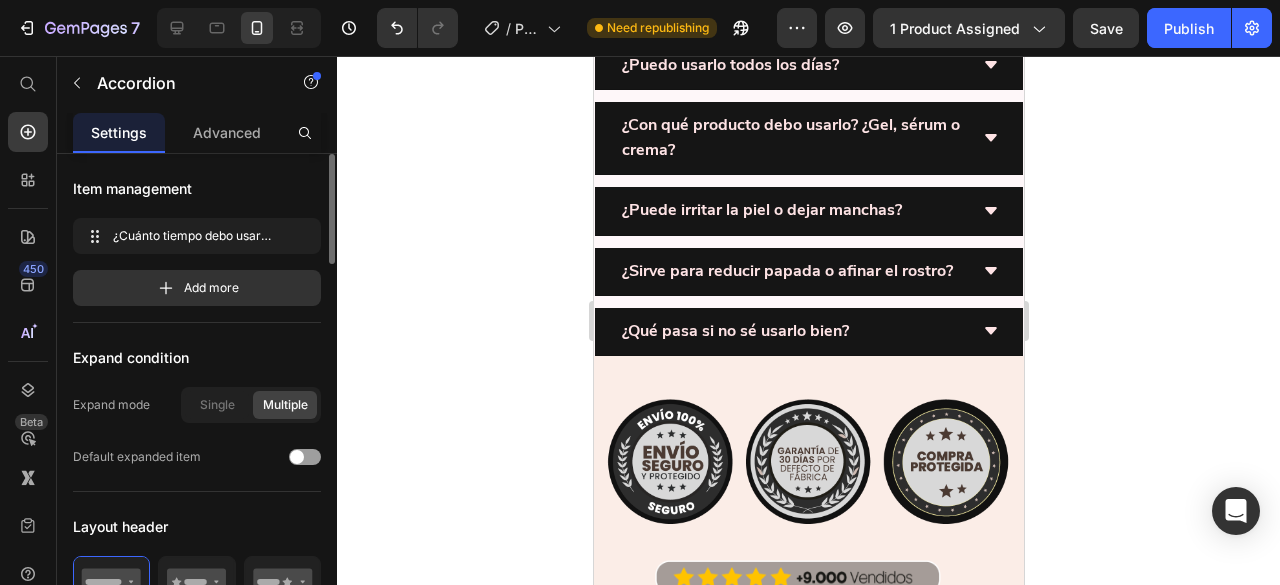 click on "¿Cuánto tiempo debo usar el dispositivo?" at bounding box center [771, -56] 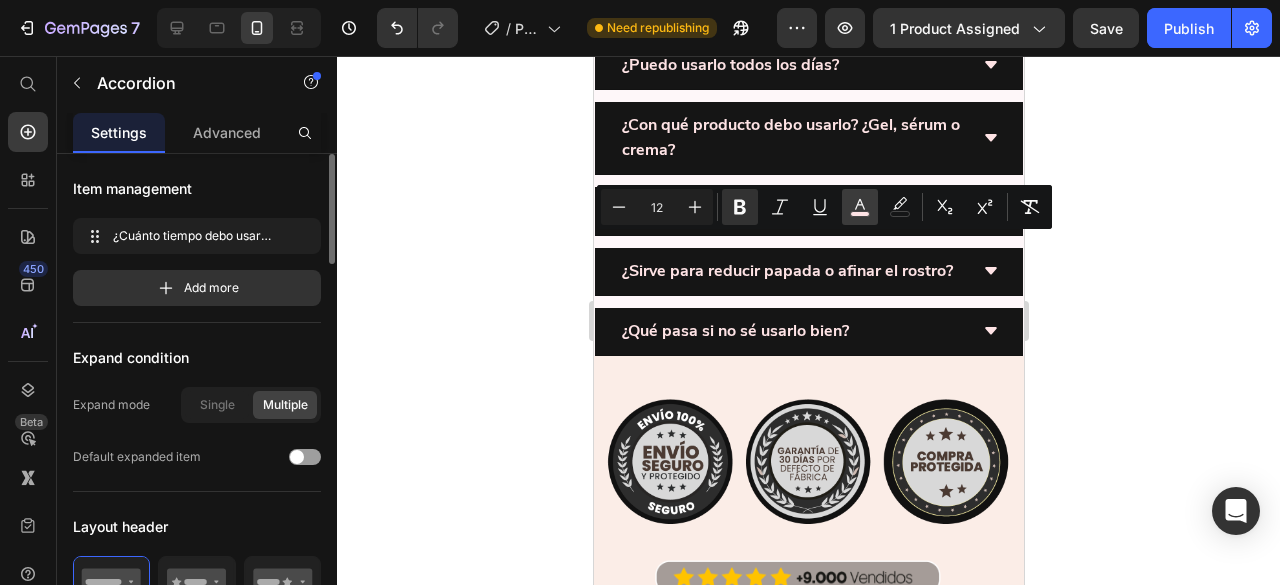 click on "color" at bounding box center [860, 207] 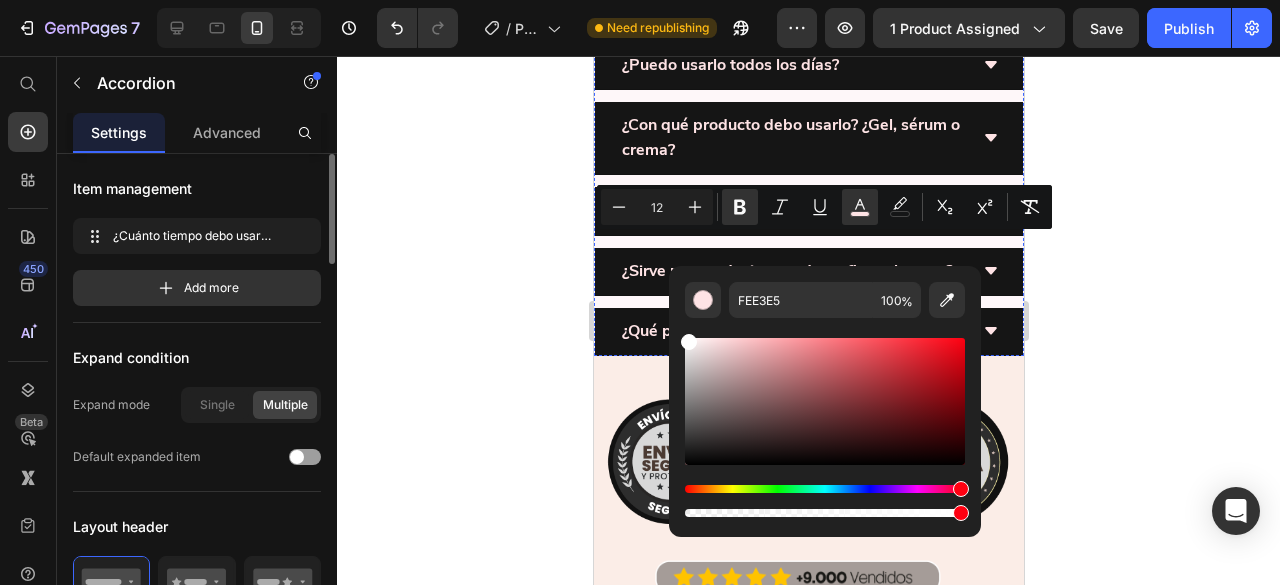 drag, startPoint x: 1375, startPoint y: 432, endPoint x: 646, endPoint y: 303, distance: 740.3256 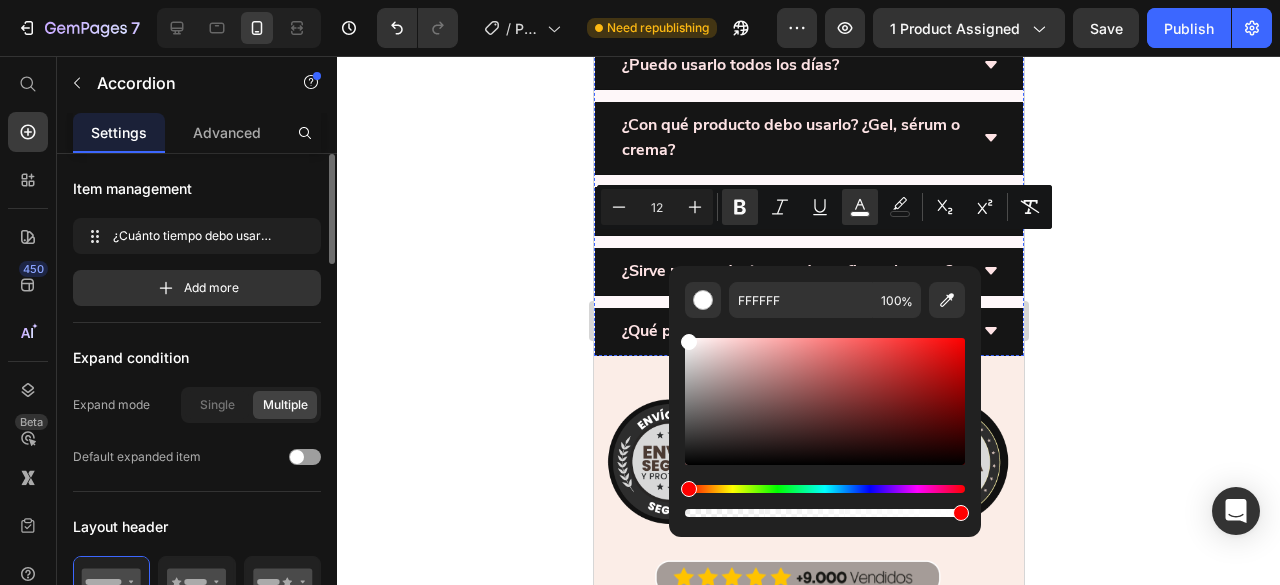 click on "¿Cuándo empiezo a ver resultados?" at bounding box center (750, 5) 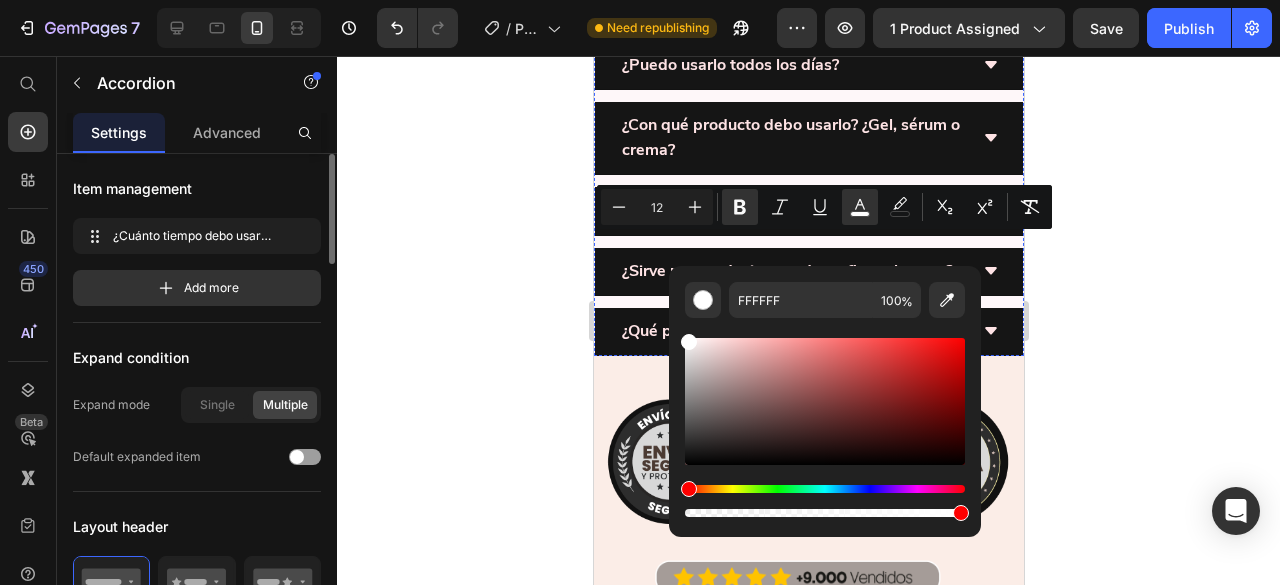 click on "¿Cuándo empiezo a ver resultados?" at bounding box center (750, 5) 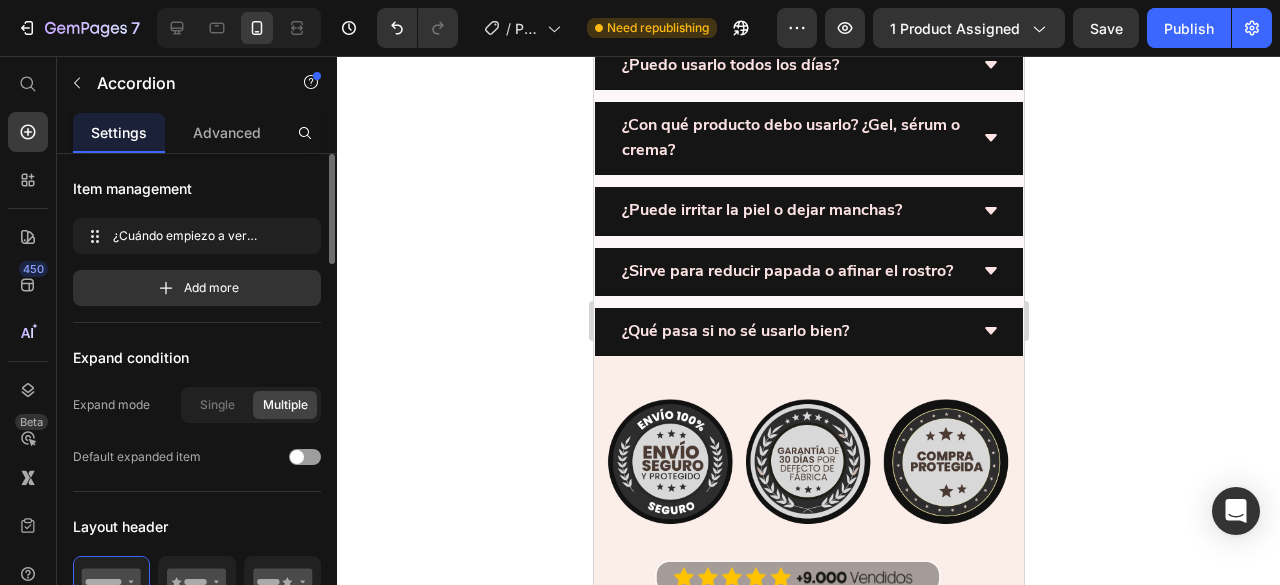 click on "¿Cuándo empiezo a ver resultados?" at bounding box center [750, 5] 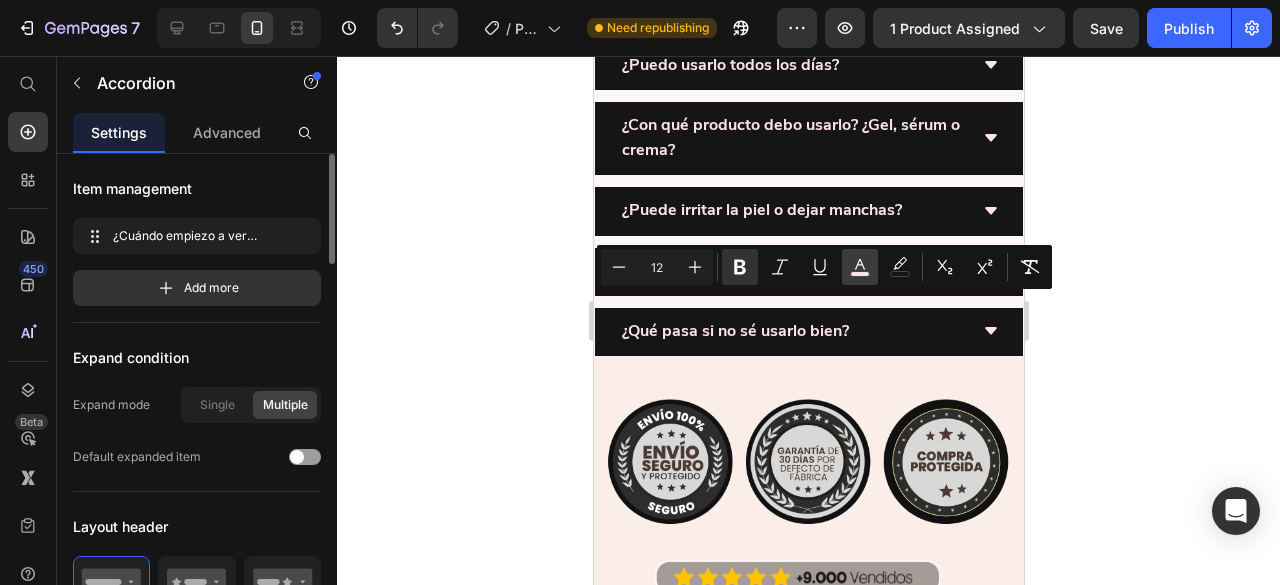 click 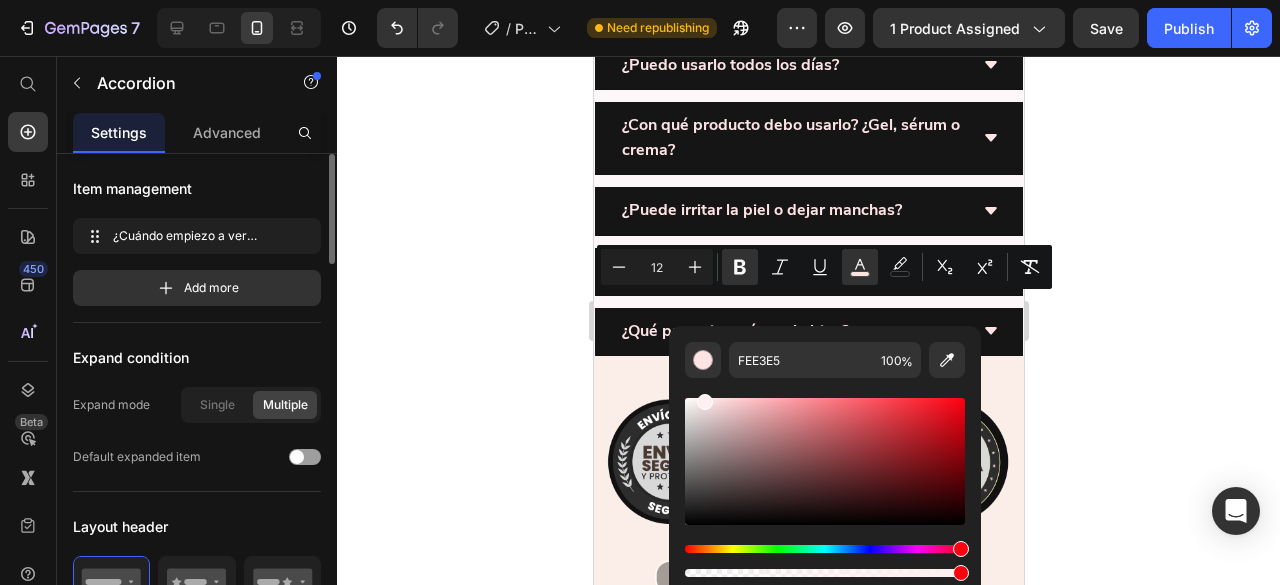 drag, startPoint x: 1353, startPoint y: 461, endPoint x: 666, endPoint y: 360, distance: 694.38464 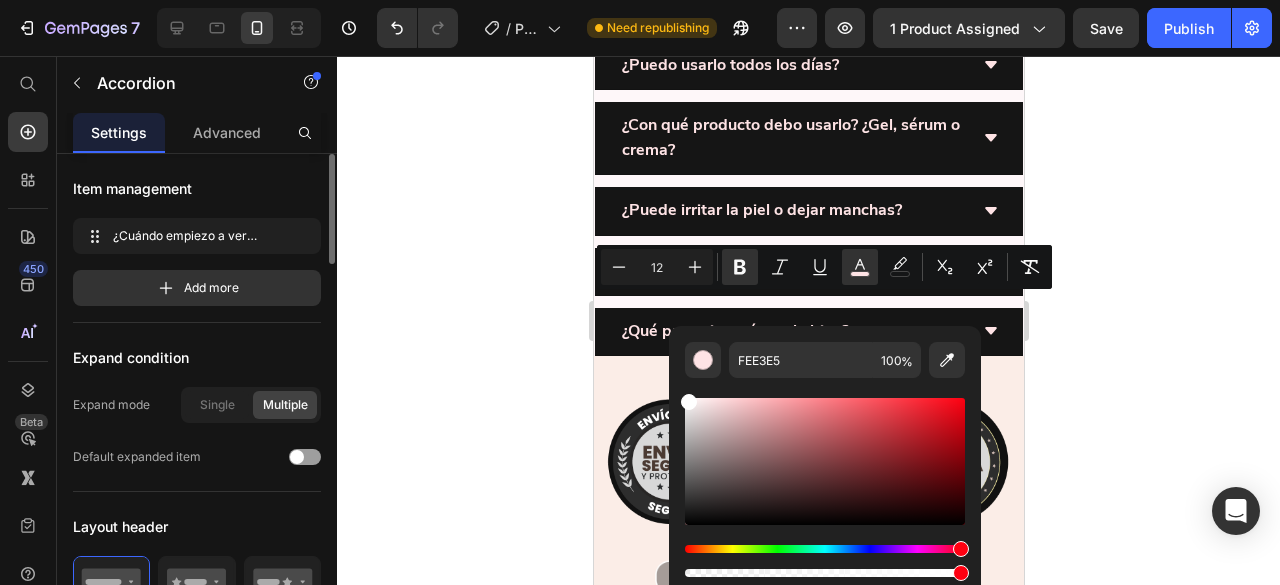 type on "FFFFFF" 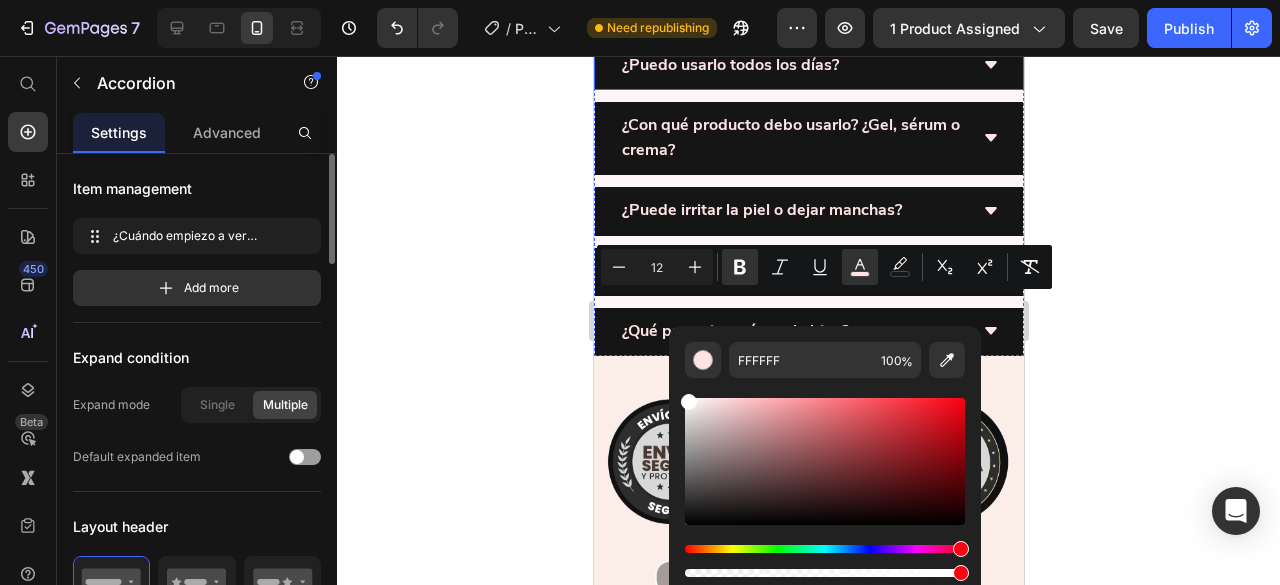 click on "¿Puedo usarlo todos los días?" at bounding box center [729, 65] 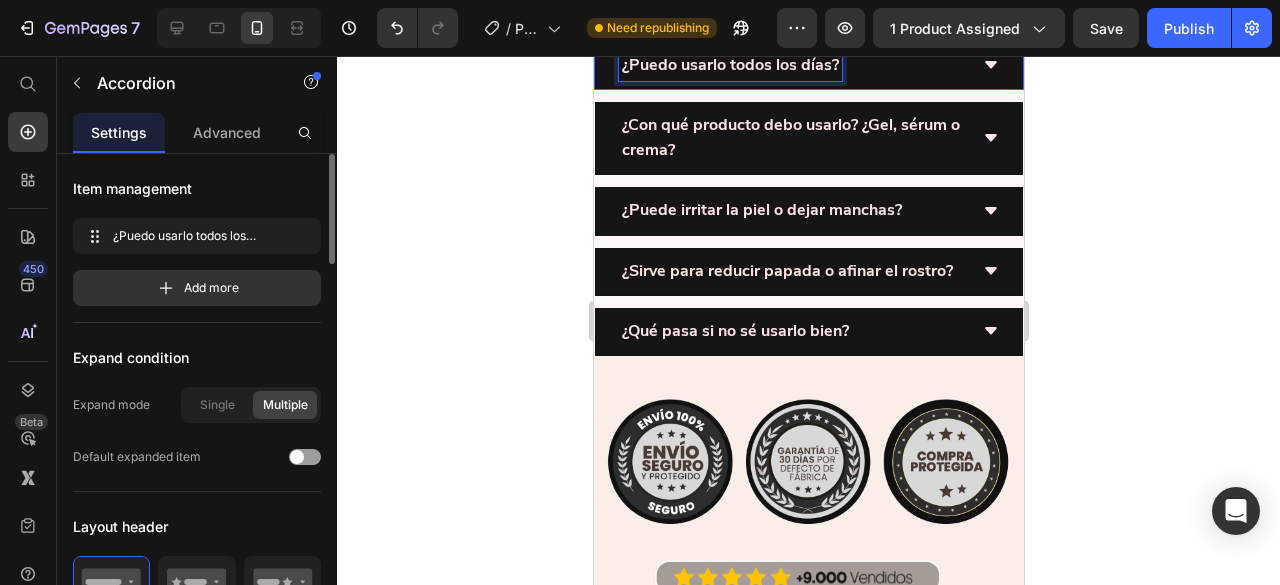 click on "¿Puedo usarlo todos los días?" at bounding box center (729, 65) 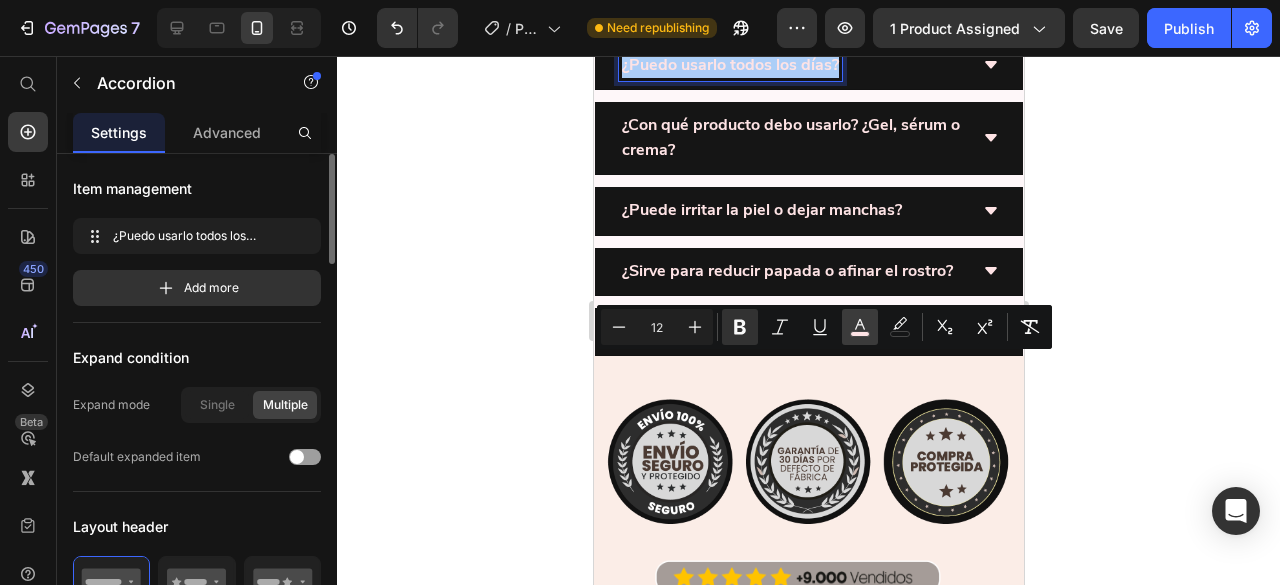 click on "color" at bounding box center [860, 327] 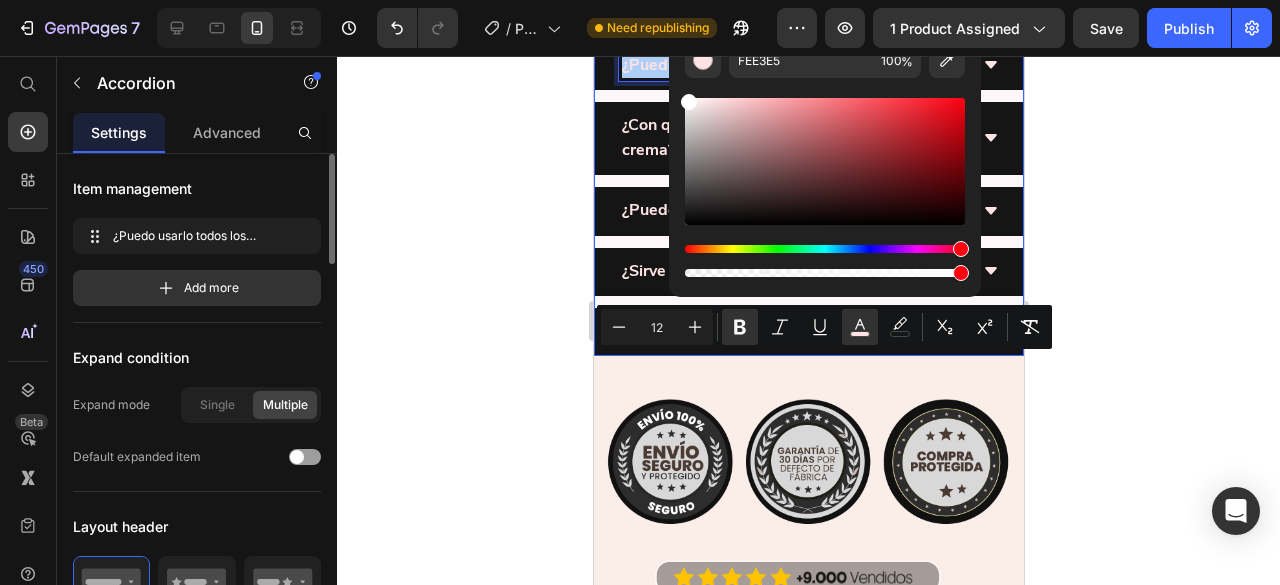 drag, startPoint x: 1393, startPoint y: 228, endPoint x: 653, endPoint y: 63, distance: 758.1721 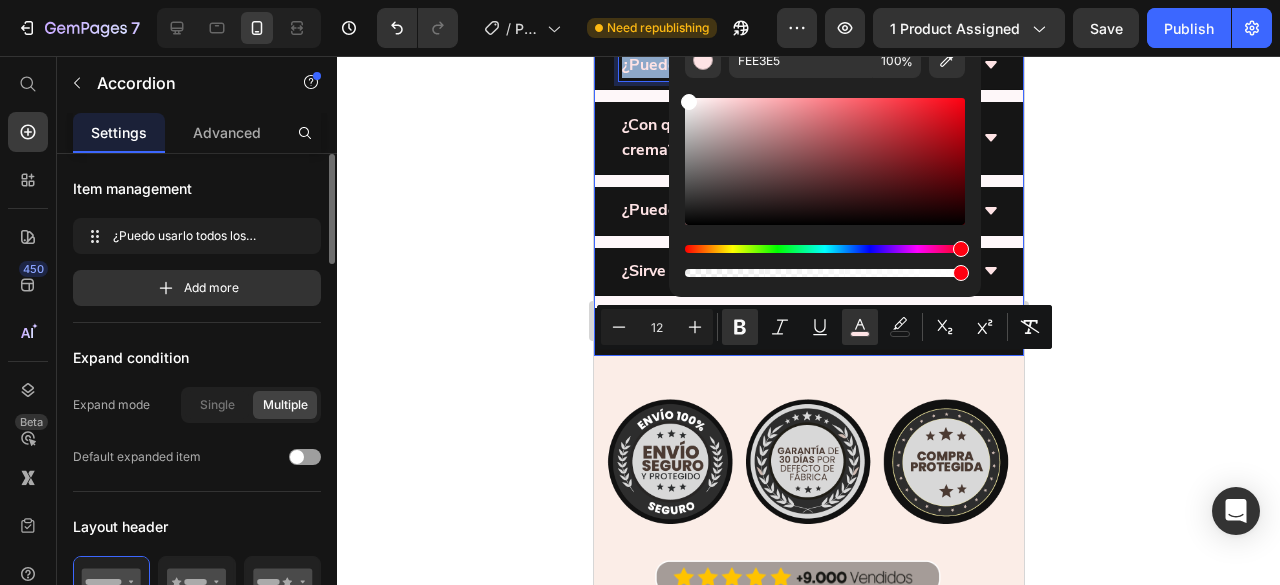 type on "FFFFFF" 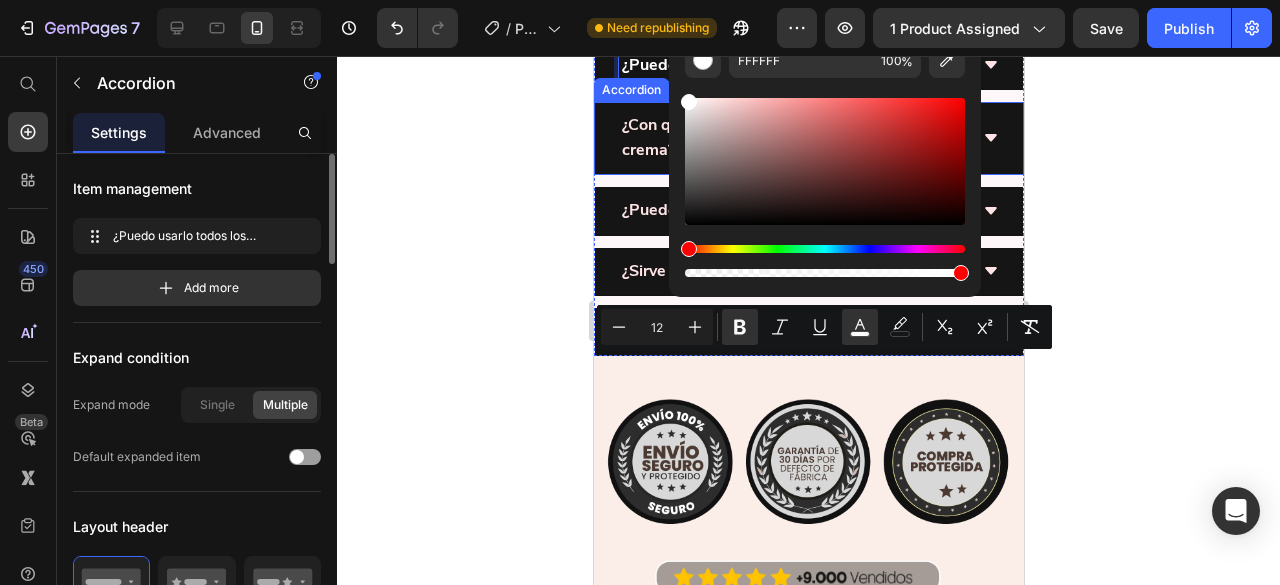 click on "¿Con qué producto debo usarlo? ¿Gel, sérum o crema?" at bounding box center [792, 138] 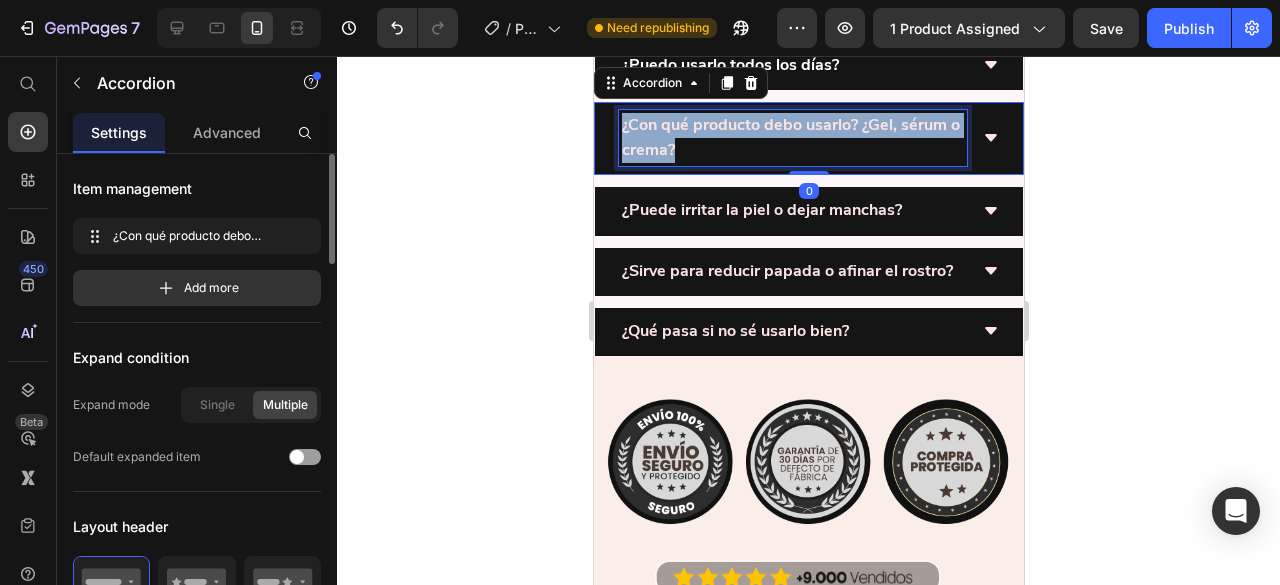 click on "¿Con qué producto debo usarlo? ¿Gel, sérum o crema?" at bounding box center (792, 138) 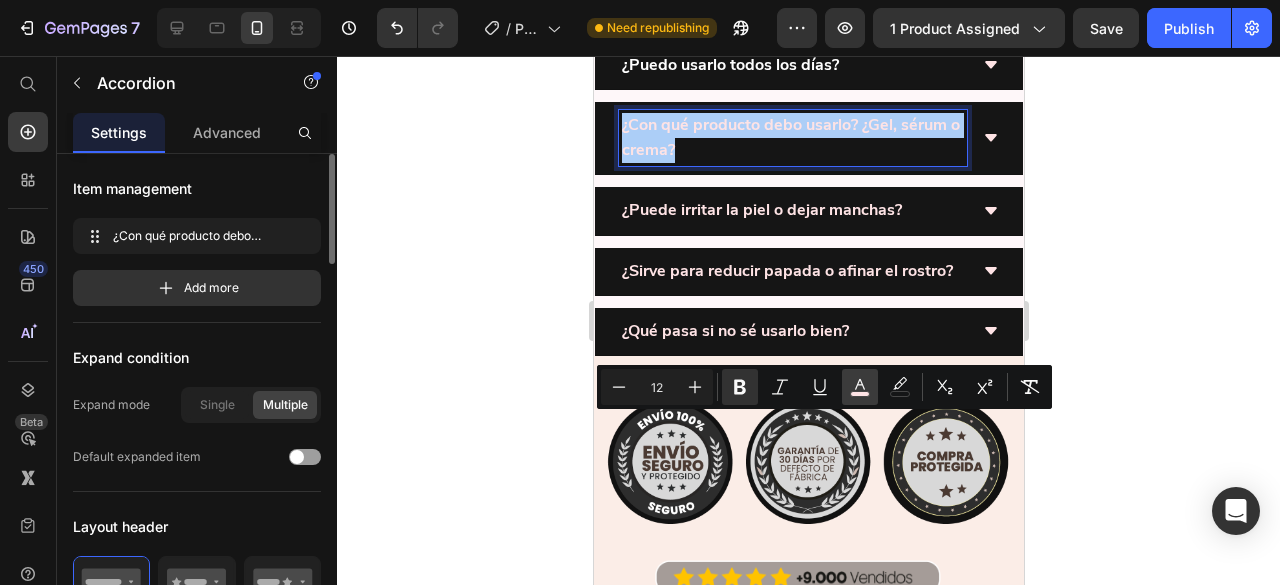 click 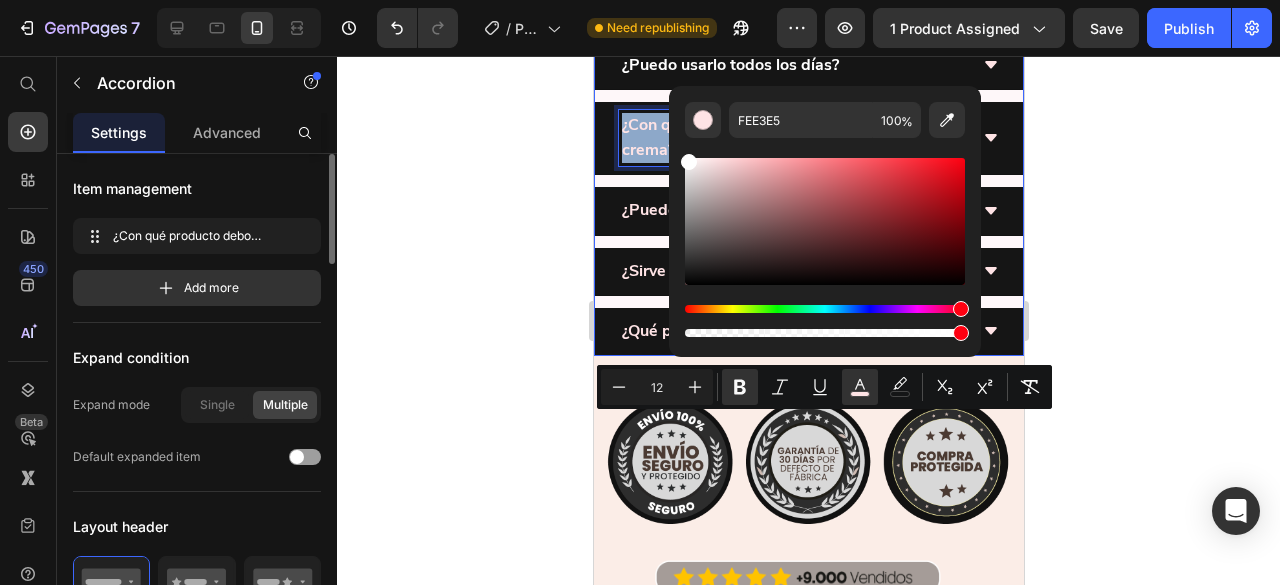 type on "FFFFFF" 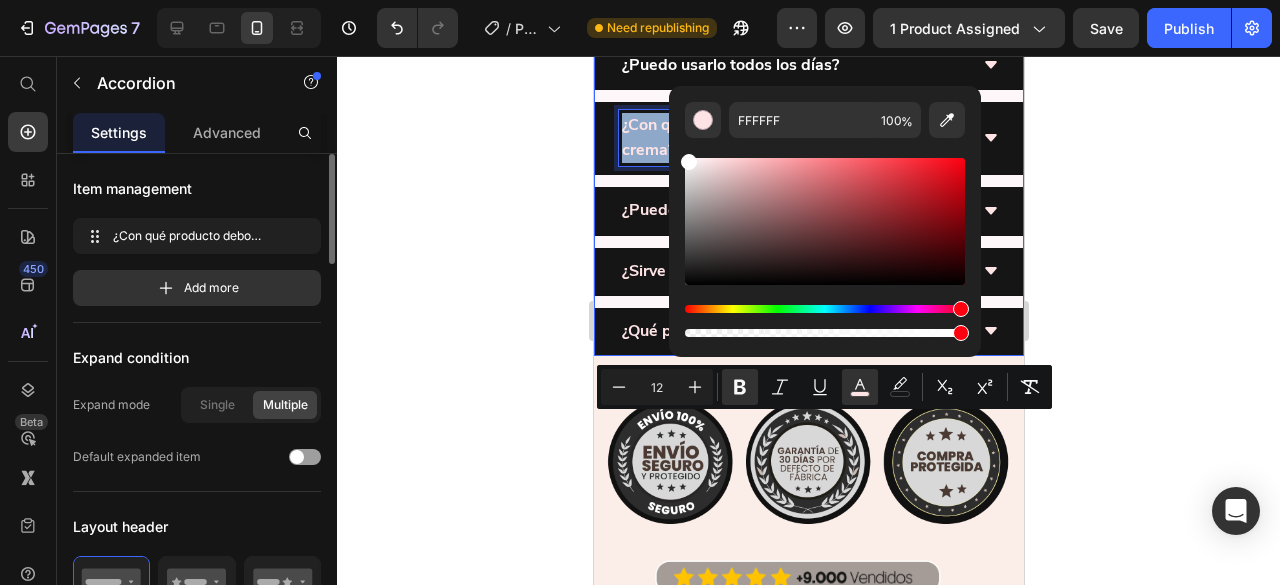 drag, startPoint x: 1283, startPoint y: 201, endPoint x: 624, endPoint y: 91, distance: 668.1175 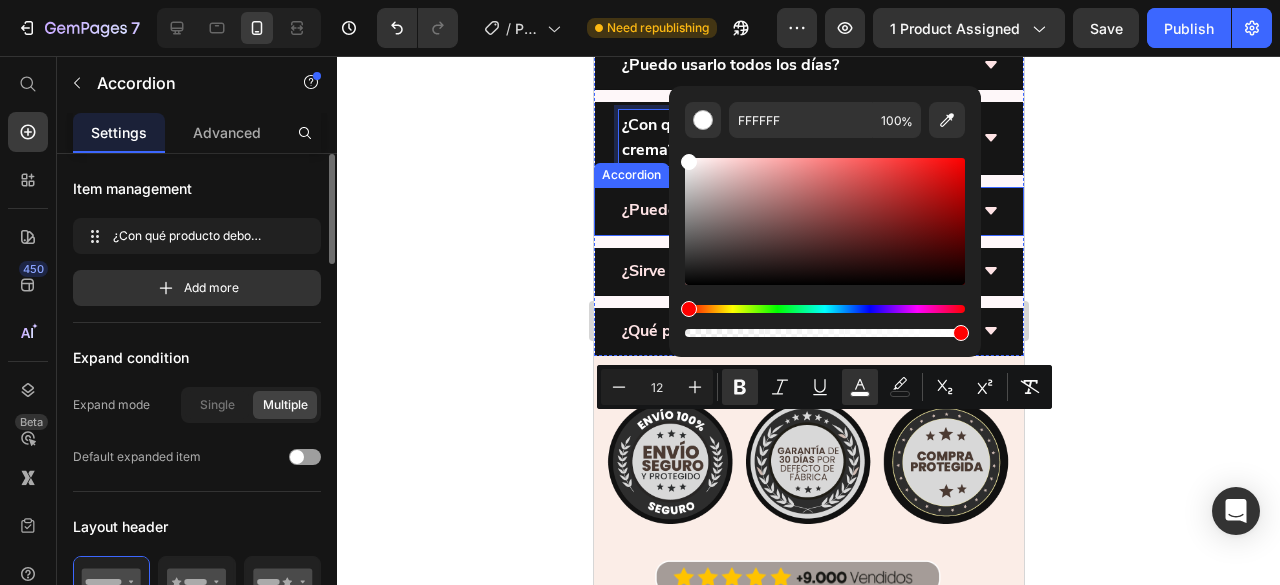 click on "¿Puede irritar la piel o dejar manchas?" at bounding box center [761, 210] 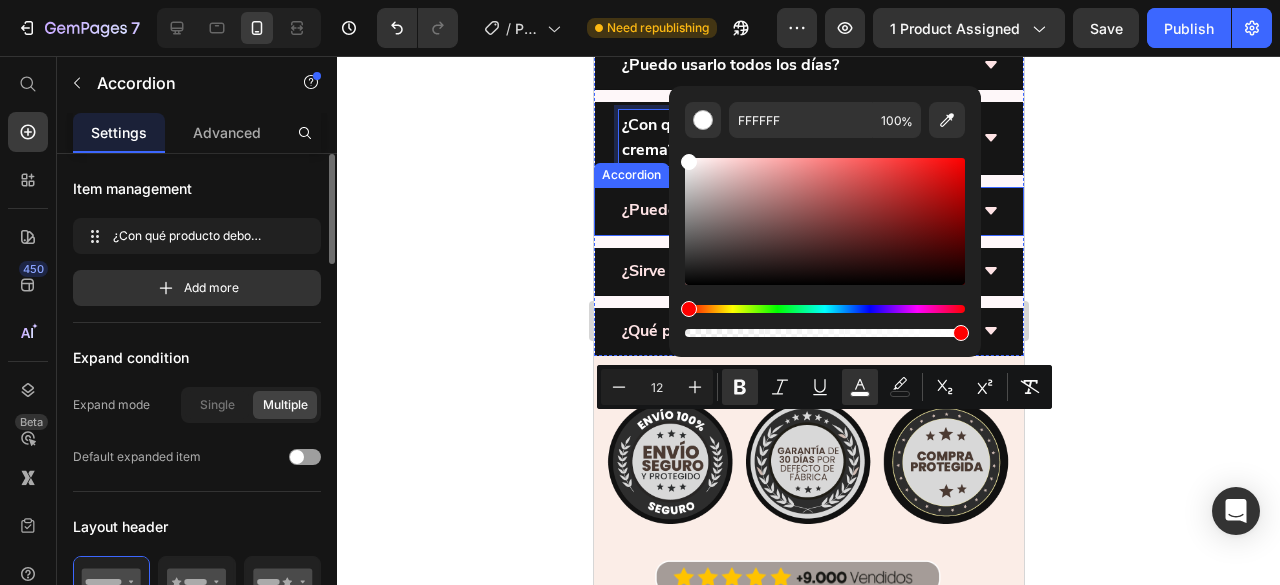 click on "¿Puede irritar la piel o dejar manchas?" at bounding box center [761, 210] 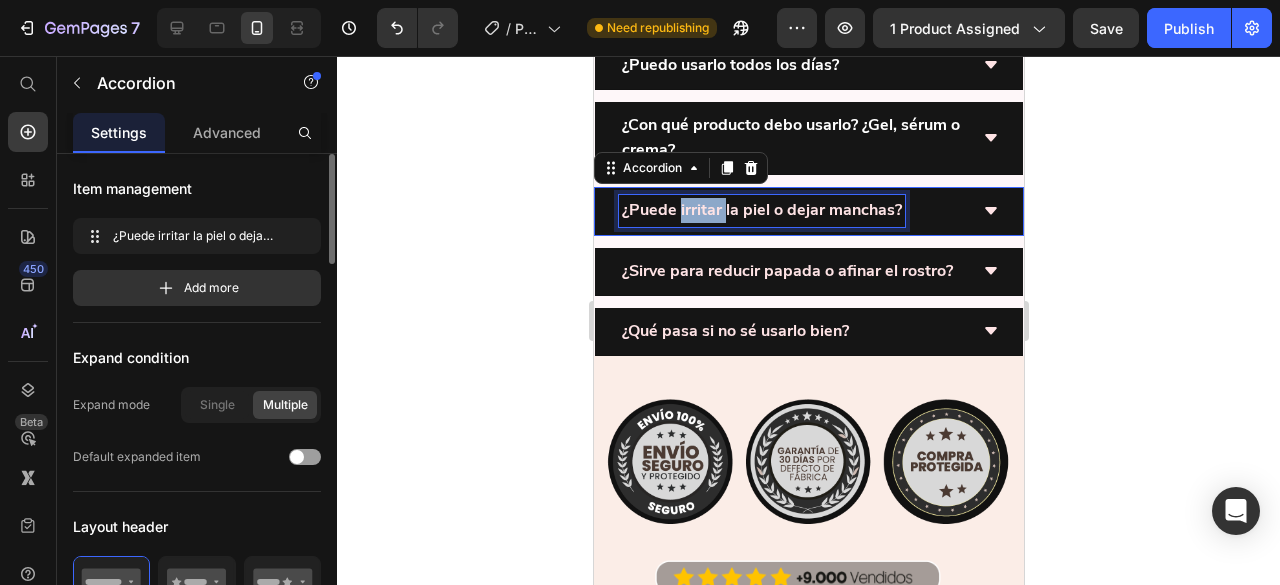 click on "¿Puede irritar la piel o dejar manchas?" at bounding box center (761, 210) 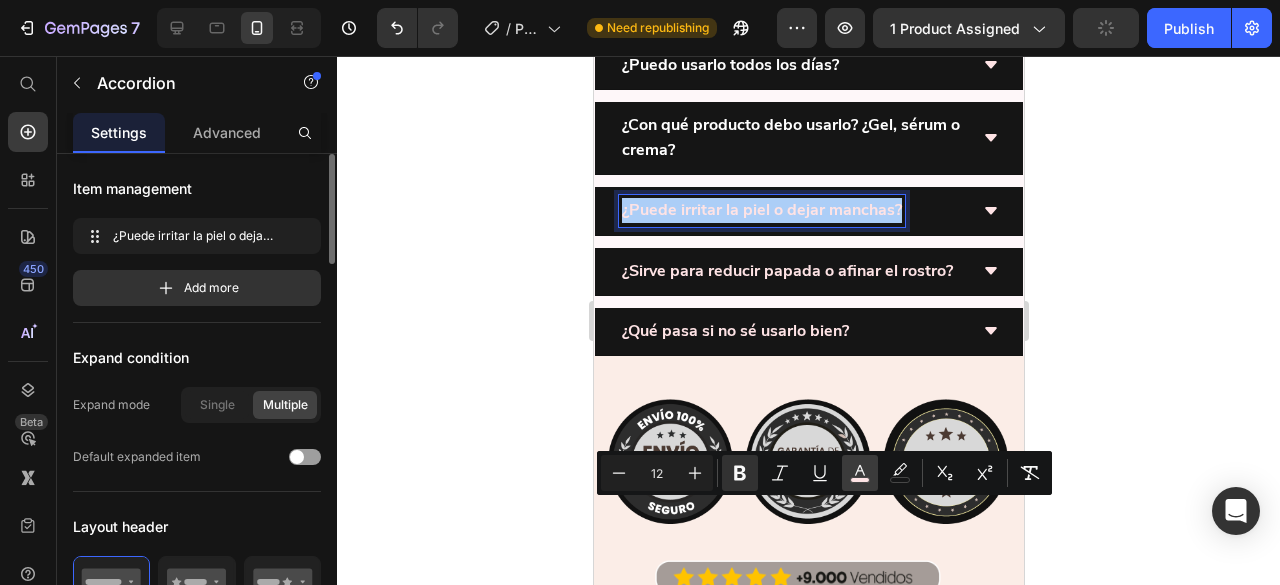 click 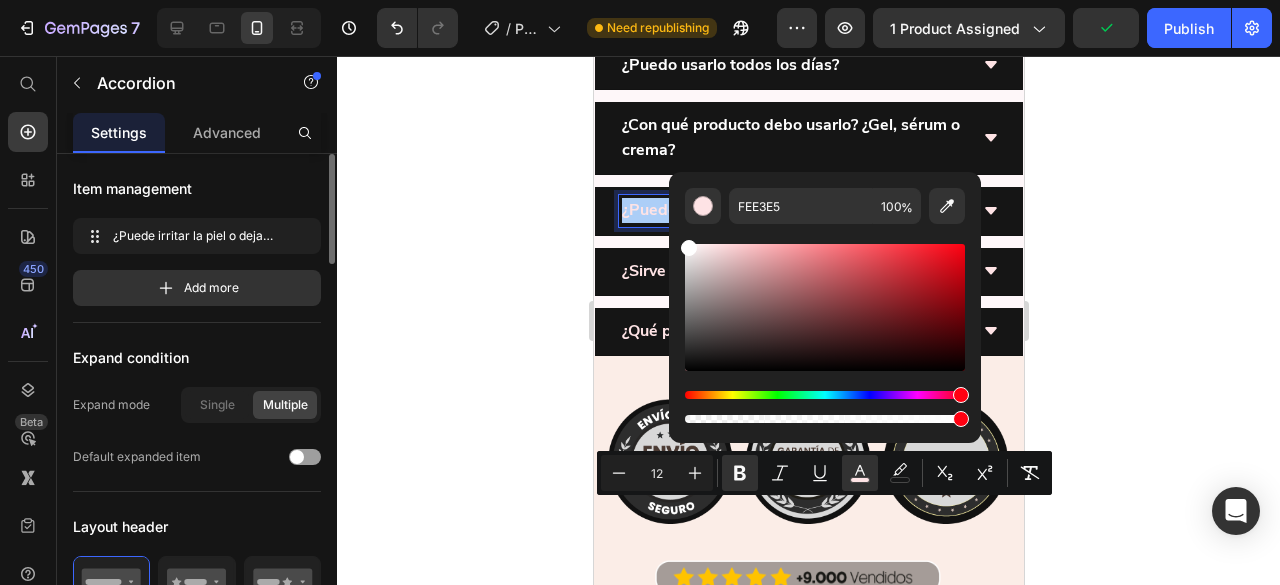 drag, startPoint x: 1306, startPoint y: 299, endPoint x: 623, endPoint y: 193, distance: 691.1765 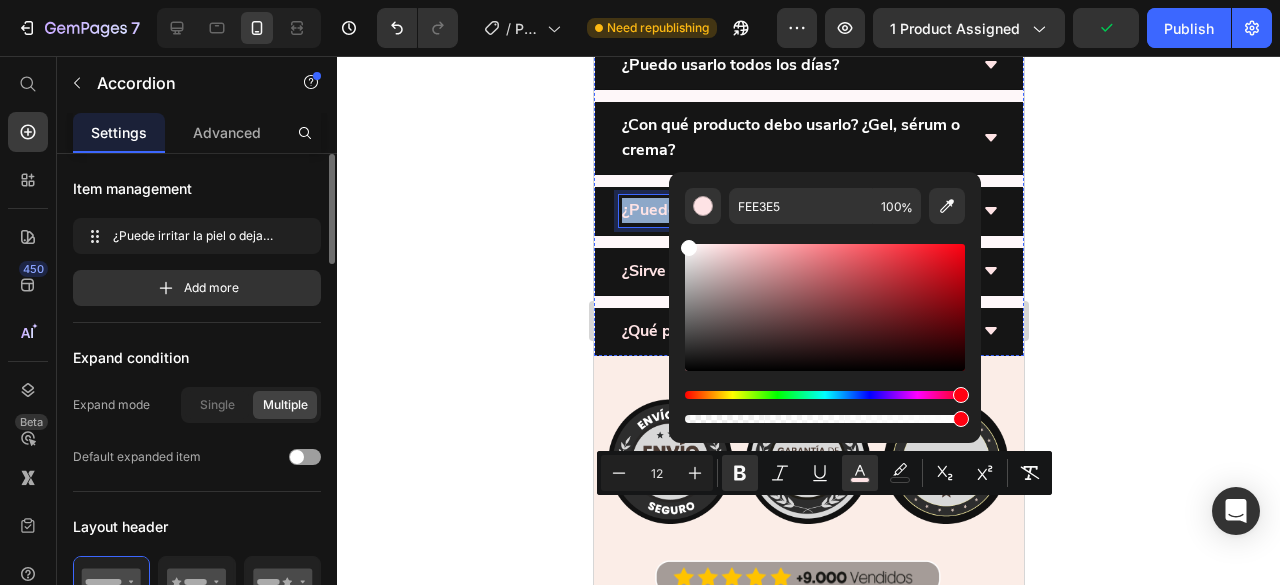 type on "FFFFFF" 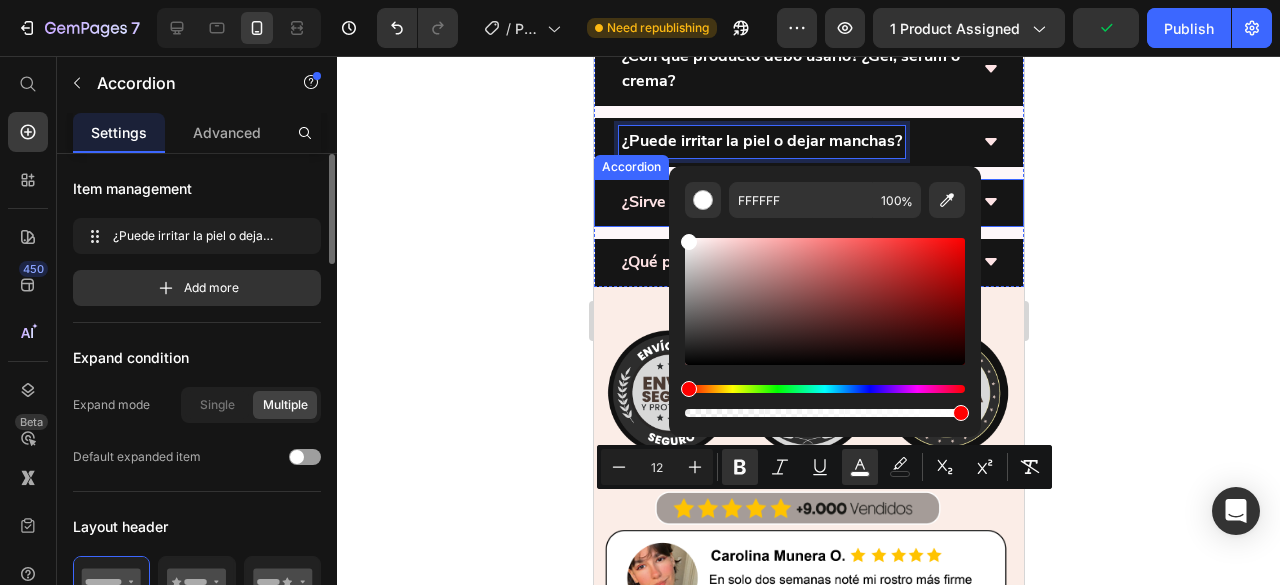 scroll, scrollTop: 4657, scrollLeft: 0, axis: vertical 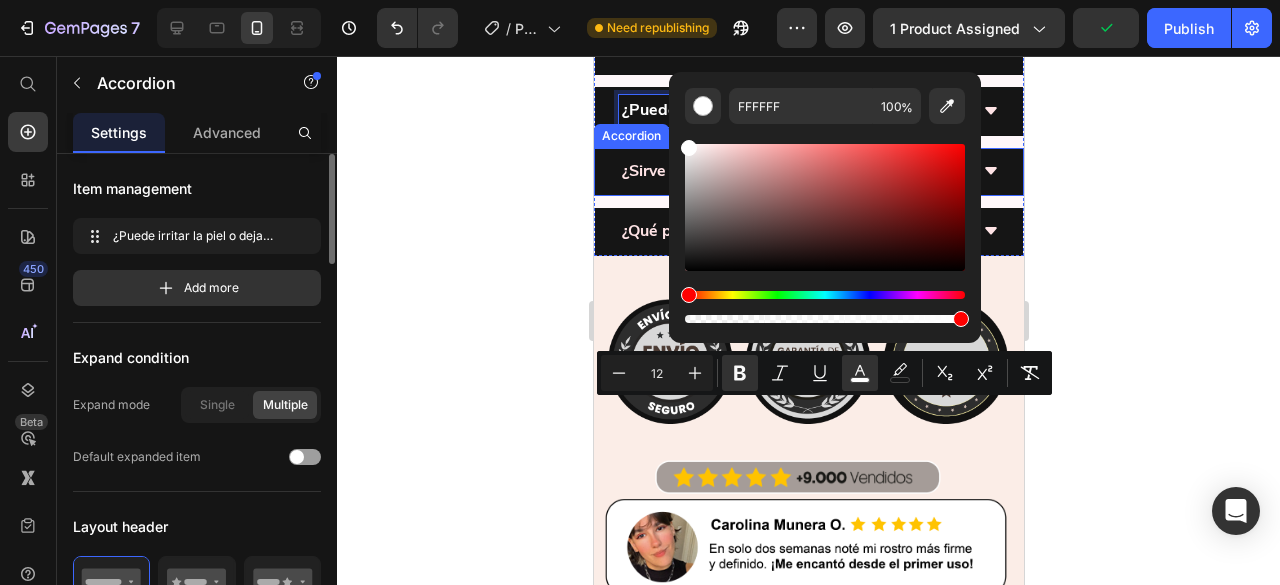 click on "¿Sirve para reducir papada o afinar el rostro?" at bounding box center [786, 171] 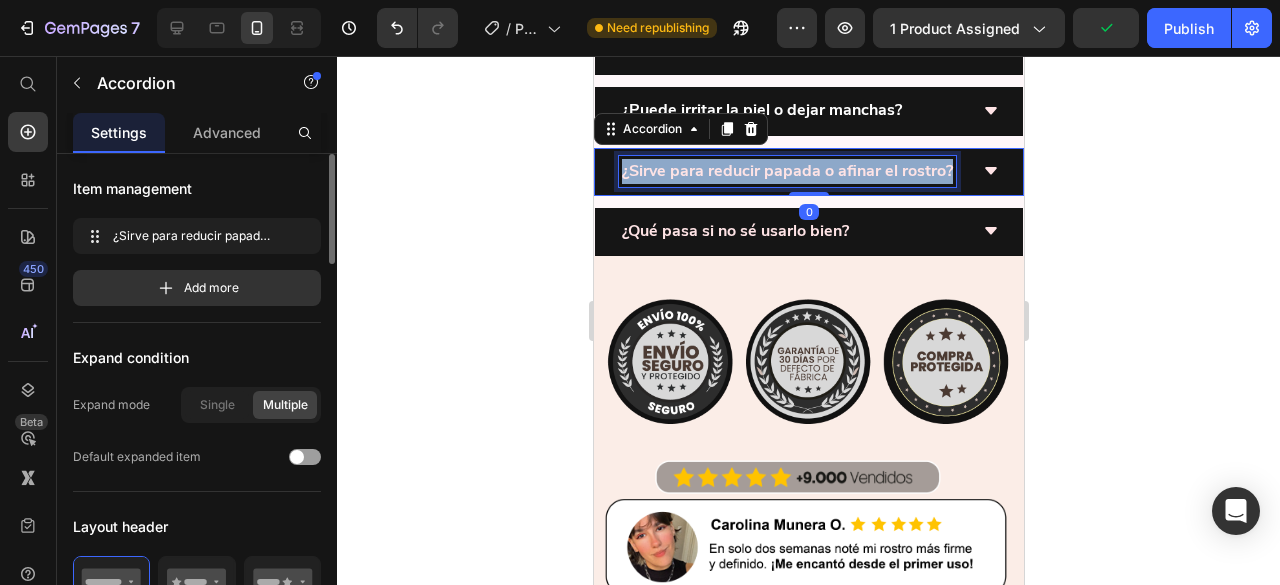 click on "¿Sirve para reducir papada o afinar el rostro?" at bounding box center (786, 171) 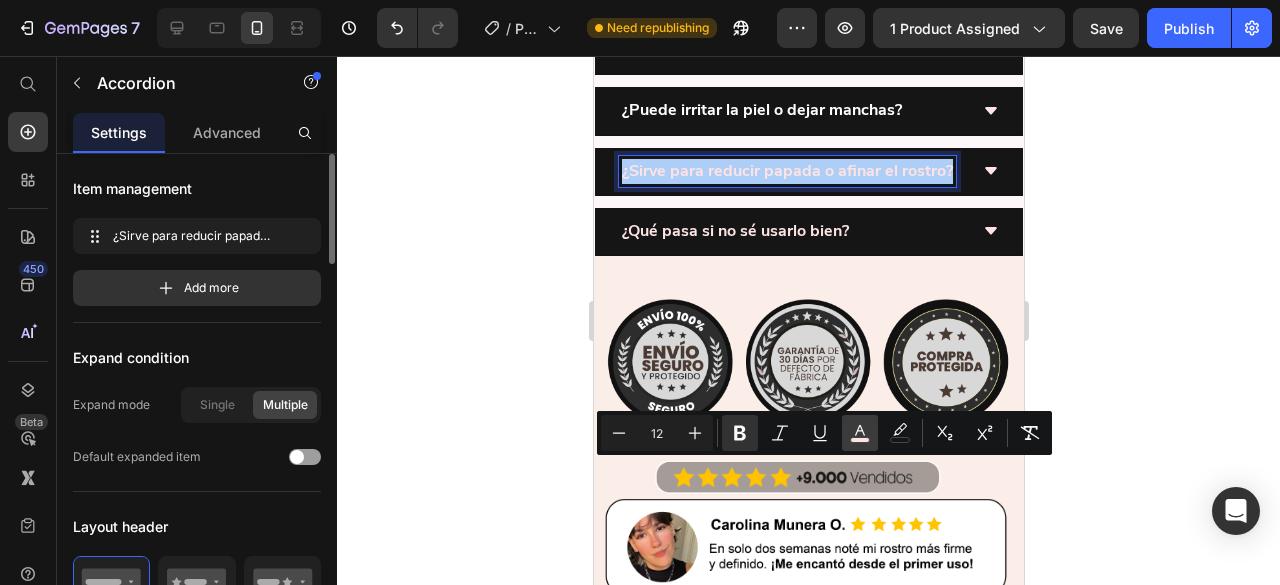 click 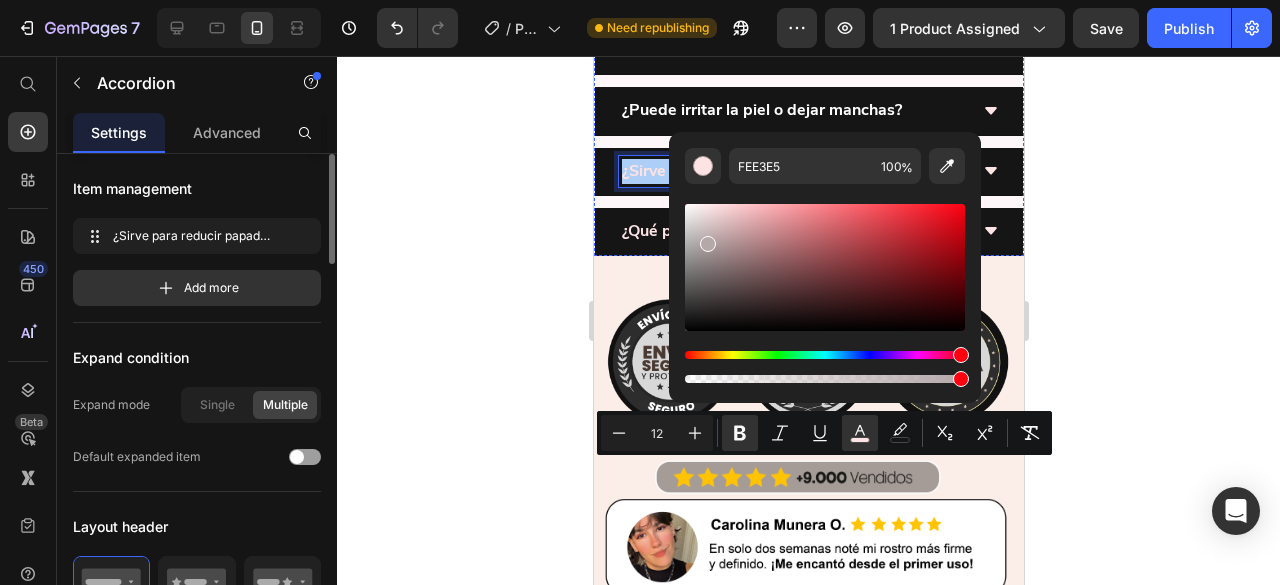 drag, startPoint x: 1318, startPoint y: 308, endPoint x: 610, endPoint y: 174, distance: 720.5692 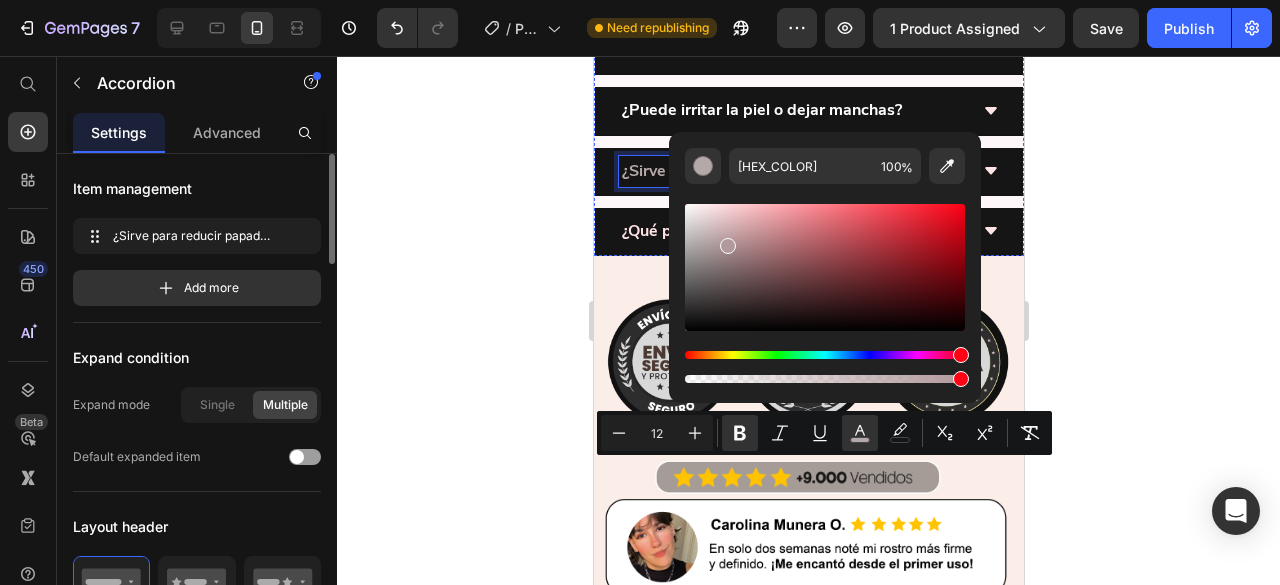 drag, startPoint x: 1317, startPoint y: 297, endPoint x: 648, endPoint y: 162, distance: 682.48517 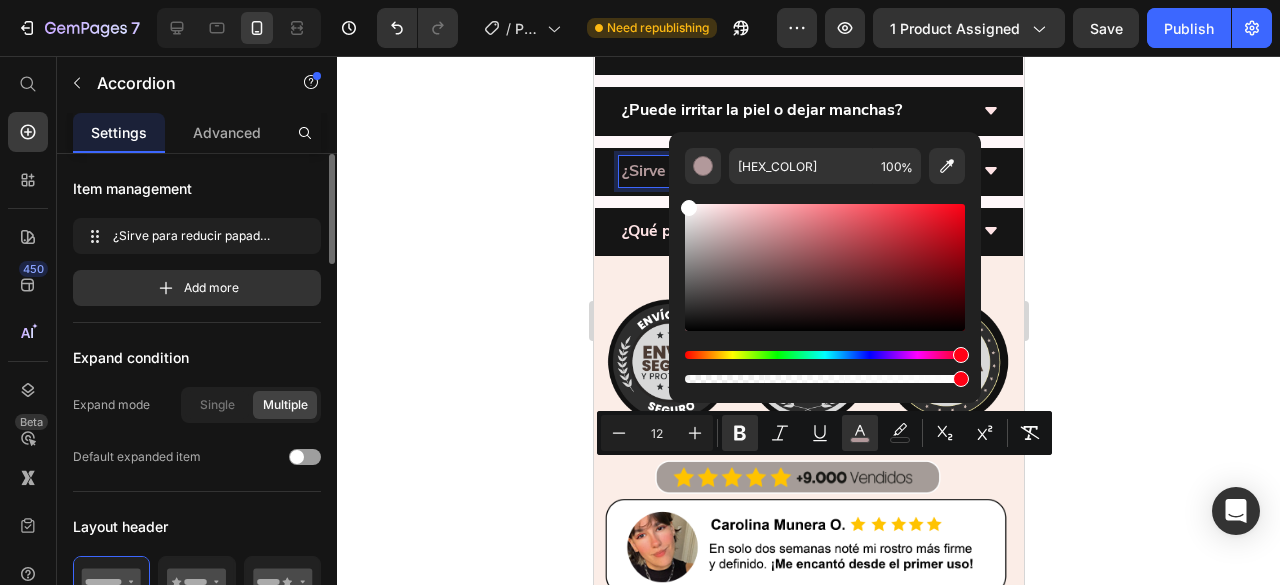 drag, startPoint x: 710, startPoint y: 221, endPoint x: 684, endPoint y: 201, distance: 32.80244 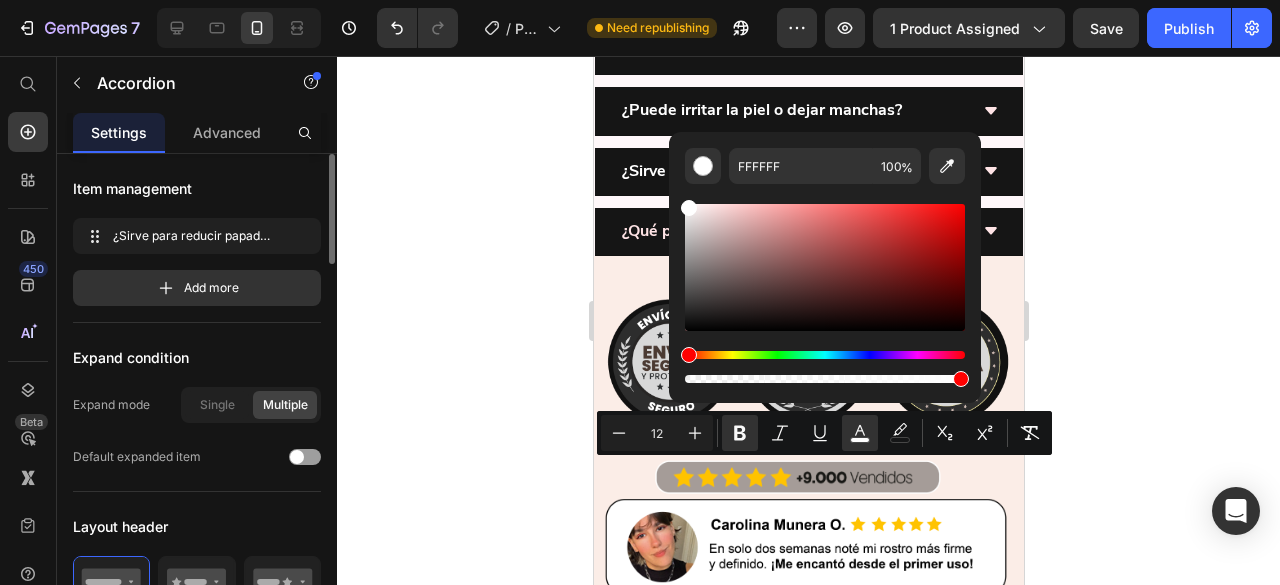 click 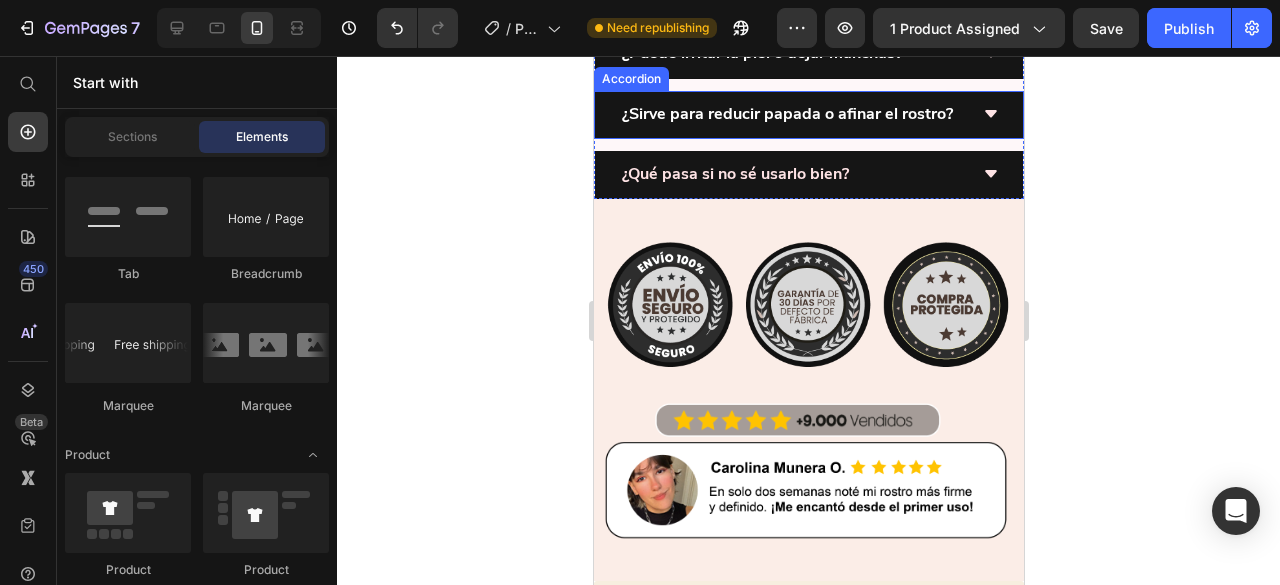 scroll, scrollTop: 4757, scrollLeft: 0, axis: vertical 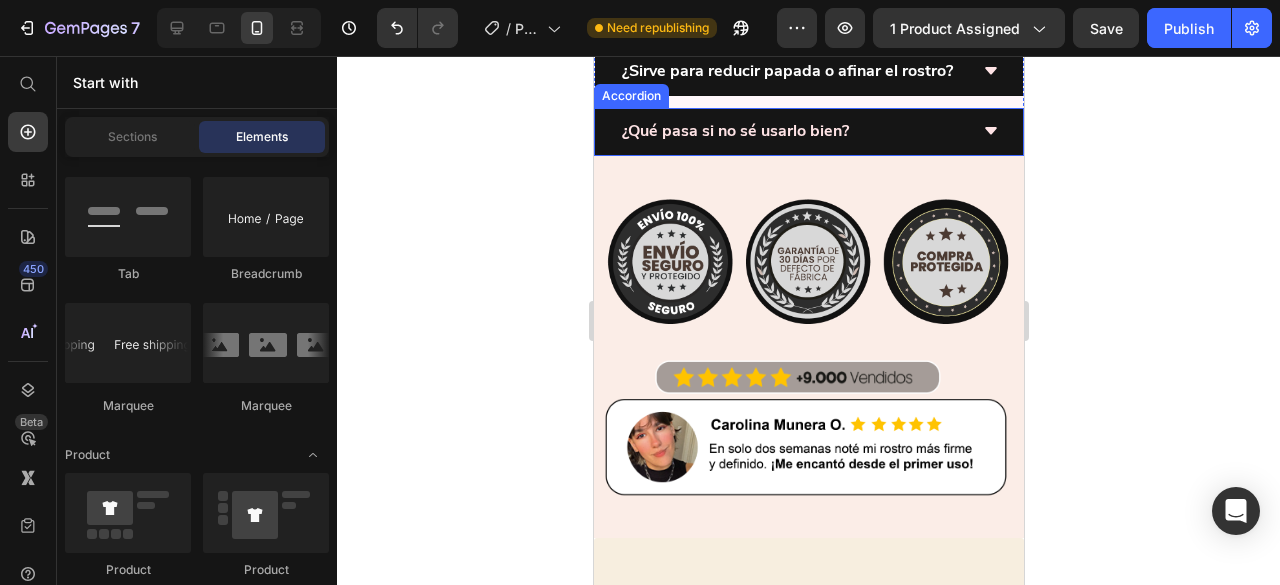 click on "¿Qué pasa si no sé usarlo bien?" at bounding box center [734, 131] 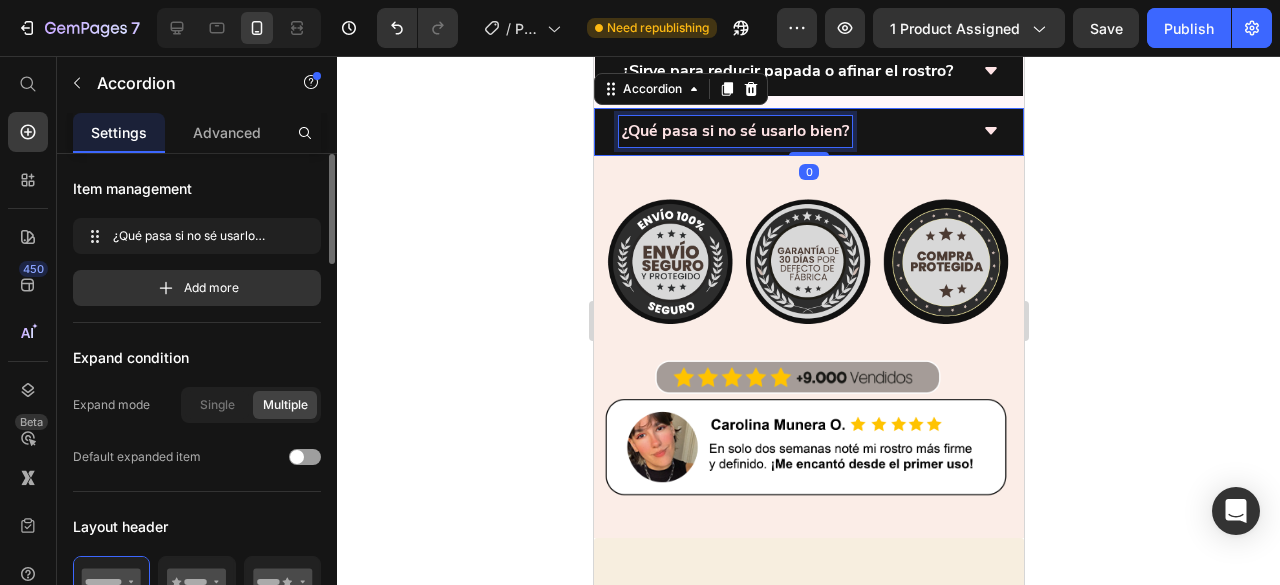 click on "¿Qué pasa si no sé usarlo bien?" at bounding box center [734, 131] 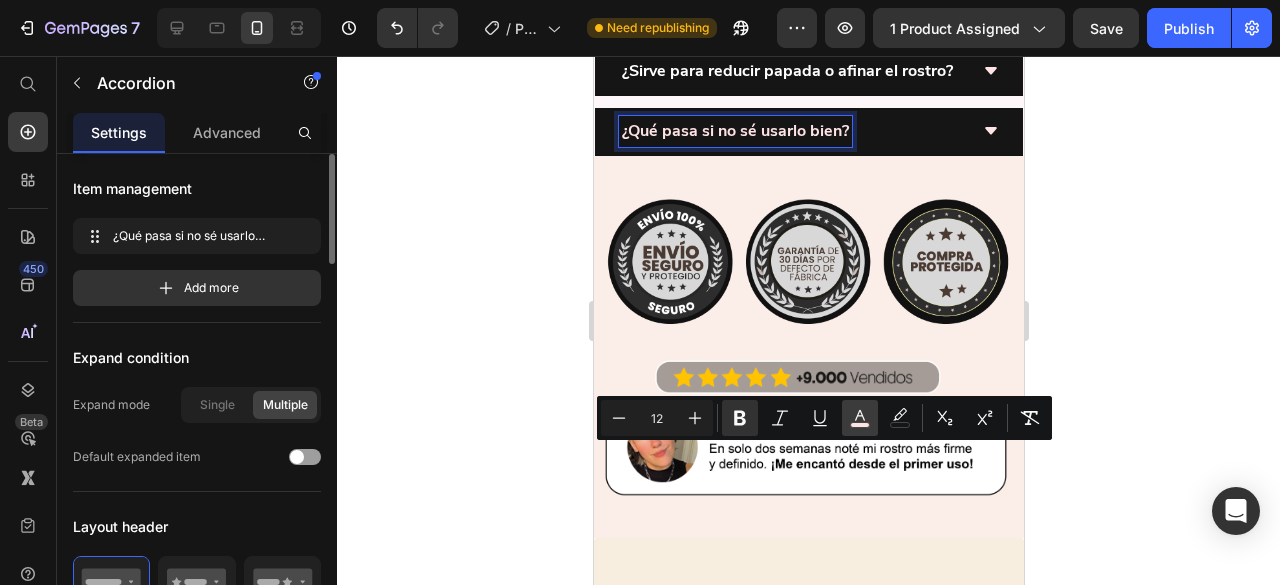 click 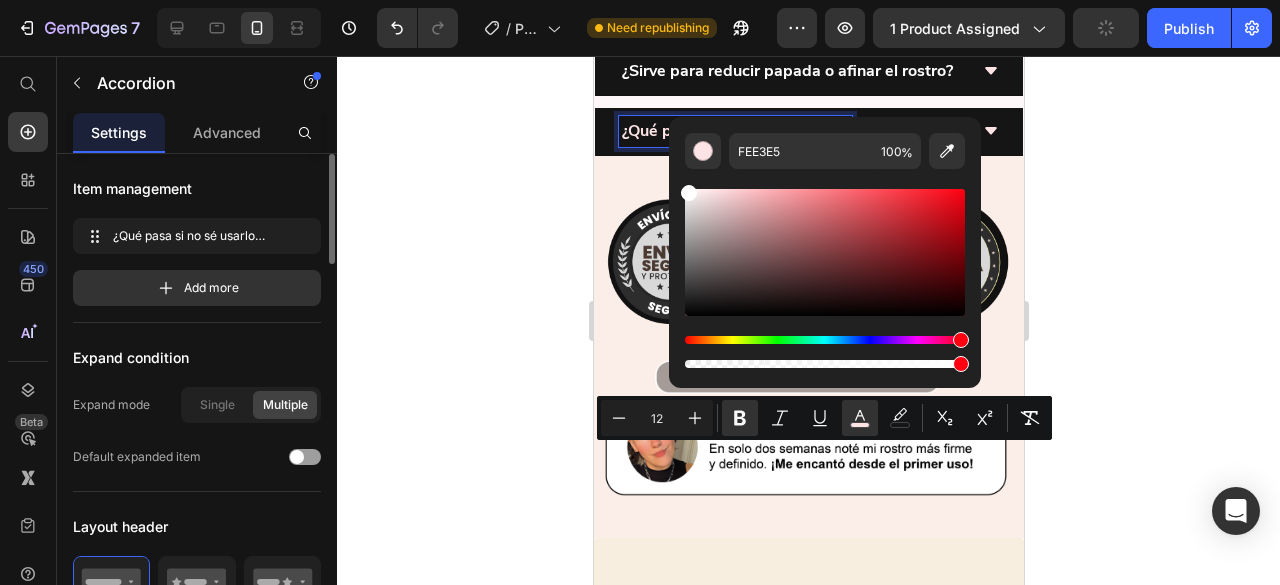 drag, startPoint x: 720, startPoint y: 205, endPoint x: 678, endPoint y: 177, distance: 50.47772 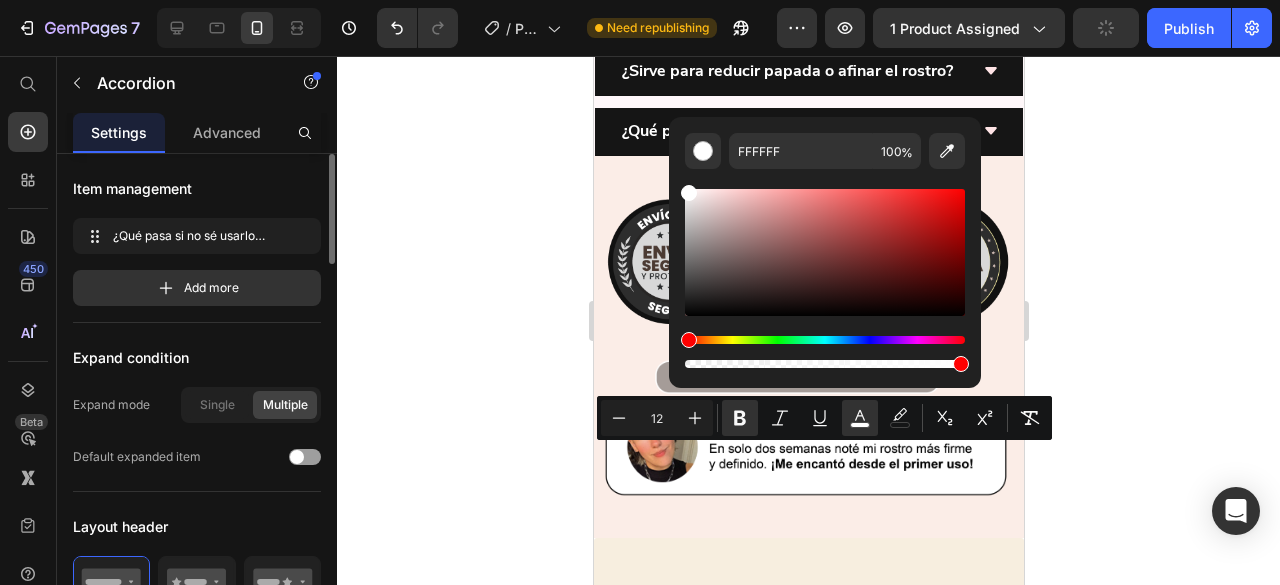 click 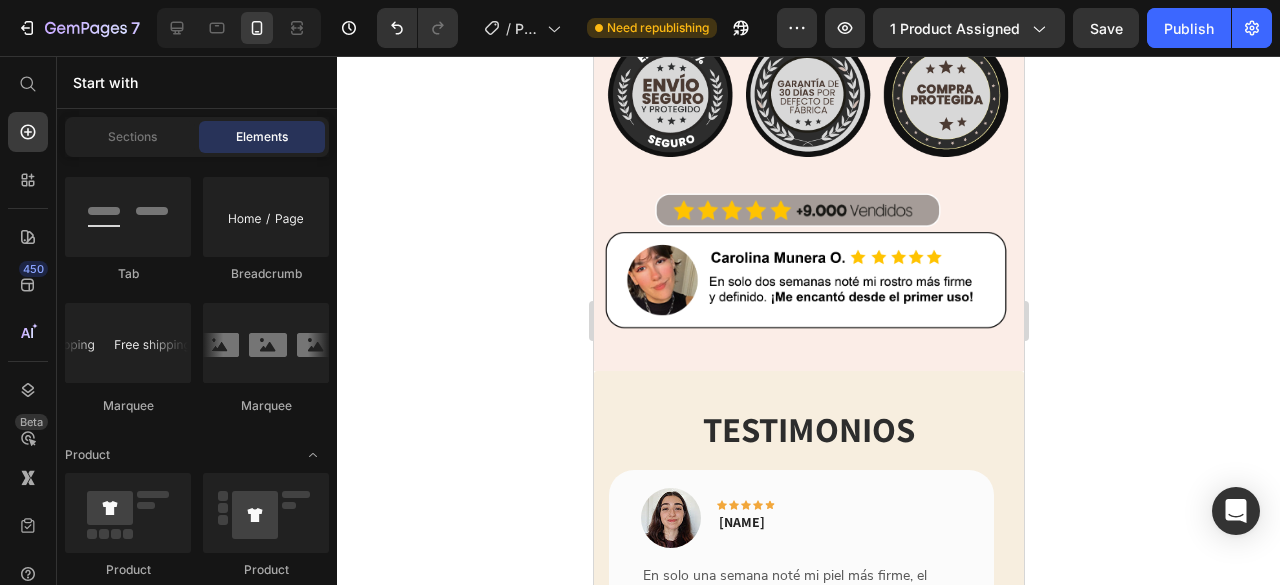scroll, scrollTop: 4957, scrollLeft: 0, axis: vertical 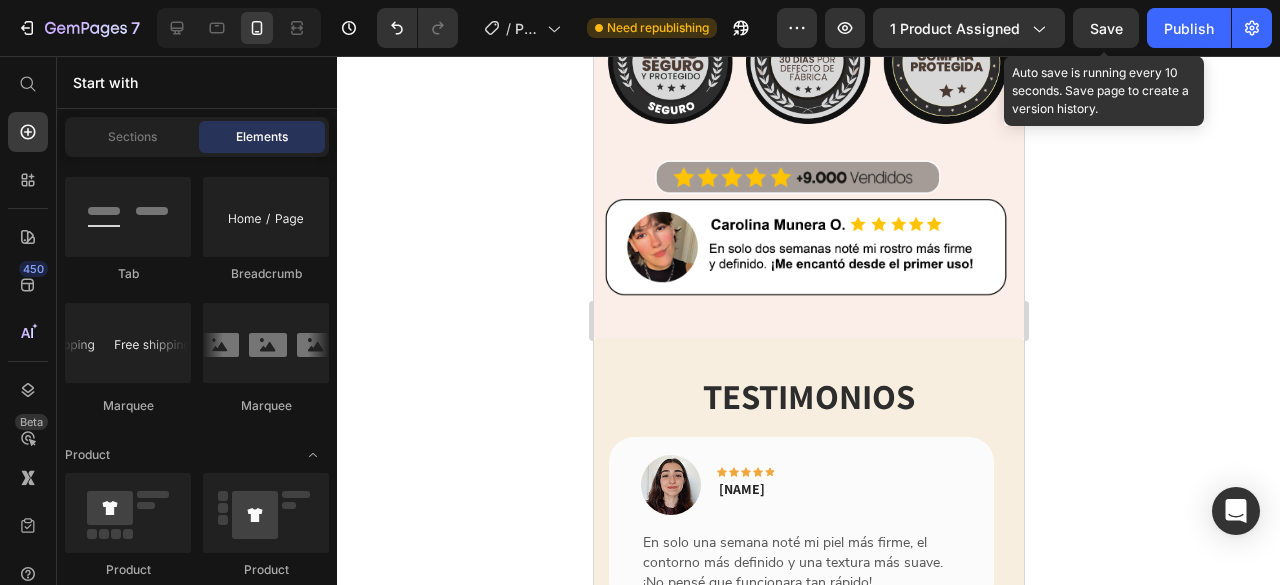 click on "Save" at bounding box center [1106, 28] 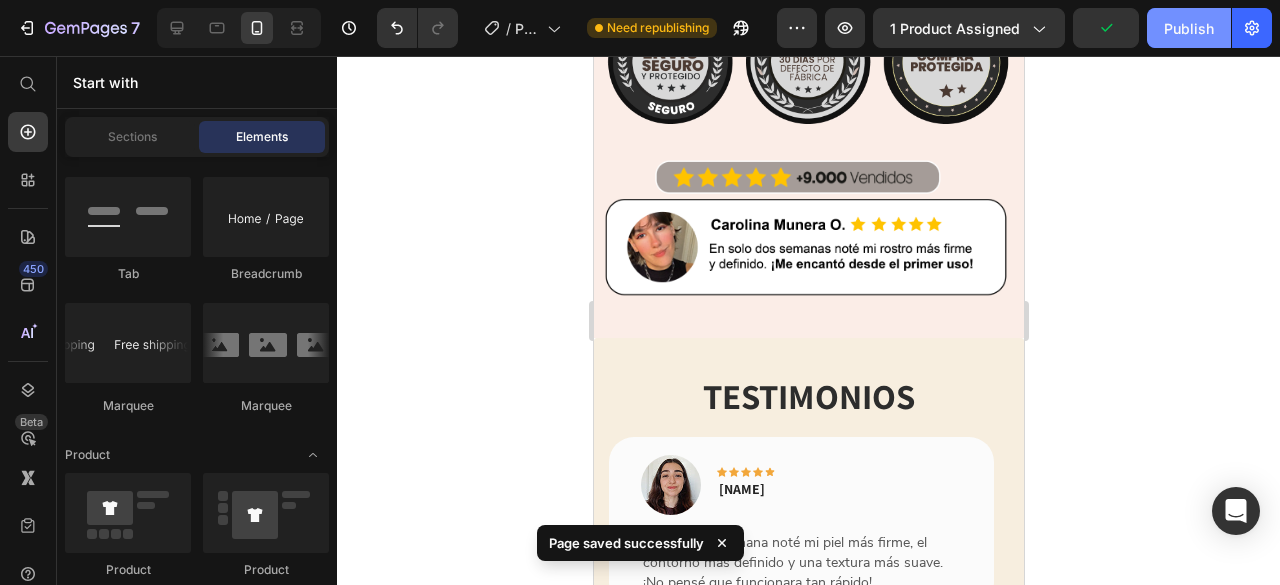 click on "Publish" at bounding box center [1189, 28] 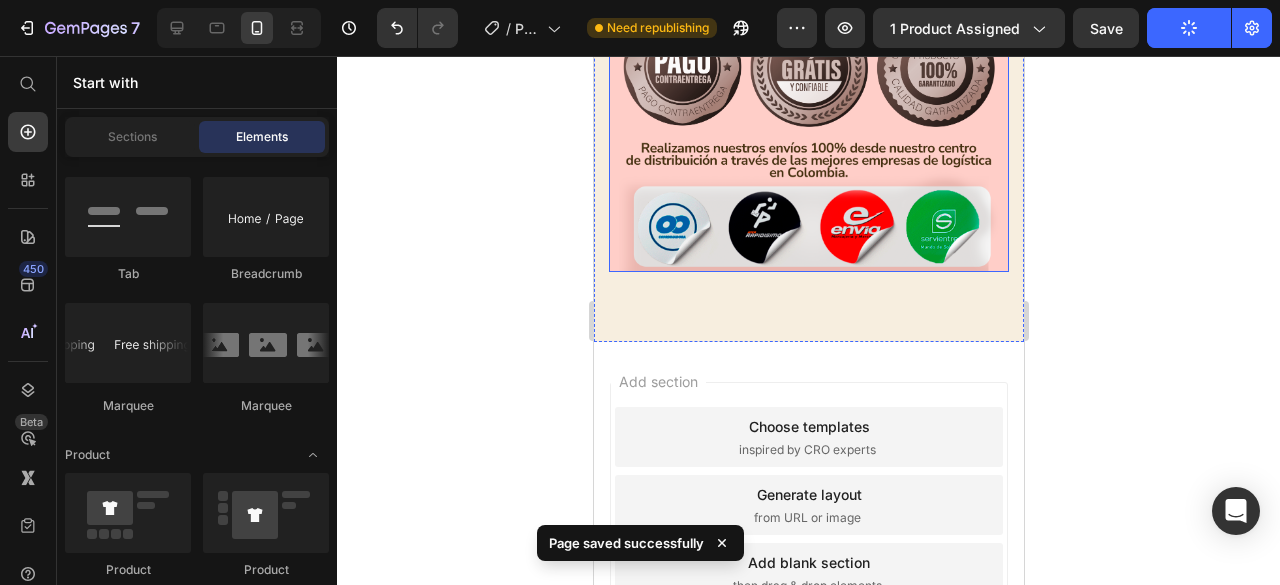 scroll, scrollTop: 5754, scrollLeft: 0, axis: vertical 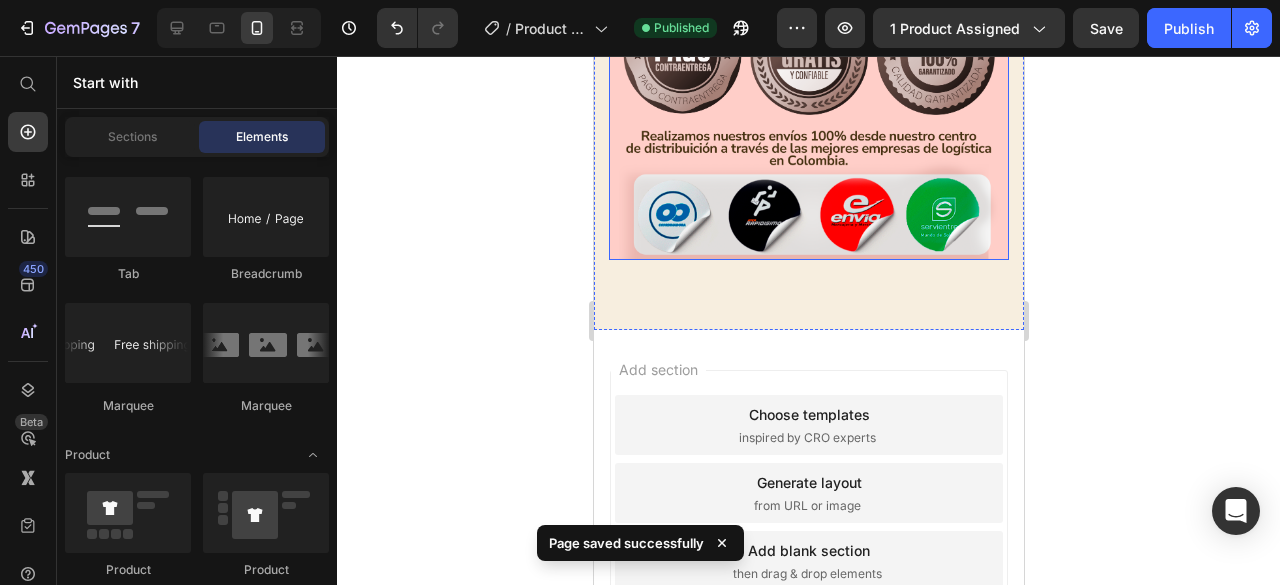 click at bounding box center [808, 58] 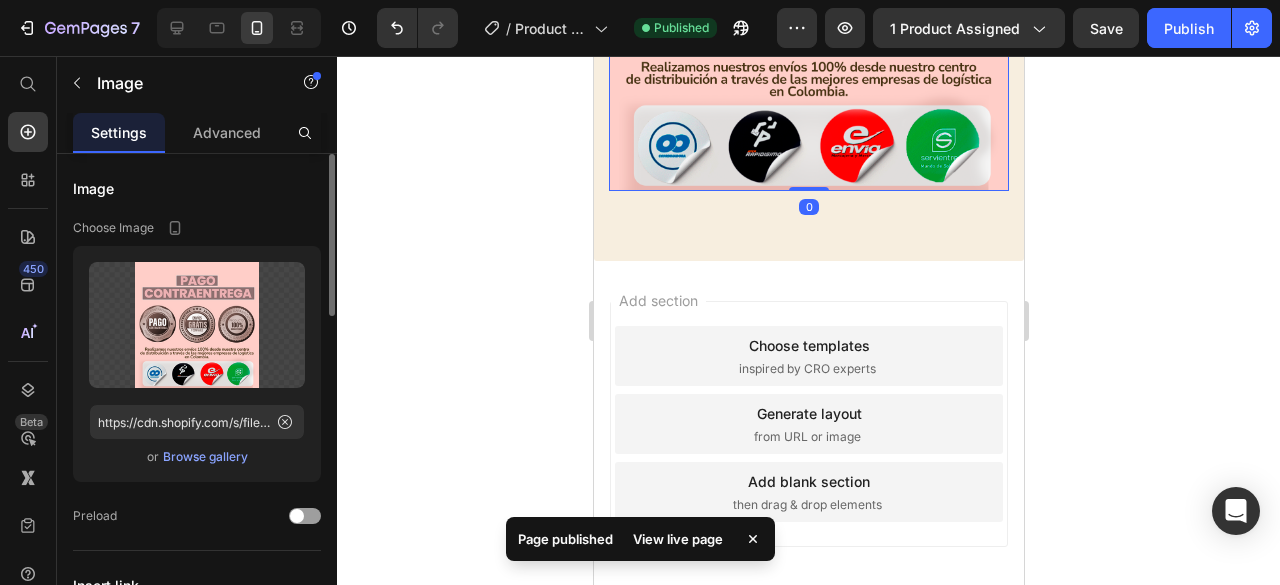 scroll, scrollTop: 5854, scrollLeft: 0, axis: vertical 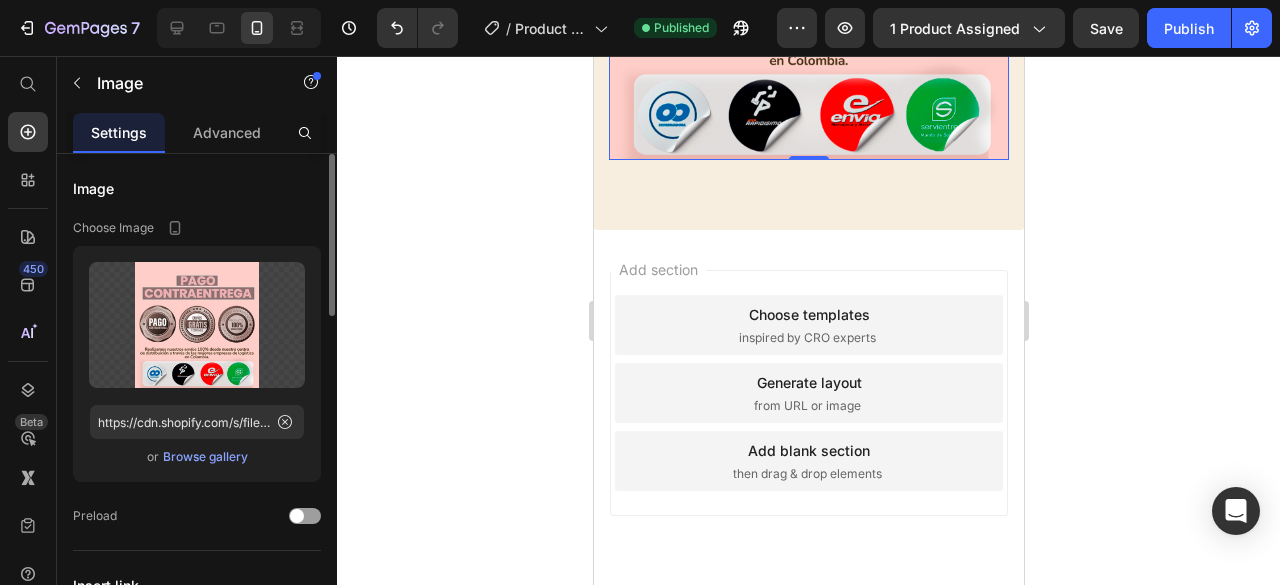 drag, startPoint x: 744, startPoint y: 385, endPoint x: 684, endPoint y: 383, distance: 60.033325 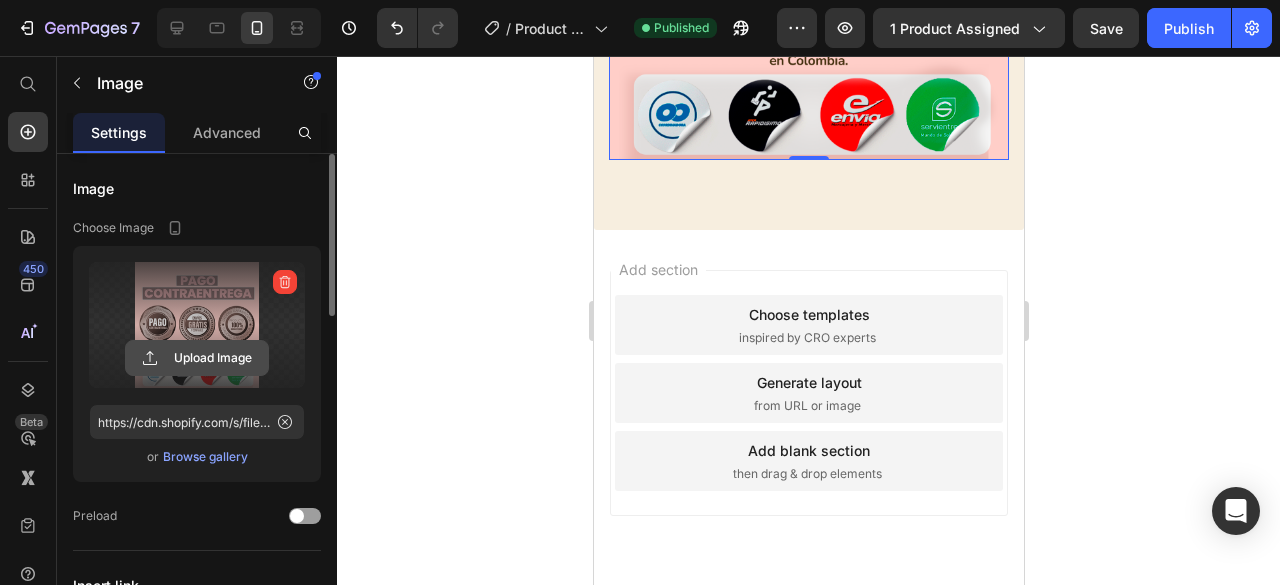 click 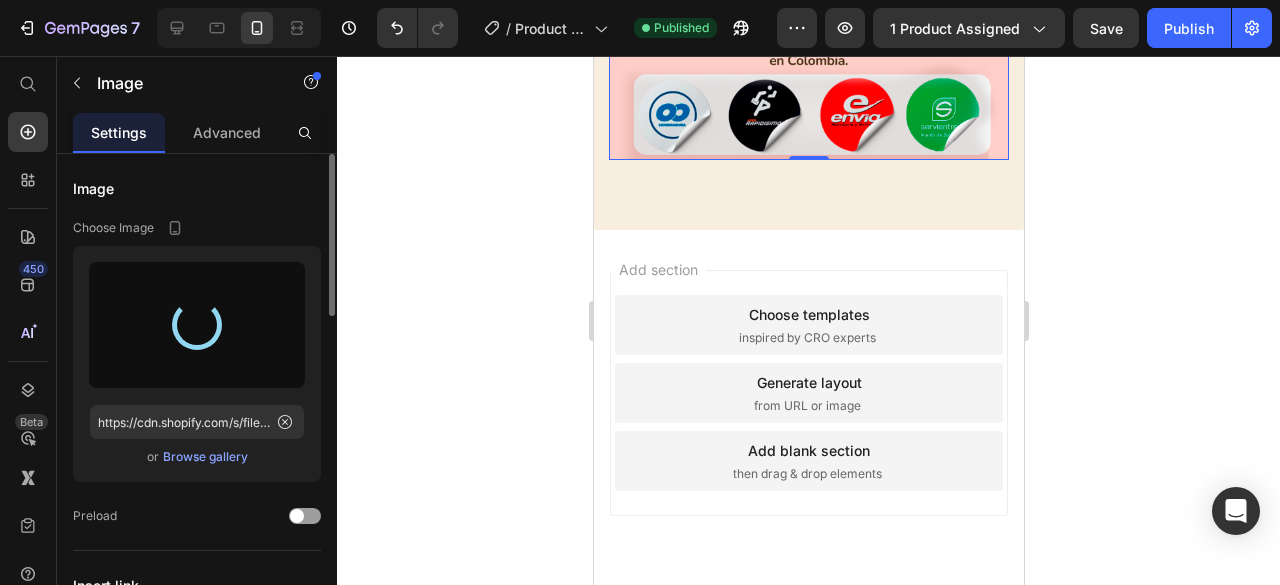 type on "https://cdn.shopify.com/s/files/1/0860/9421/7527/files/gempages_499786262215918822-bd3dbf08-36c5-4ebb-b5e2-af976dcdde05.png" 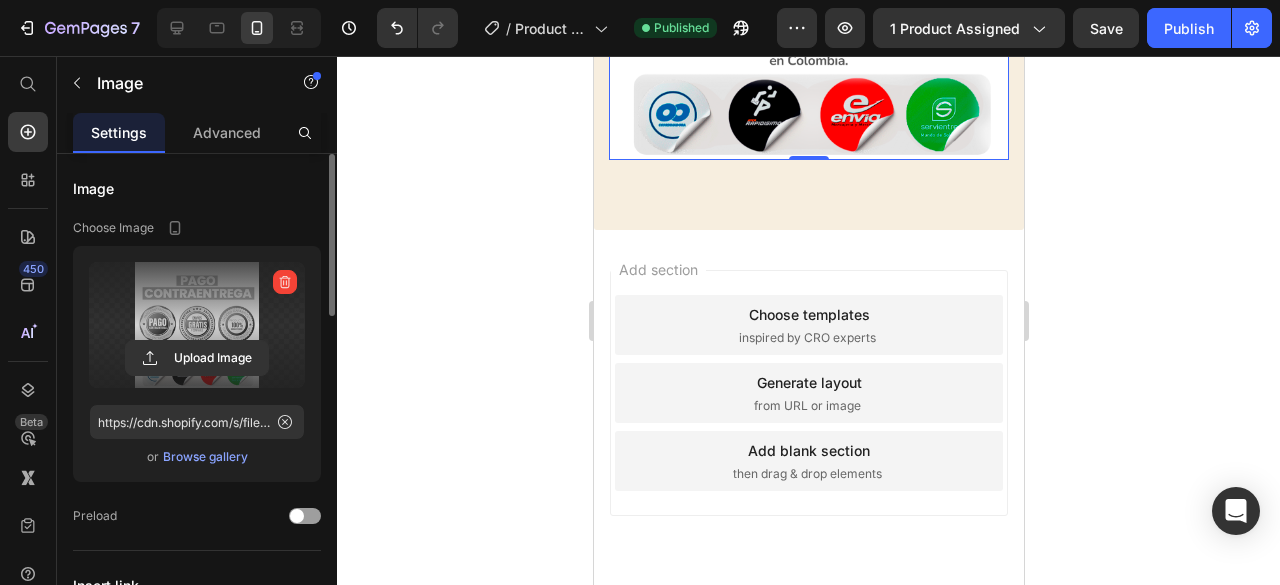click 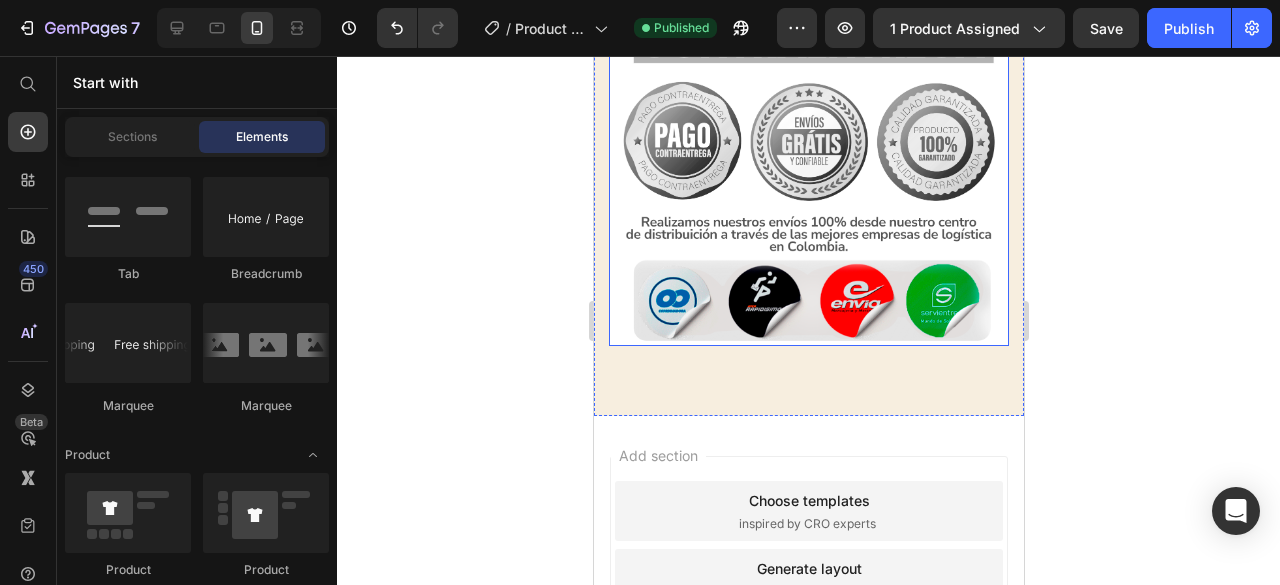 scroll, scrollTop: 5654, scrollLeft: 0, axis: vertical 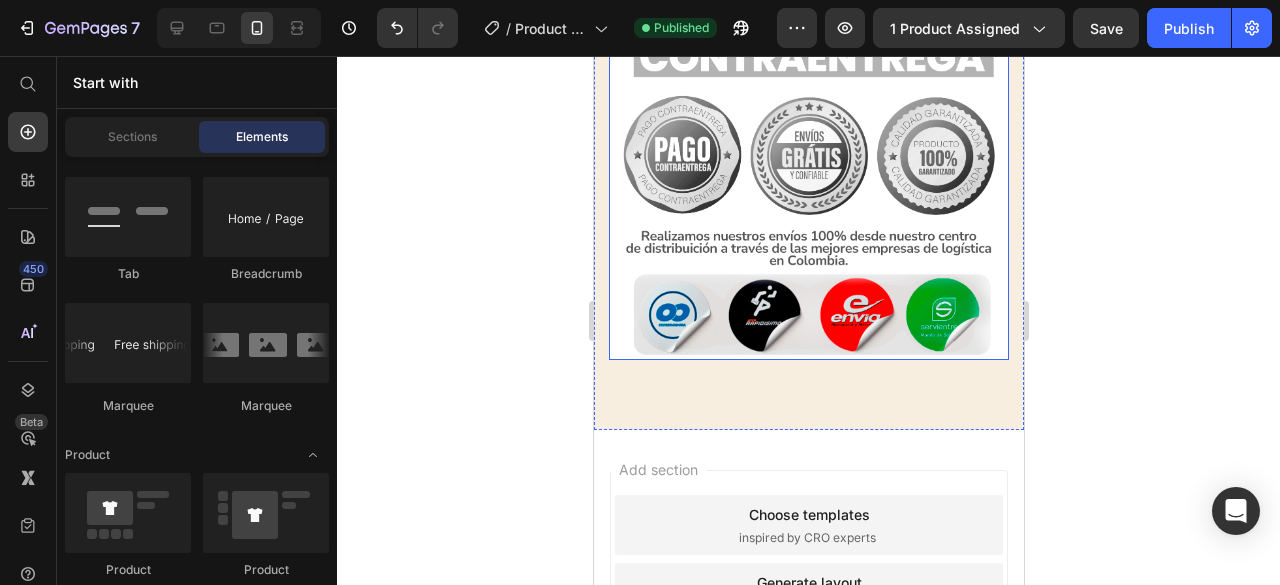 click at bounding box center (808, 158) 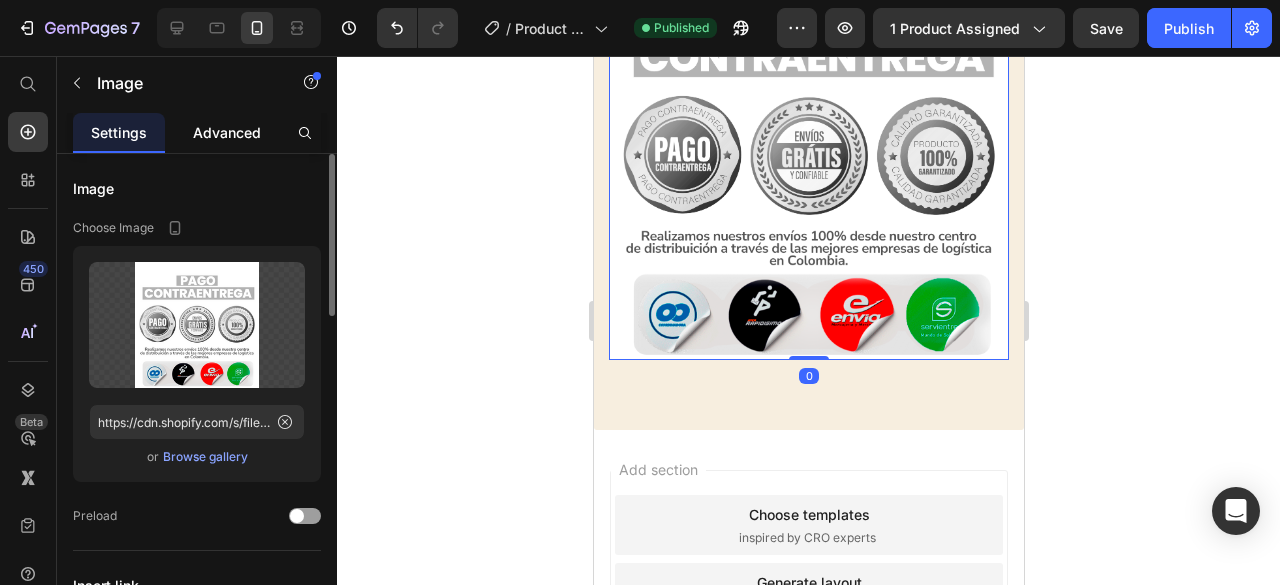 click on "Advanced" at bounding box center [227, 132] 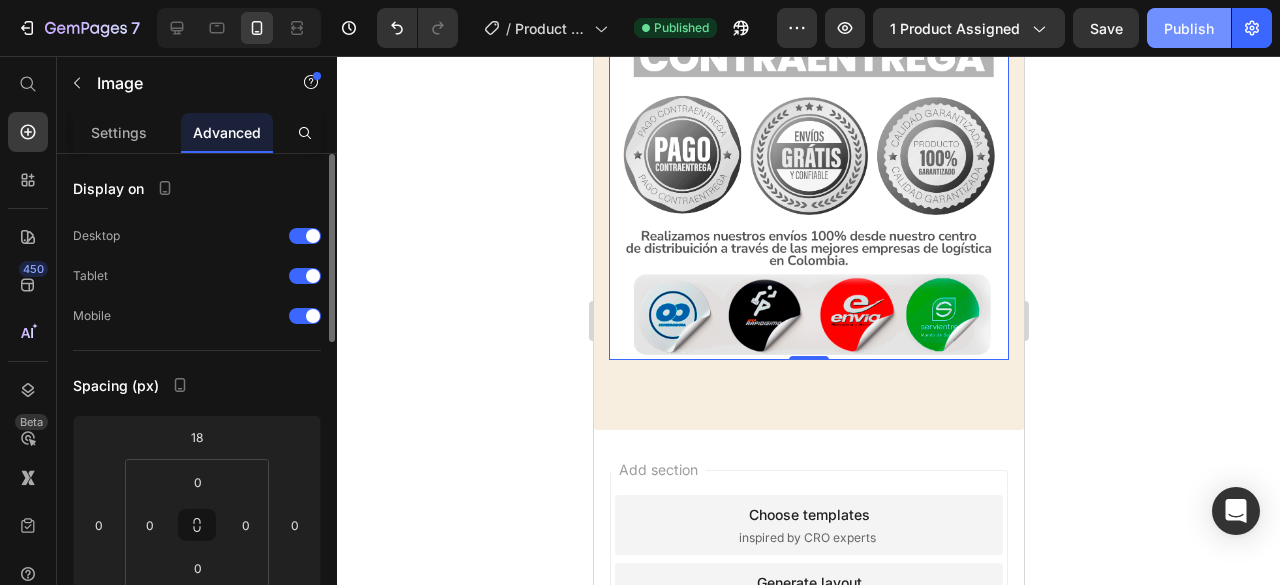 click on "Publish" at bounding box center (1189, 28) 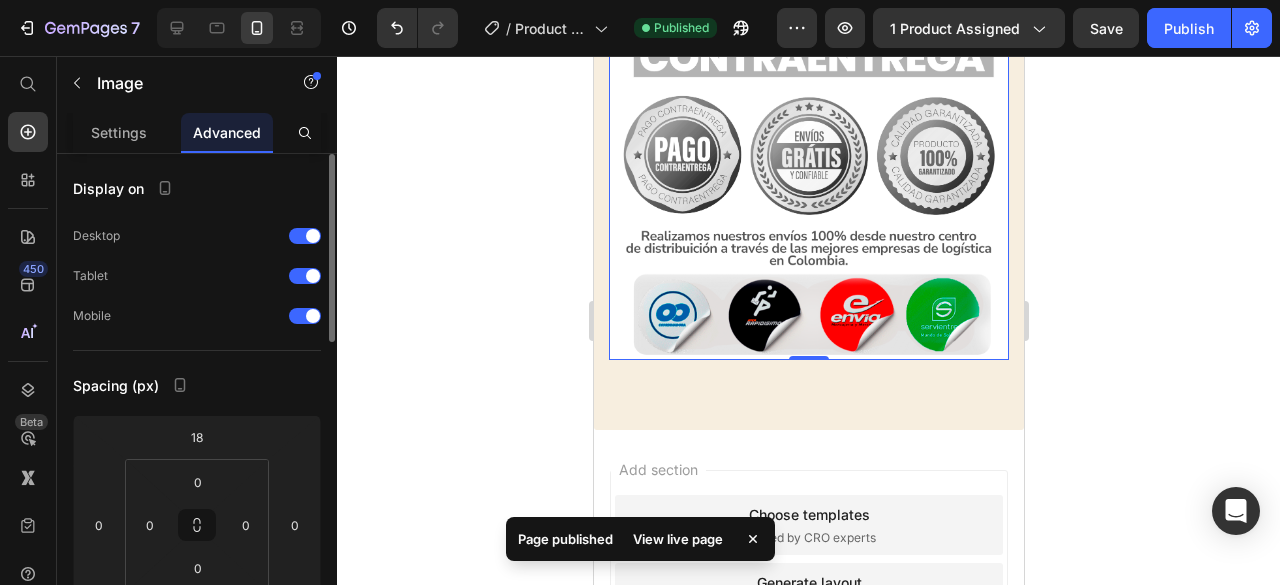 click on "View live page" at bounding box center [678, 539] 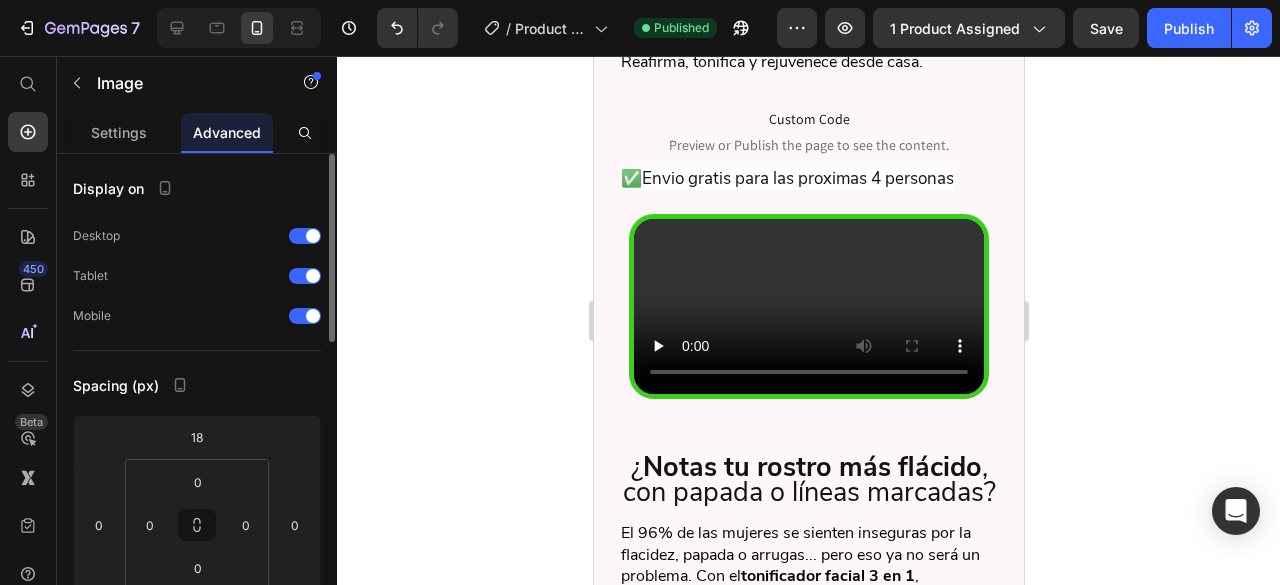 scroll, scrollTop: 2601, scrollLeft: 0, axis: vertical 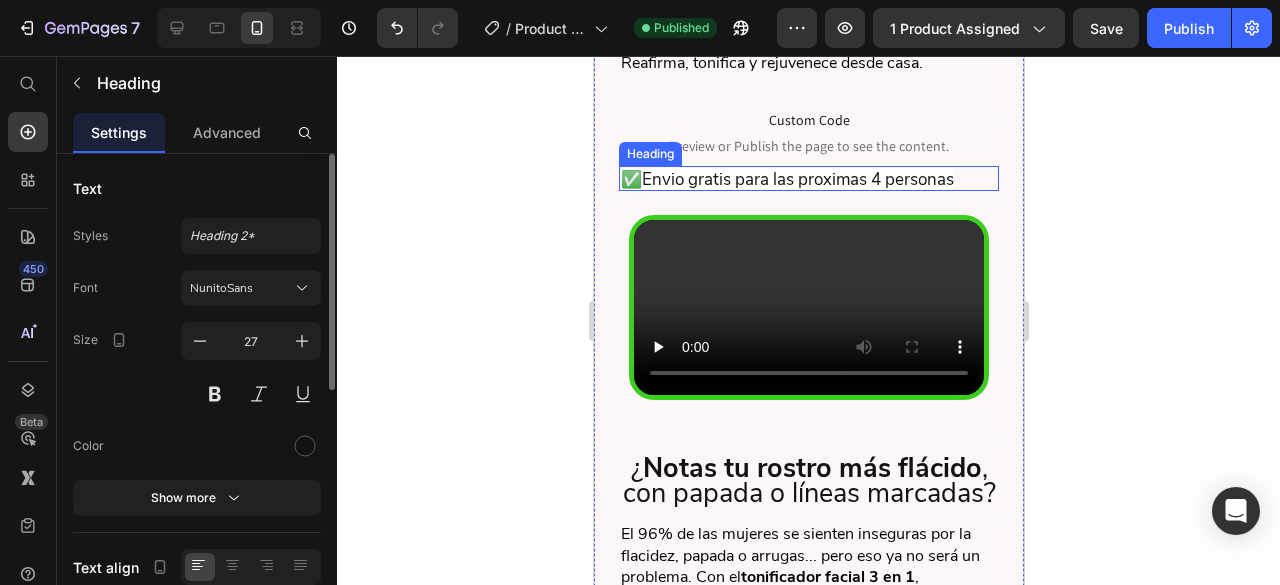 click on "✅Envio gratis para las proximas 4 personas" at bounding box center (786, 179) 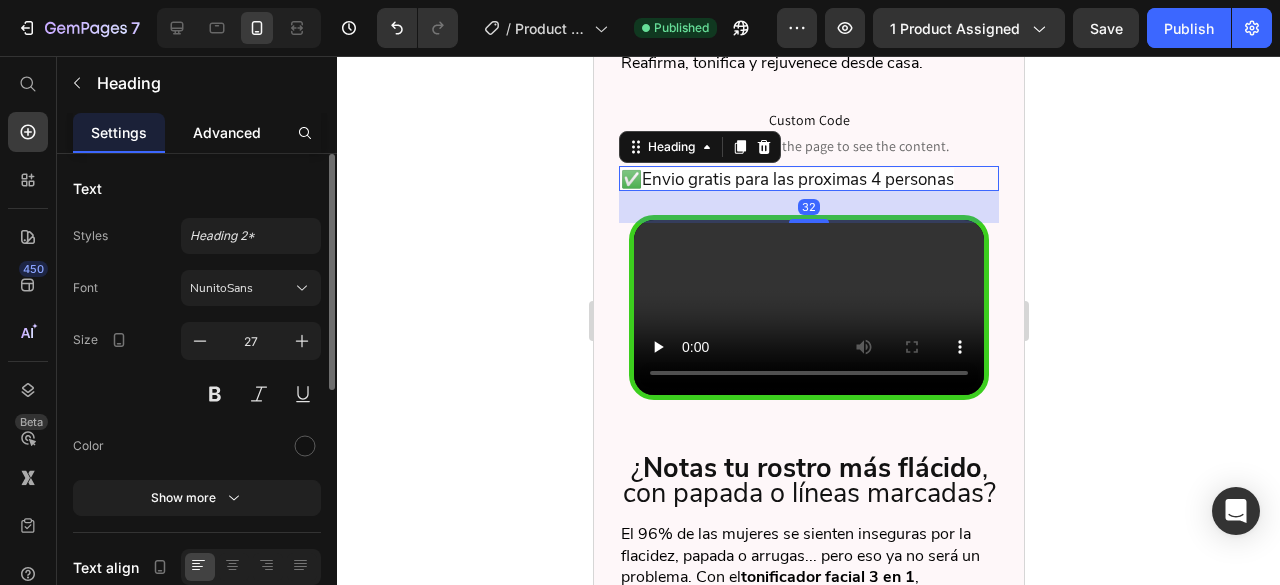 click on "Advanced" at bounding box center (227, 132) 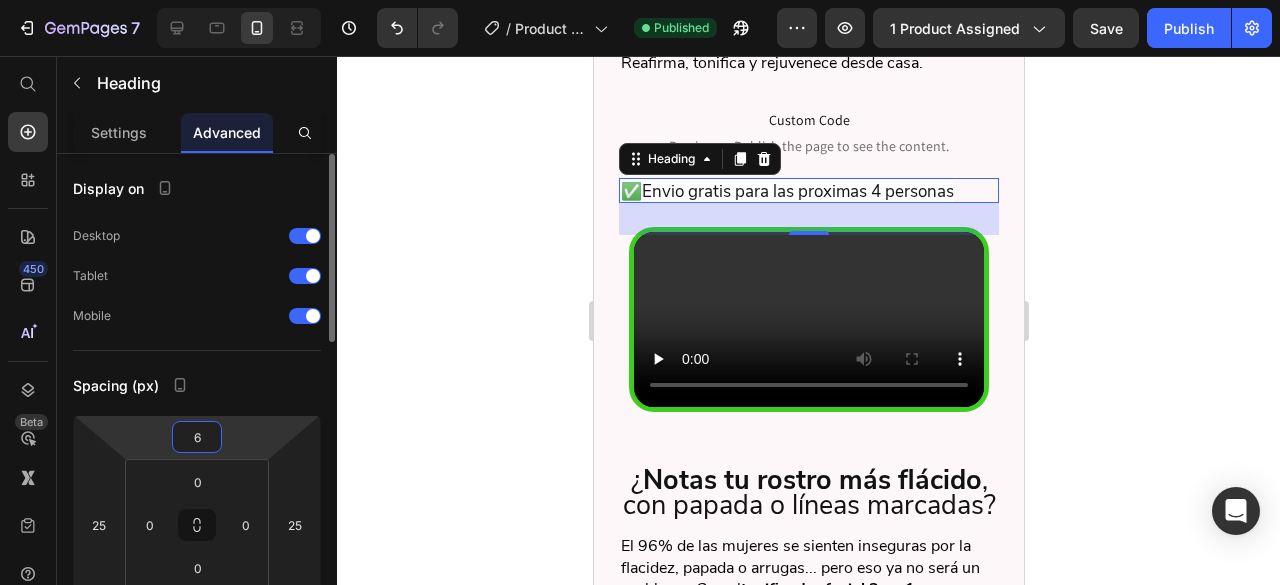 click on "7 Version history / Product Page - [DATE], [TIME] Published Preview 1 product assigned Save Publish 450 Beta Start with Sections Elements Hero Section Product Detail Brands Trusted Badges Guarantee Product Breakdown How to use Testimonials Compare Bundle FAQs Social Proof Brand Story Product List Collection Blog List Contact Sticky Add to Cart Custom Footer Browse Library 450 Layout Row Row Row Row Text Heading Text Block Button Button Button Sticky Back to top Media" at bounding box center (640, 0) 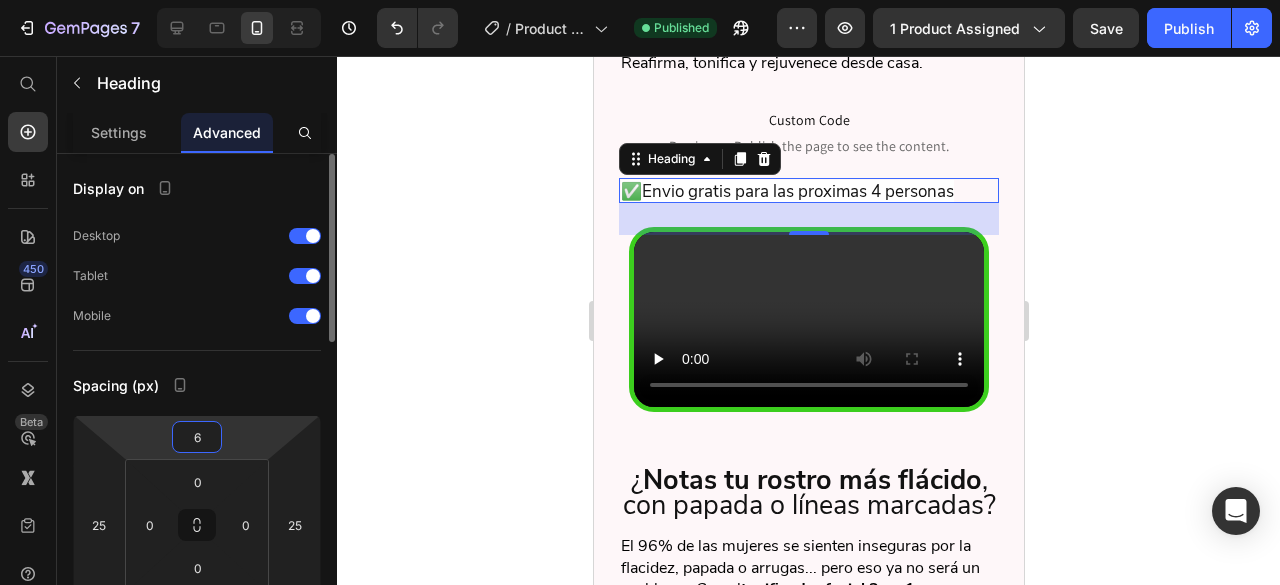 type on "8" 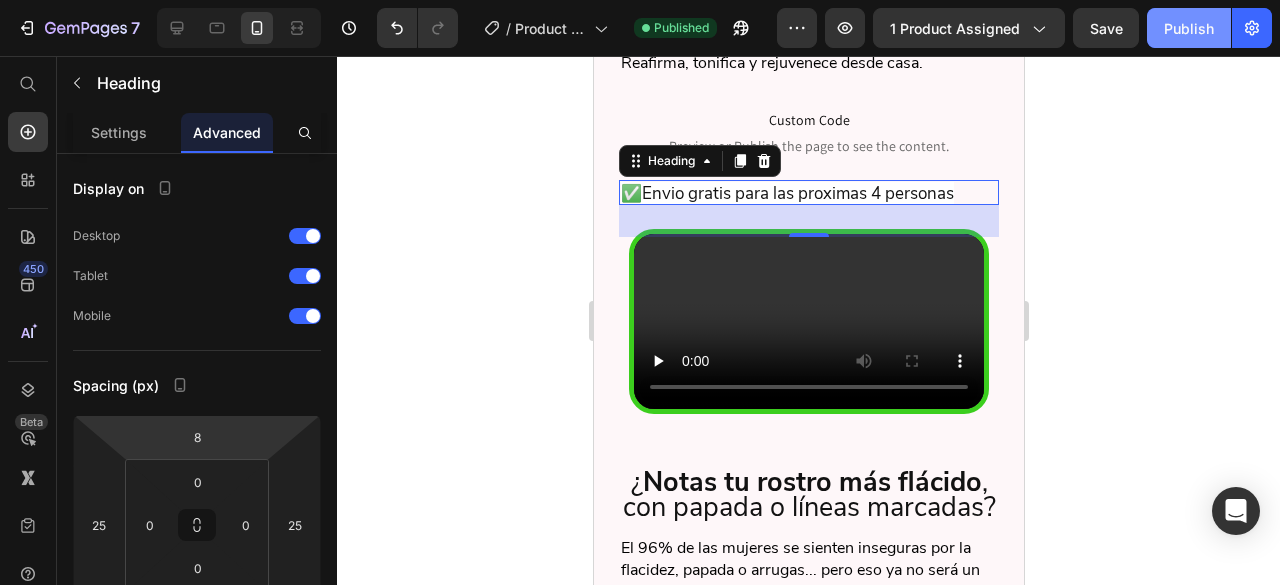 click on "Publish" at bounding box center (1189, 28) 